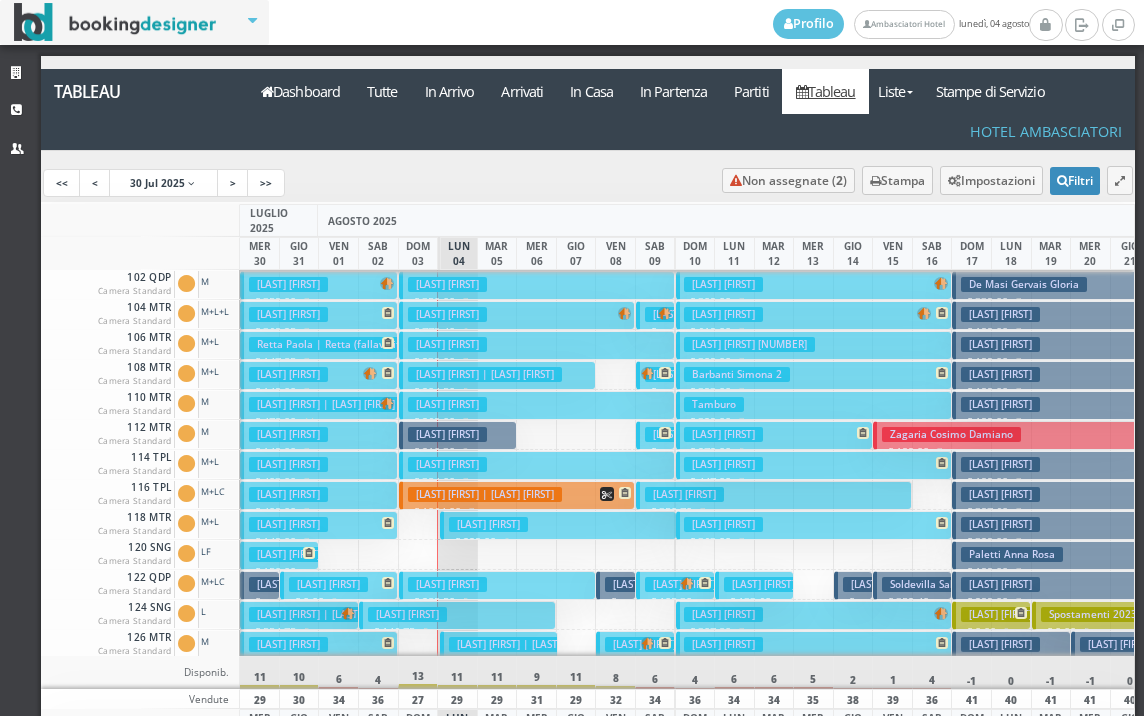 scroll, scrollTop: 0, scrollLeft: 0, axis: both 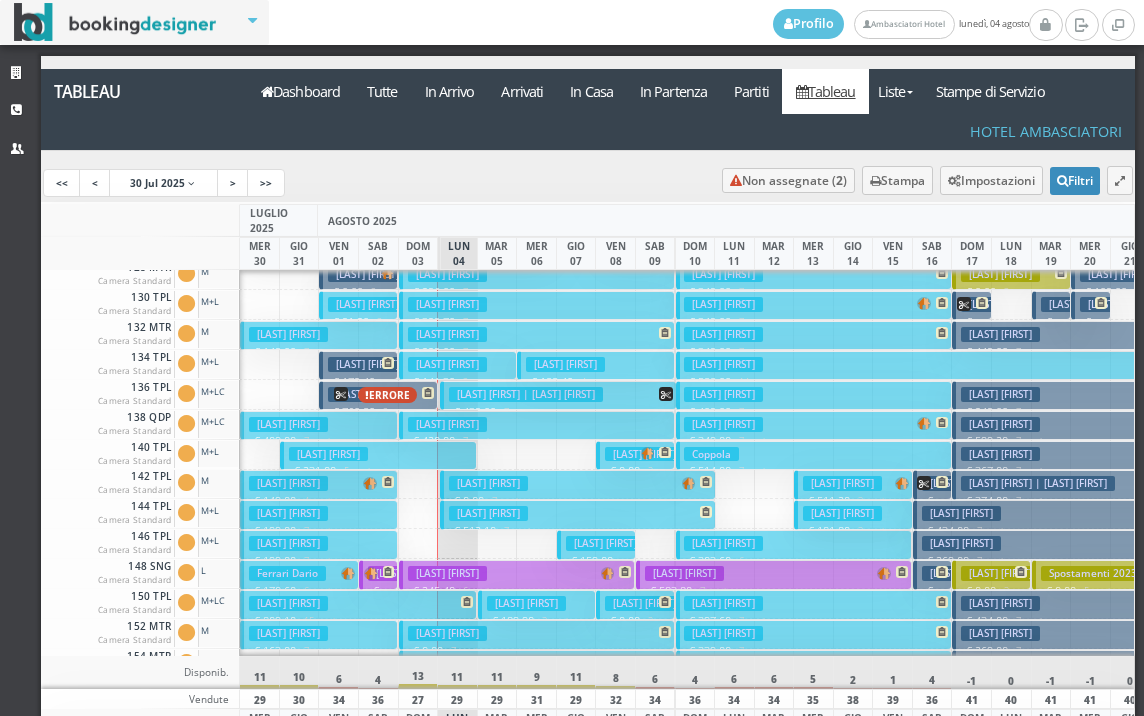 click on "Di Fant Sara" at bounding box center (488, 483) 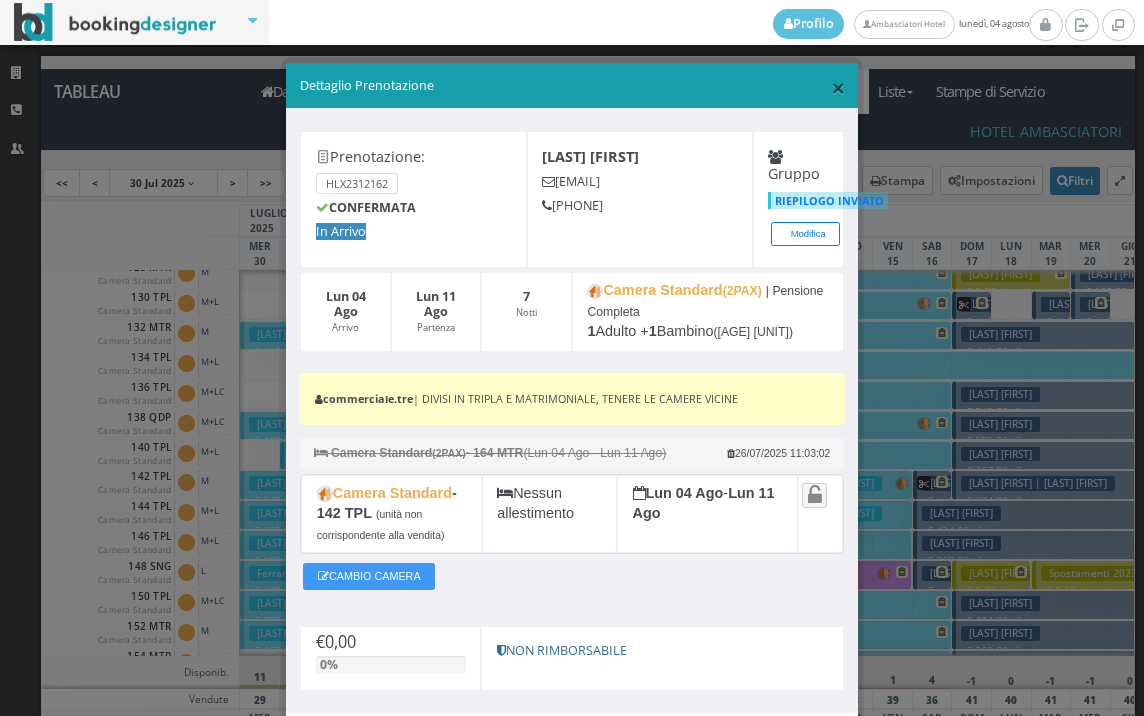 click on "×" at bounding box center (838, 87) 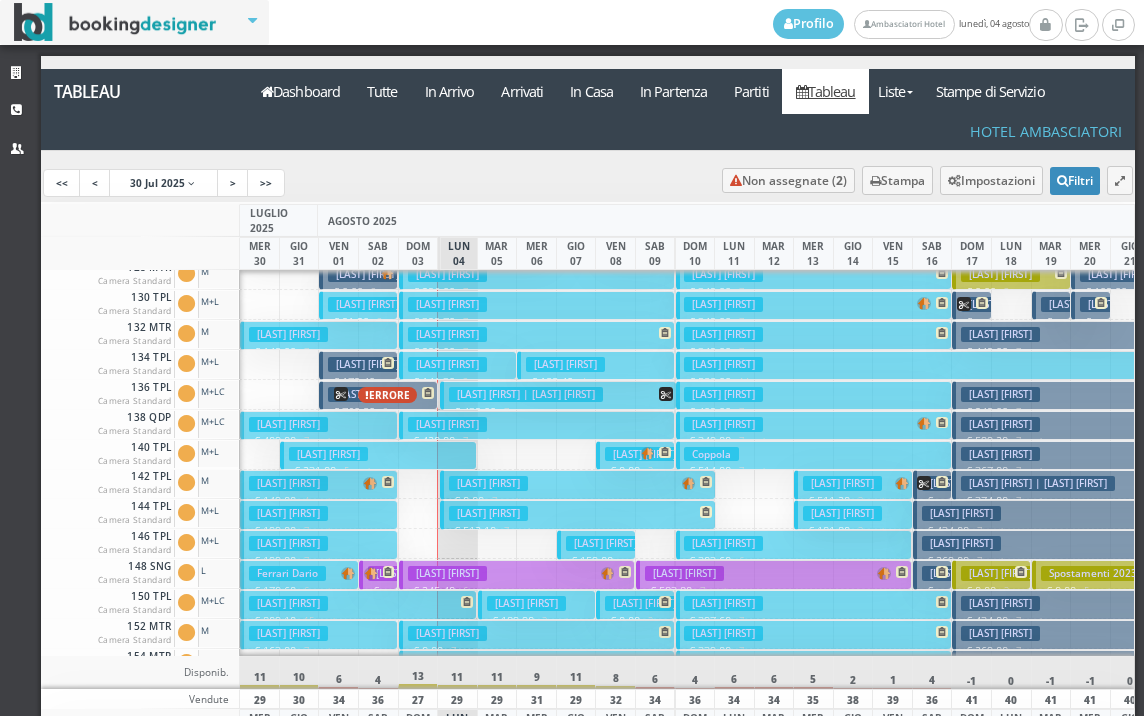 click on "Di Fant Sara" at bounding box center (488, 513) 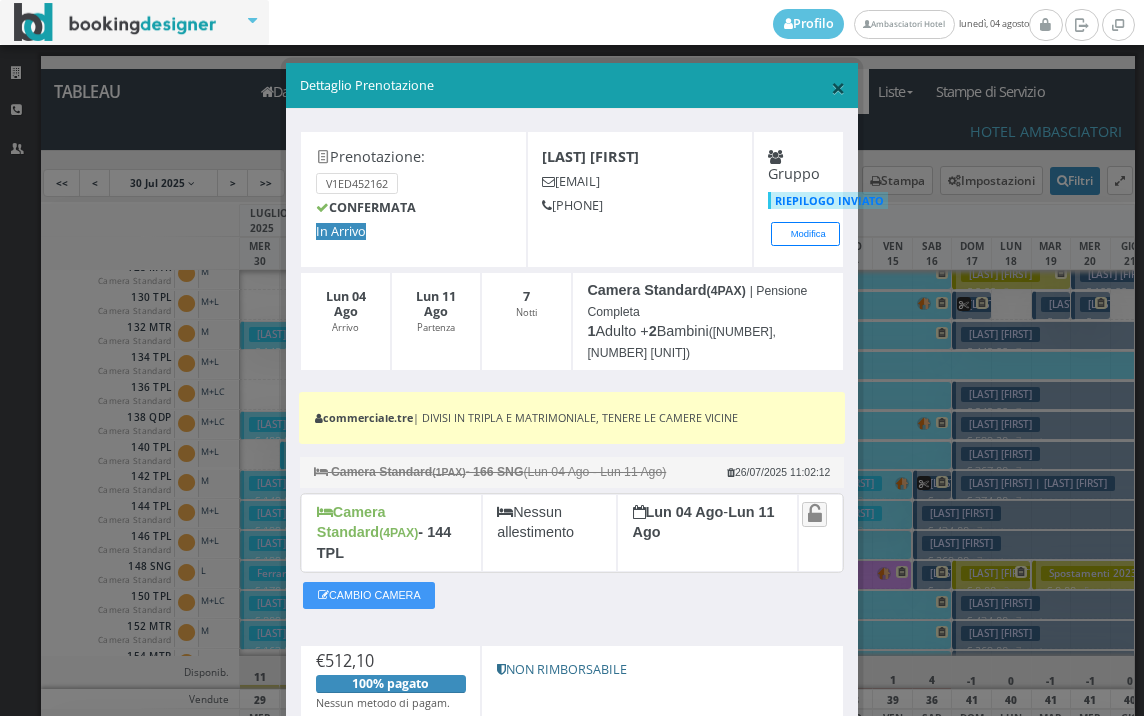click on "×" at bounding box center [838, 87] 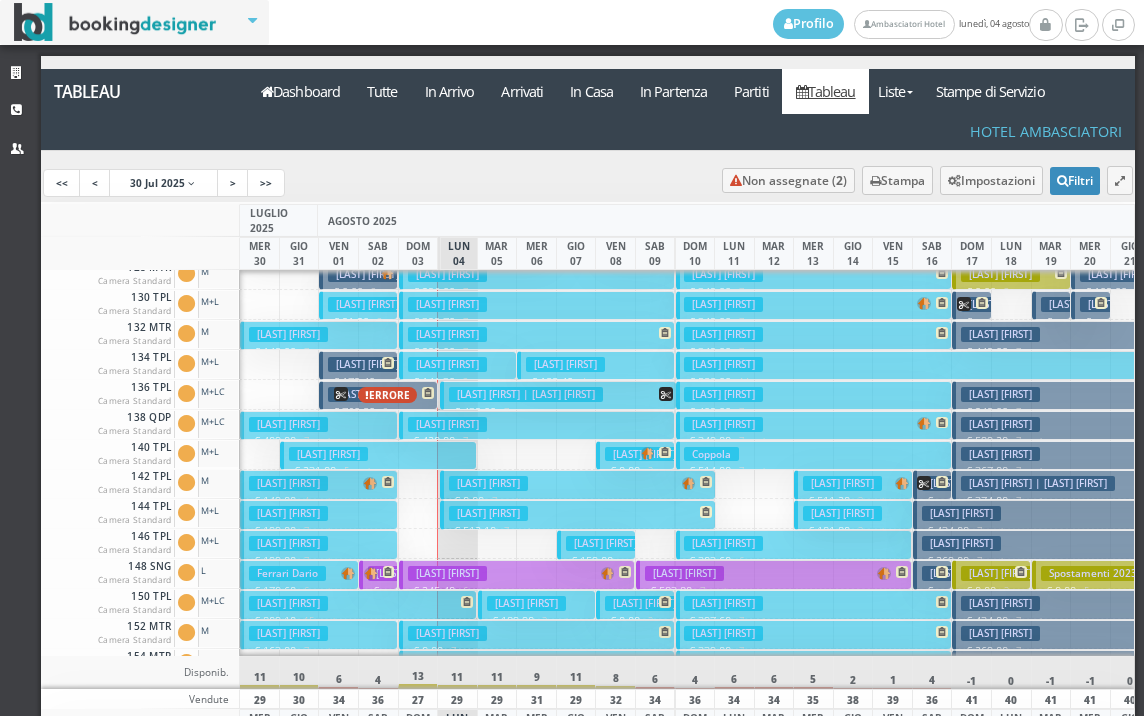 click on "Di Fant Sara" at bounding box center (488, 513) 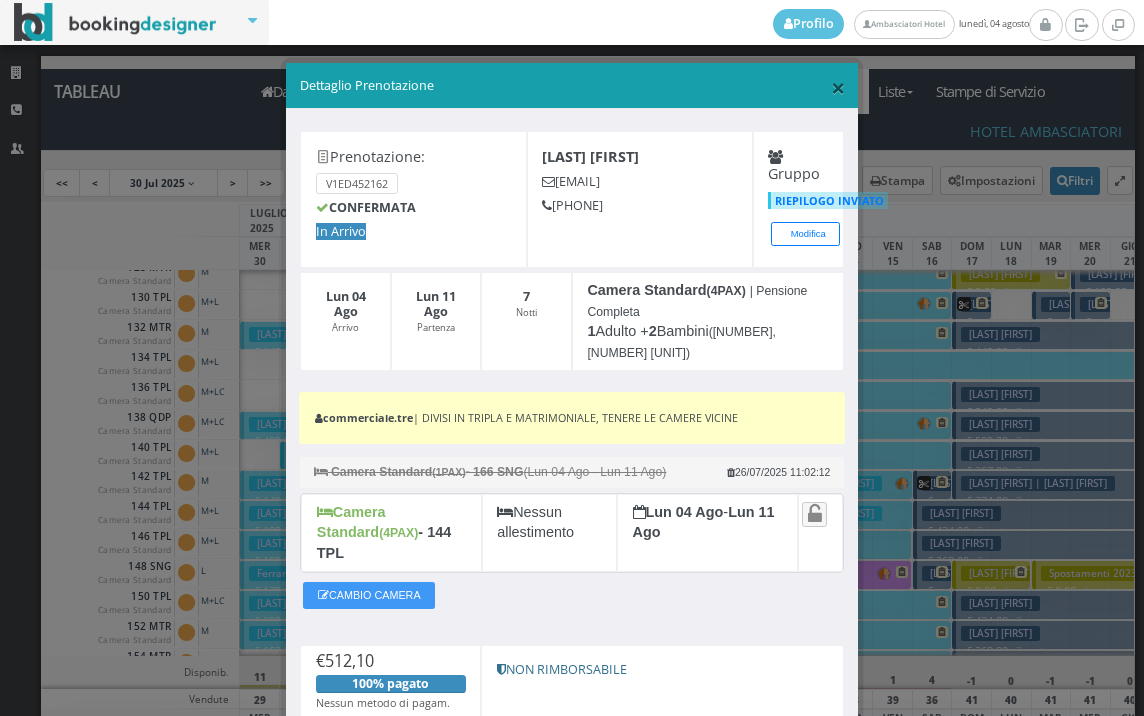 click on "×" at bounding box center (838, 87) 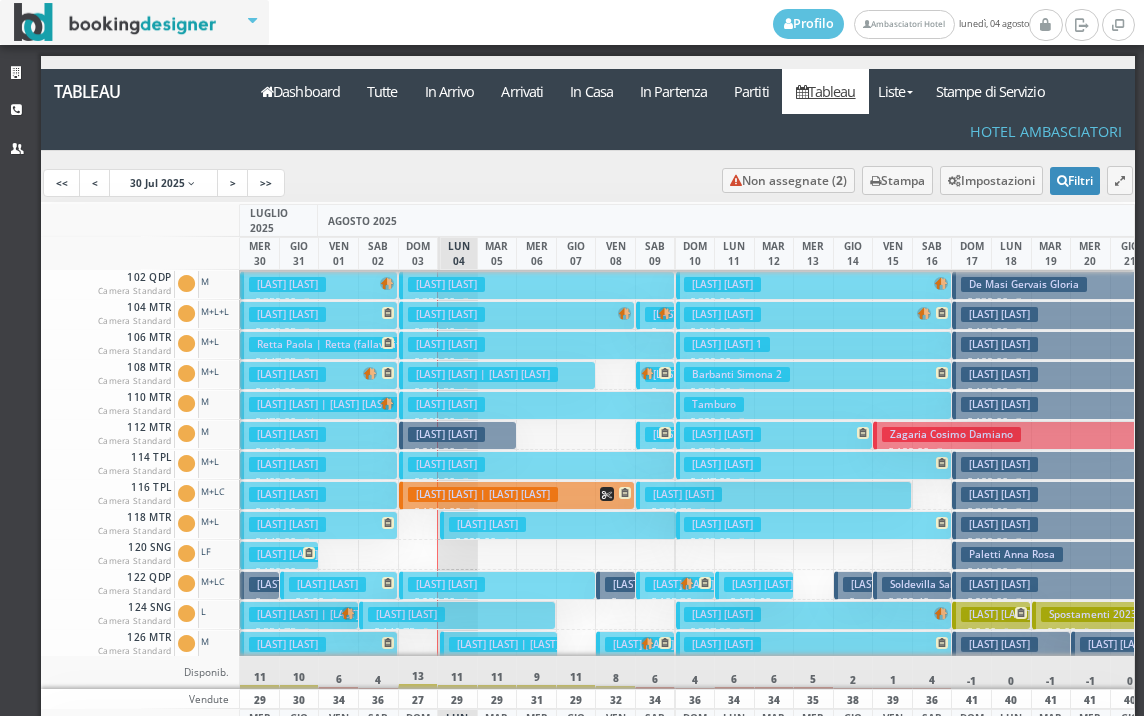 scroll, scrollTop: 0, scrollLeft: 0, axis: both 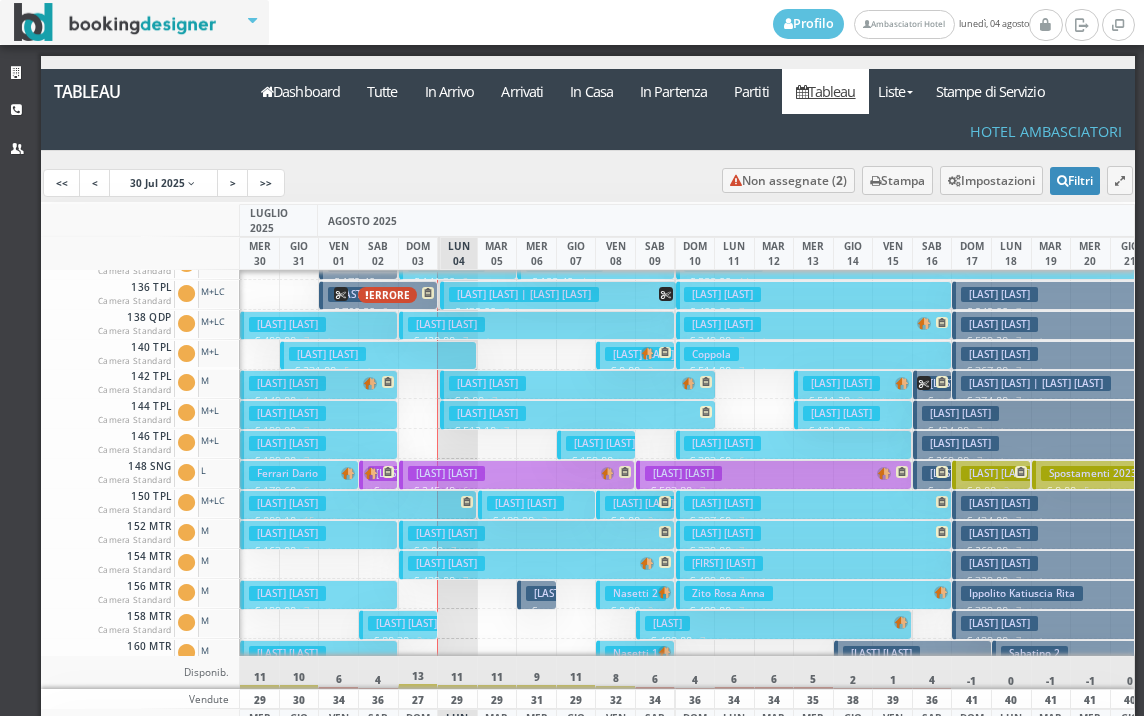 click on "Di Fant Sara" at bounding box center [487, 383] 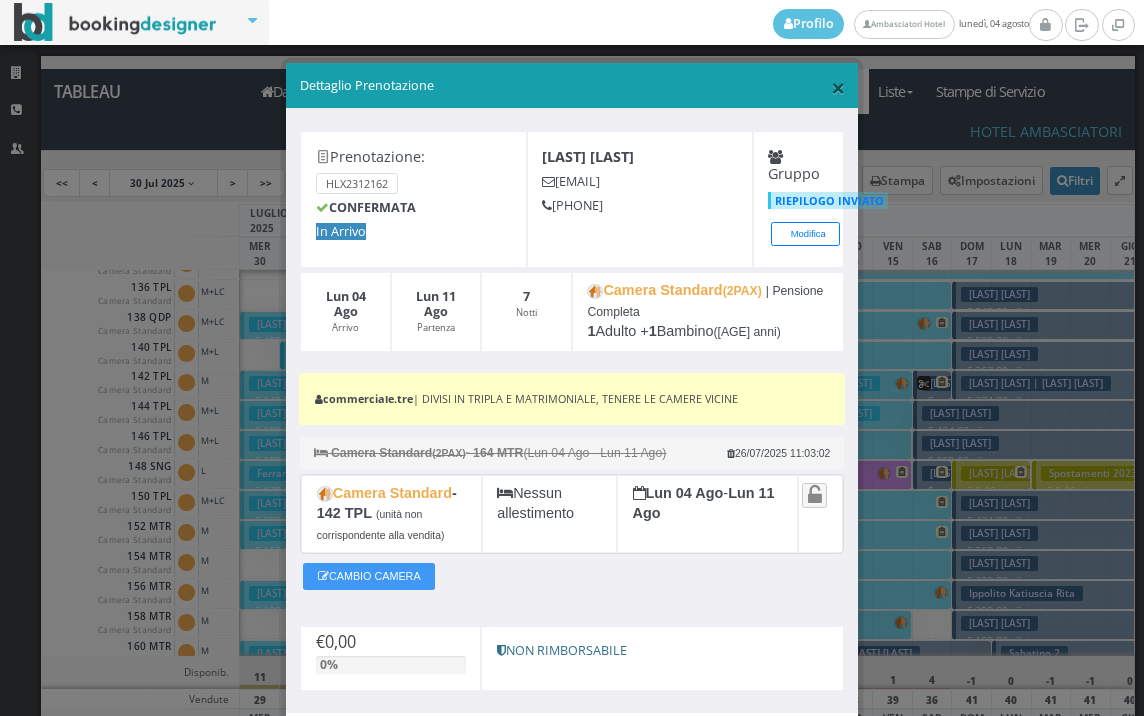 click on "×" at bounding box center [838, 87] 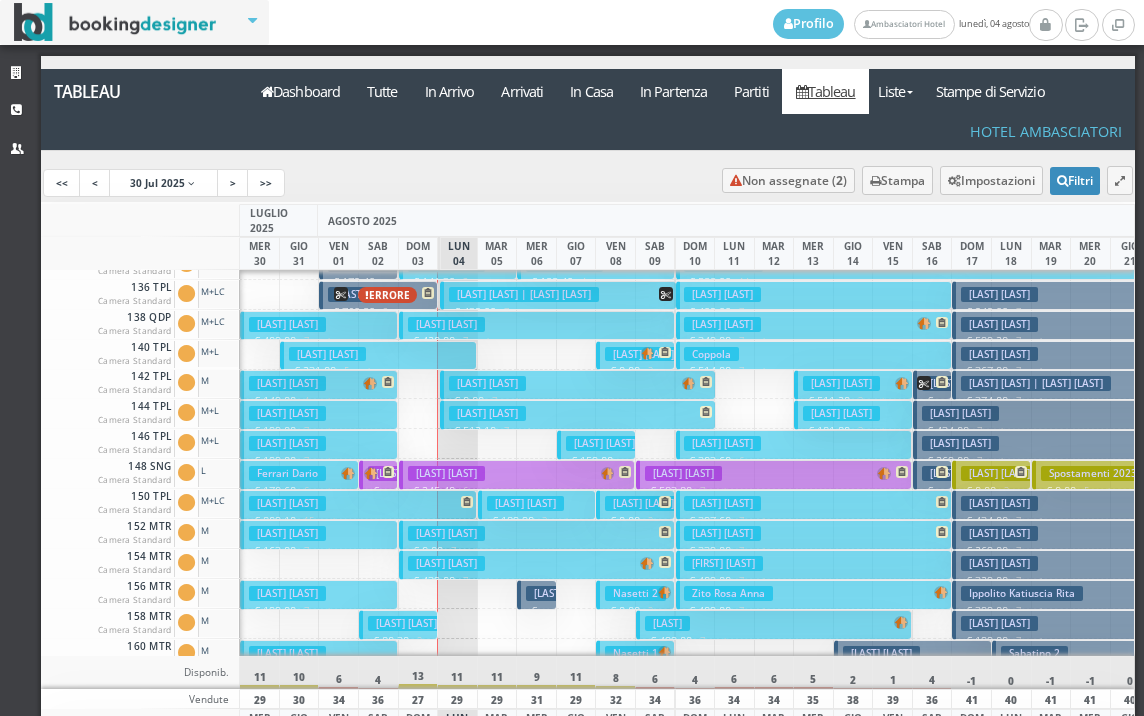 click on "Di Fant Sara" at bounding box center [487, 413] 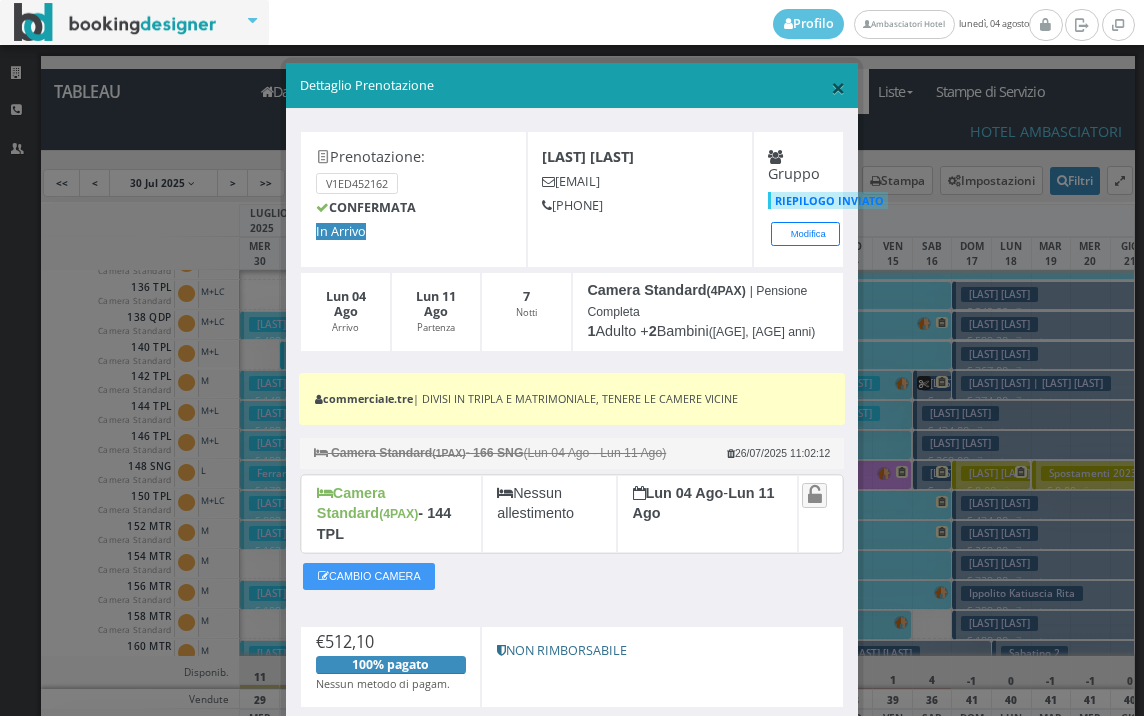 click on "×" at bounding box center [838, 87] 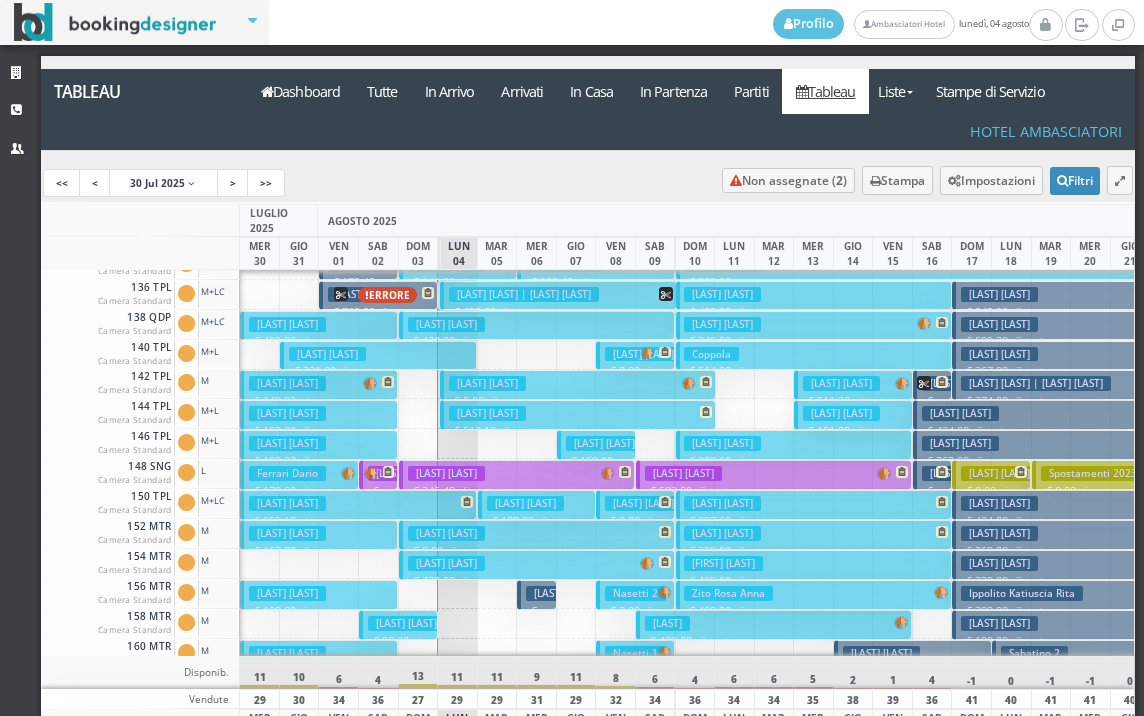 click on "Di Fant Sara
€ 0.00         7 notti
1 Adulto +  1 Bambino (7 anni)" at bounding box center (578, 384) 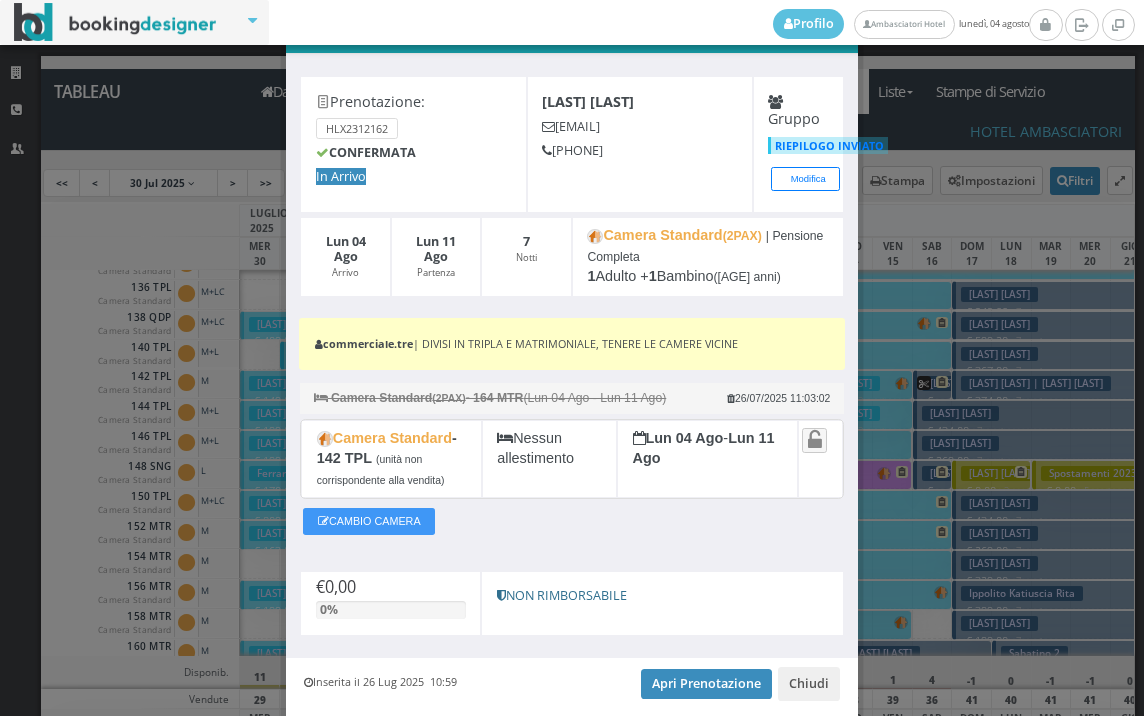 scroll, scrollTop: 0, scrollLeft: 0, axis: both 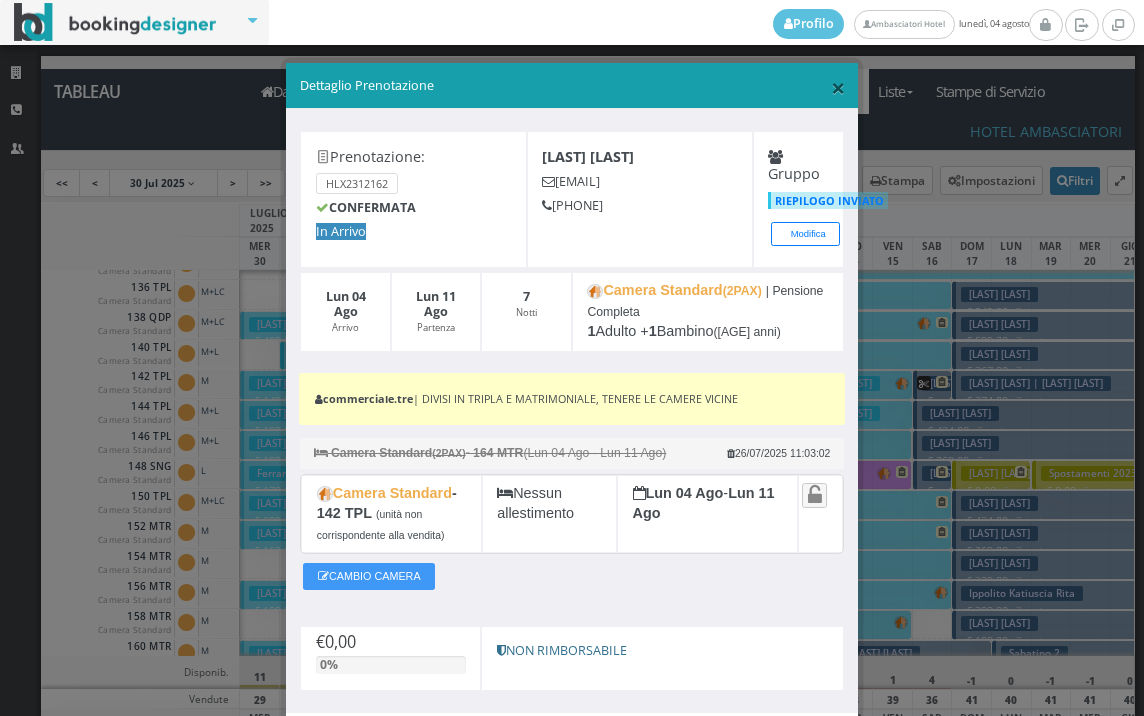 click on "×" at bounding box center (838, 87) 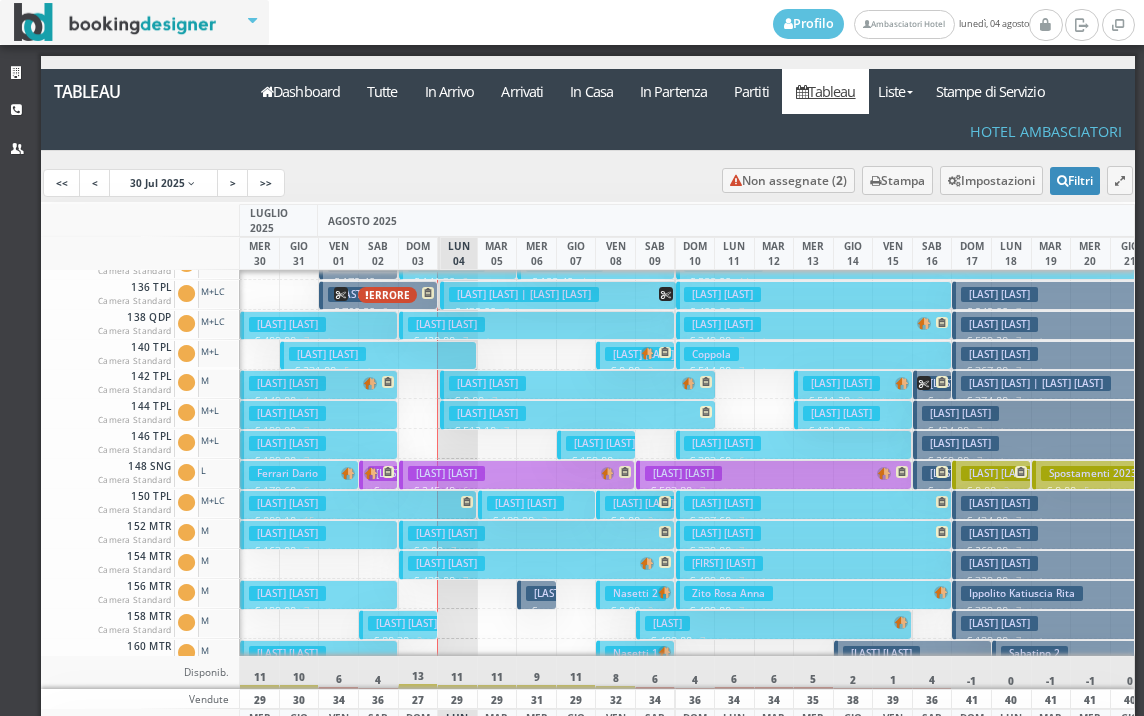 click on "Di Fant Sara" at bounding box center [487, 413] 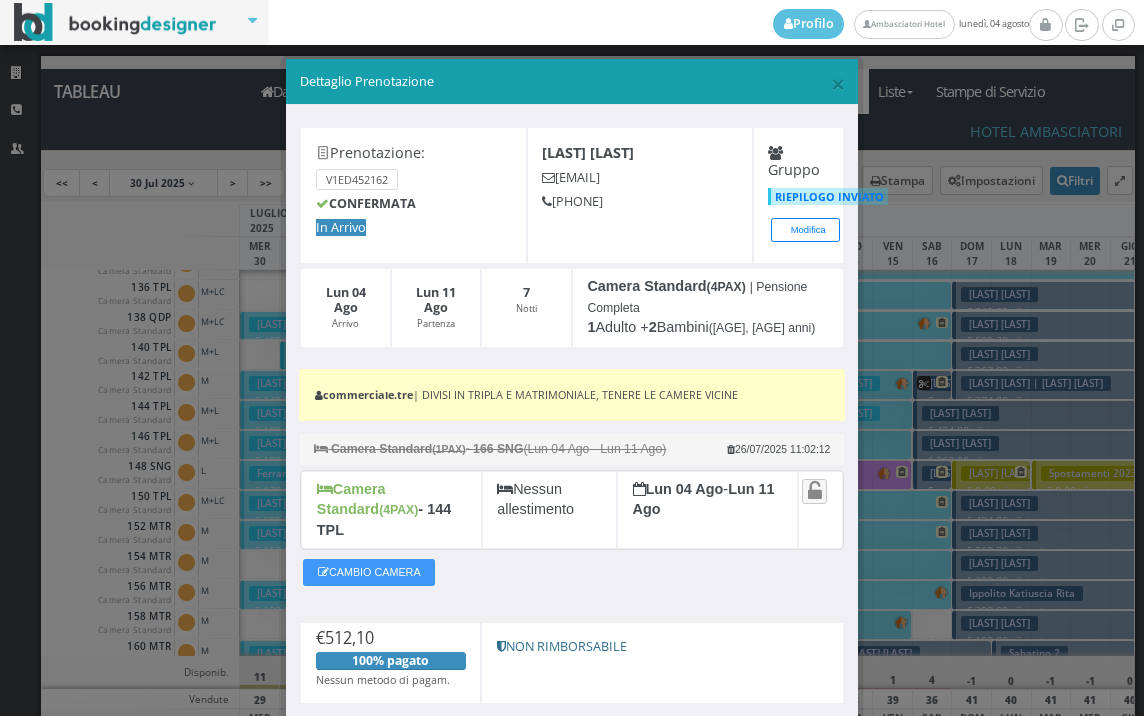 scroll, scrollTop: 0, scrollLeft: 0, axis: both 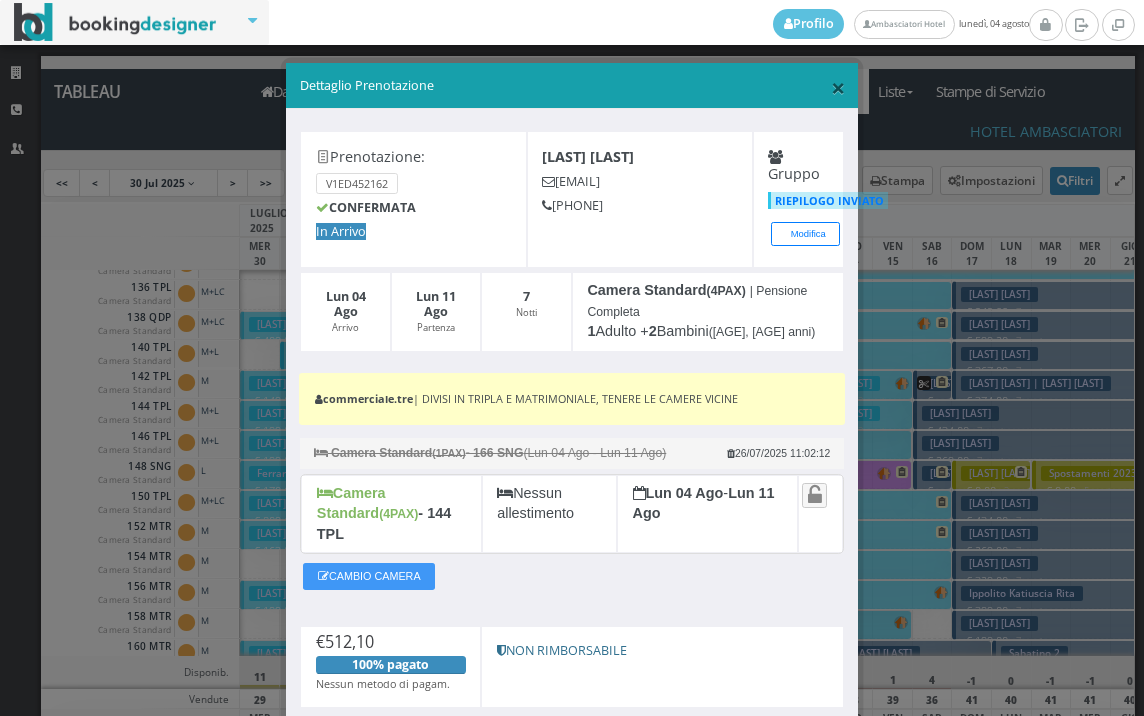 click on "×" at bounding box center (838, 87) 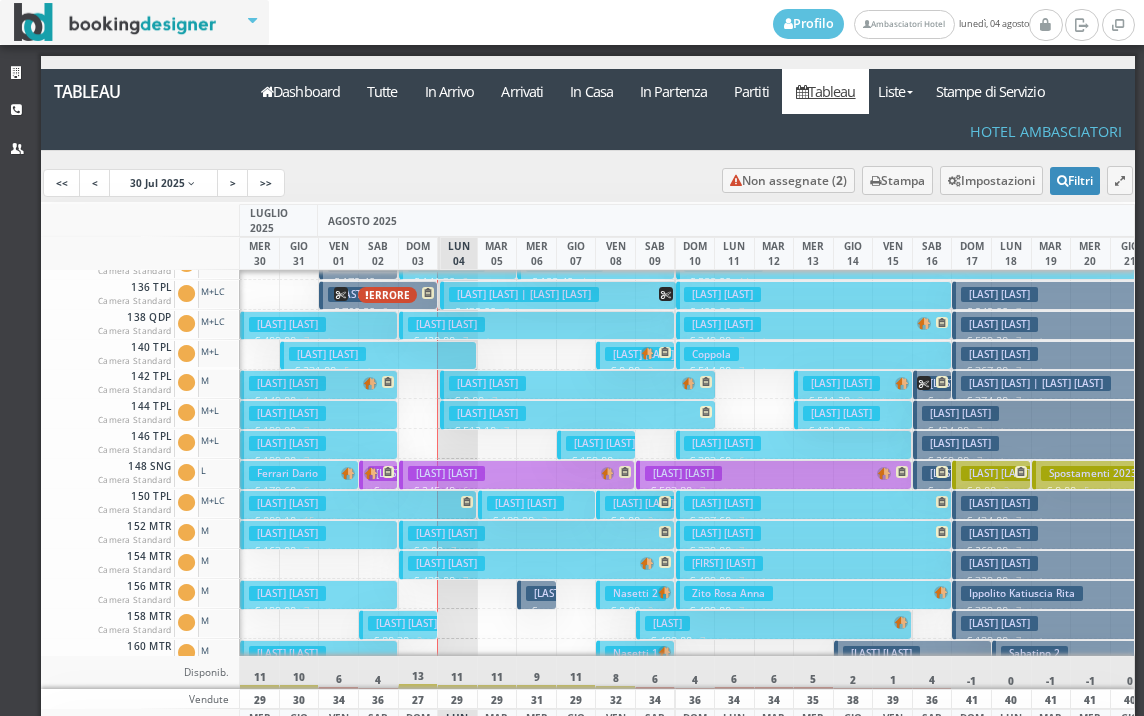 click on "Di Fant Sara" at bounding box center [487, 383] 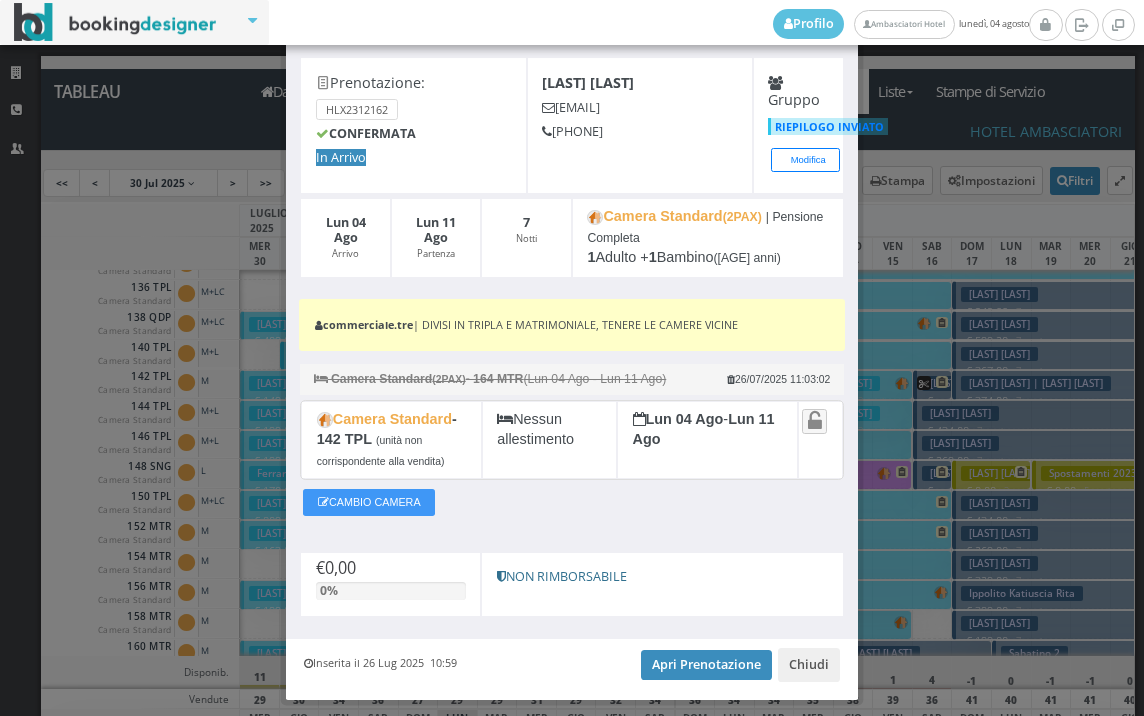 scroll, scrollTop: 0, scrollLeft: 0, axis: both 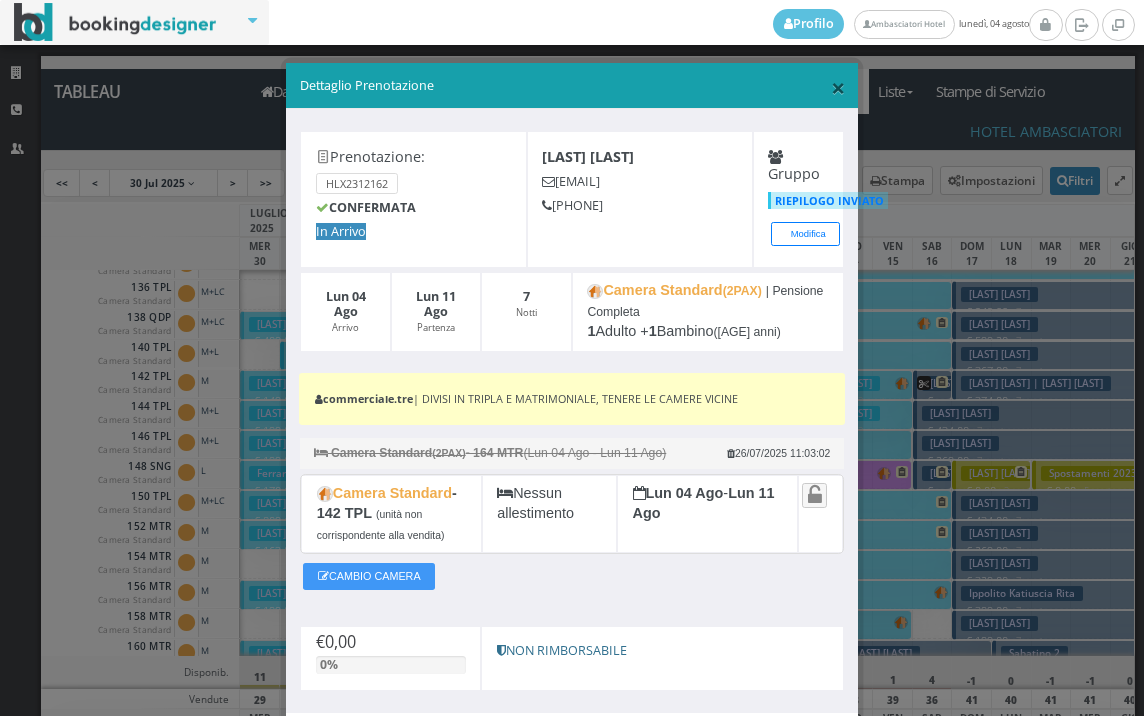 click on "×" at bounding box center (838, 87) 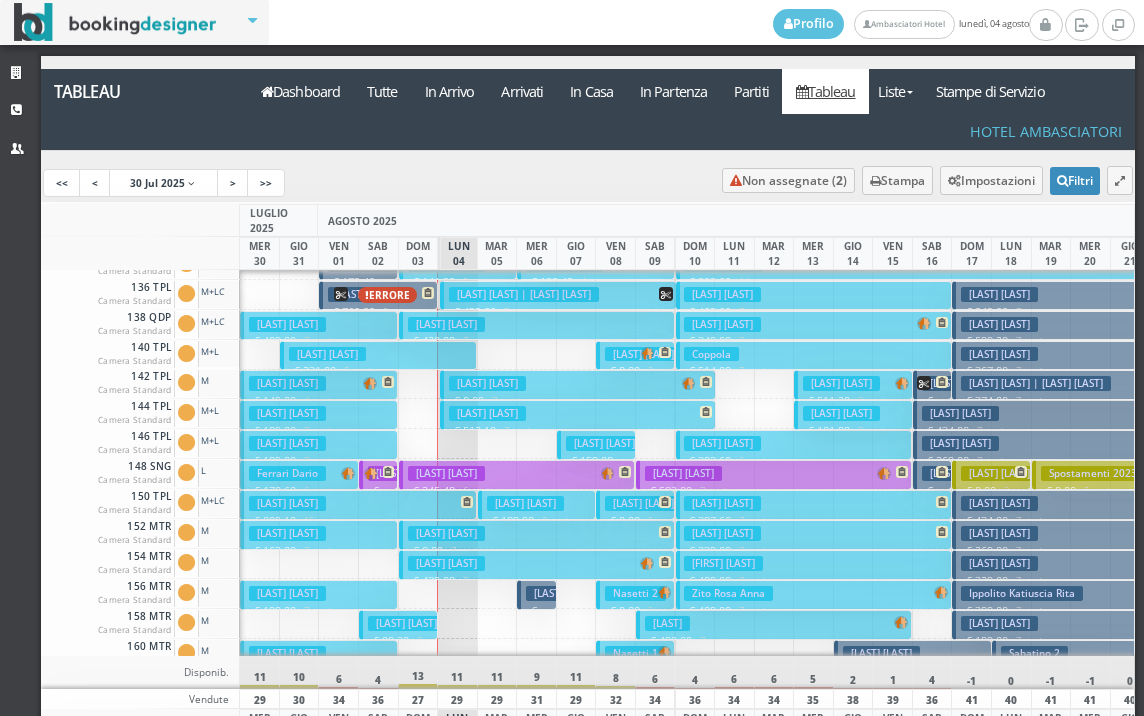 click on "Di Fant Sara" at bounding box center (487, 413) 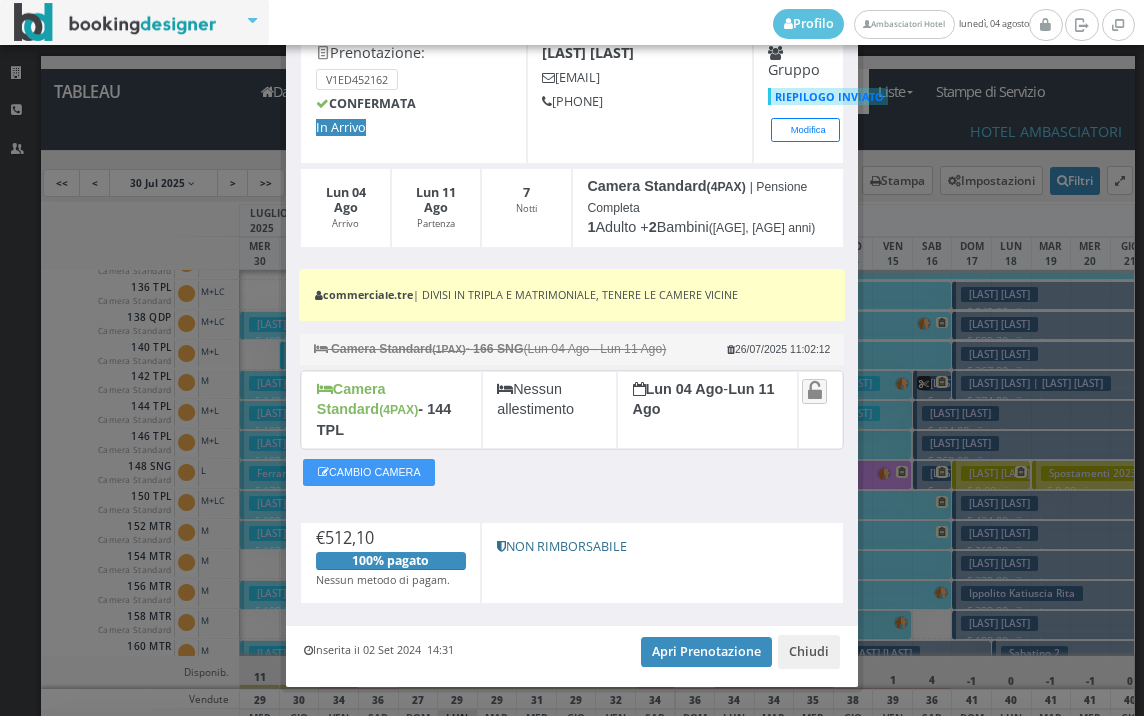 scroll, scrollTop: 130, scrollLeft: 0, axis: vertical 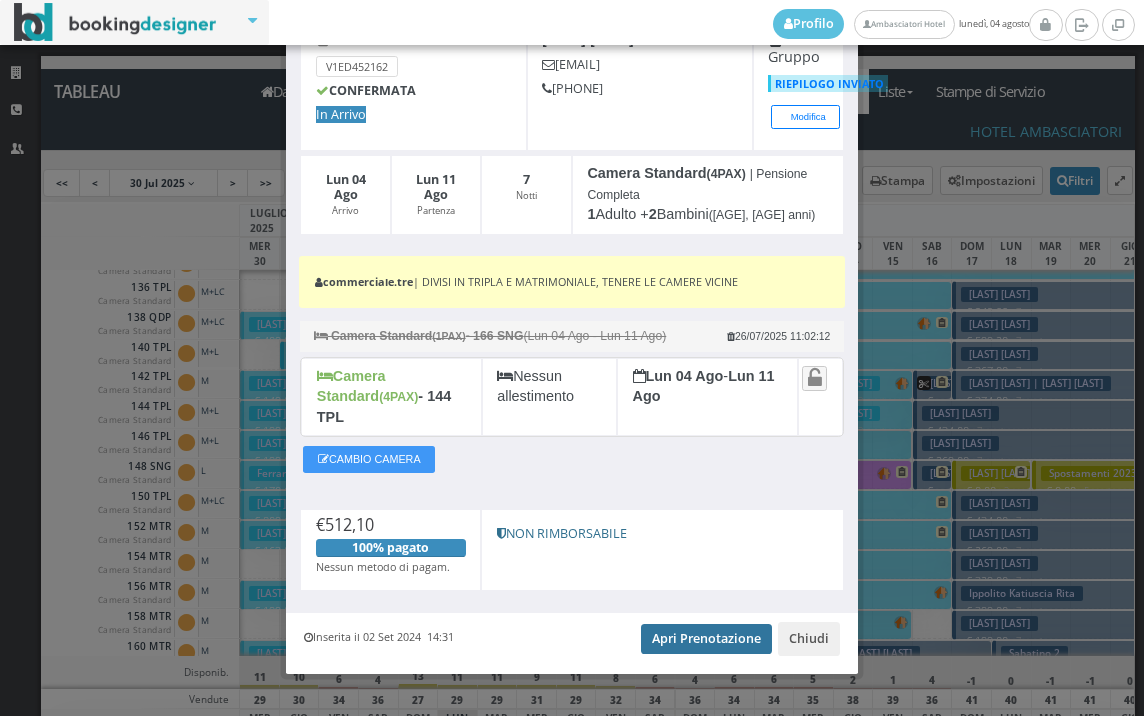 click on "Apri Prenotazione" at bounding box center [706, 639] 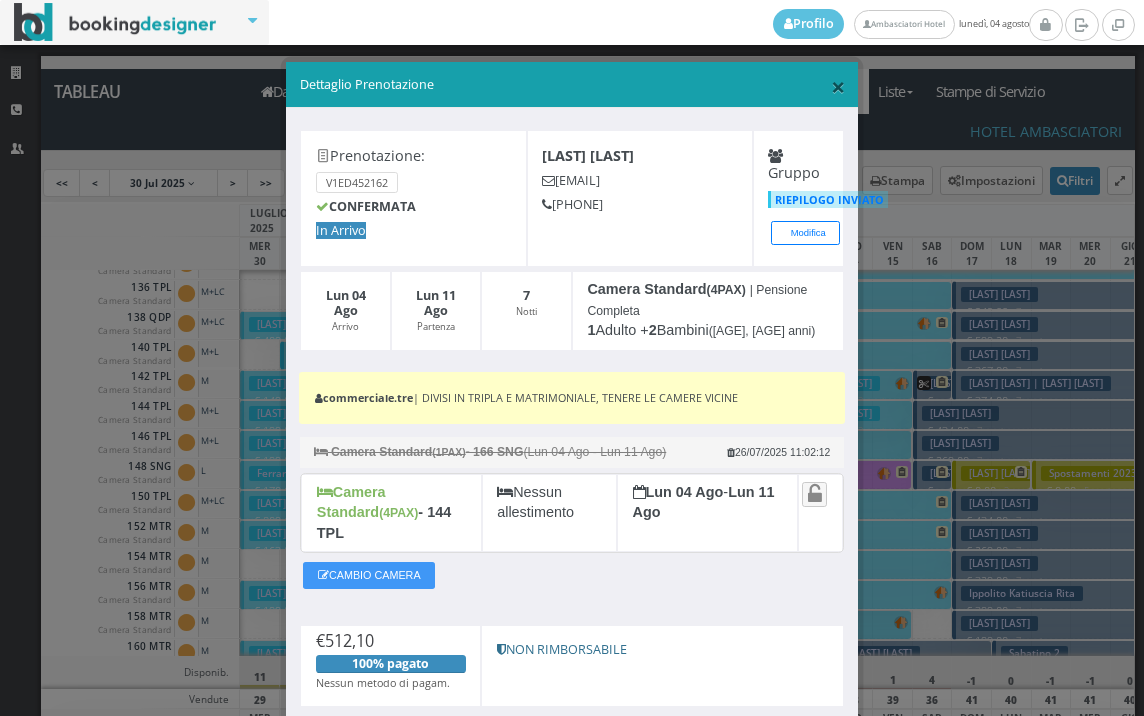 scroll, scrollTop: 0, scrollLeft: 0, axis: both 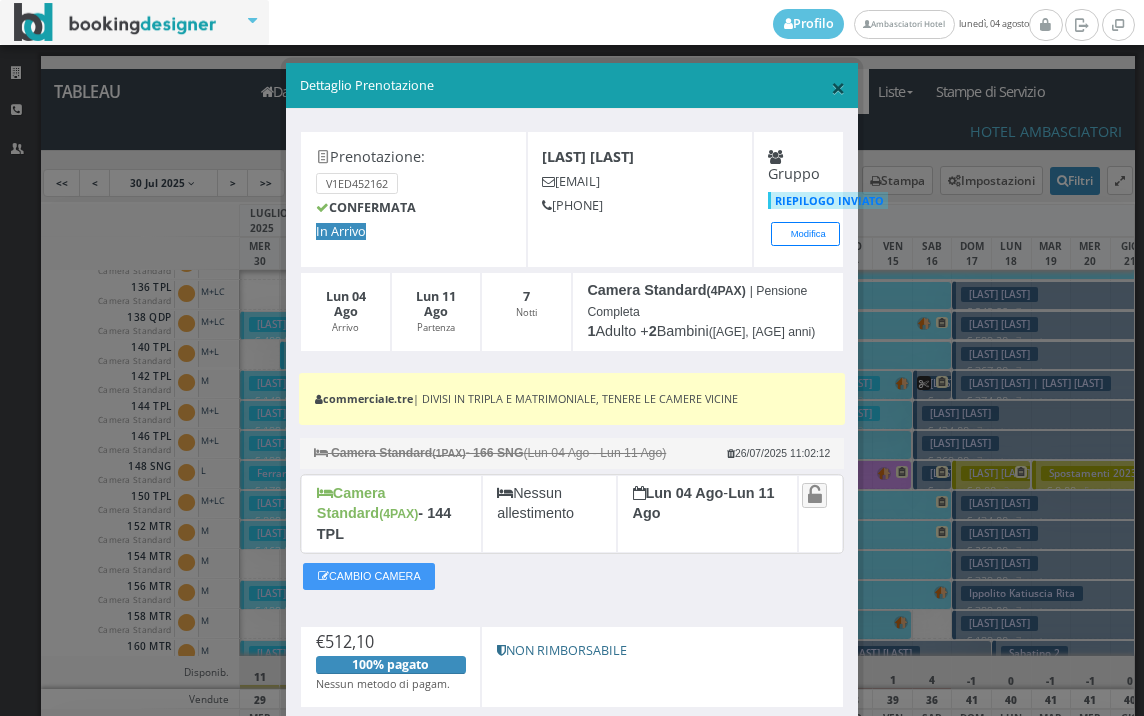 click on "×" at bounding box center [838, 87] 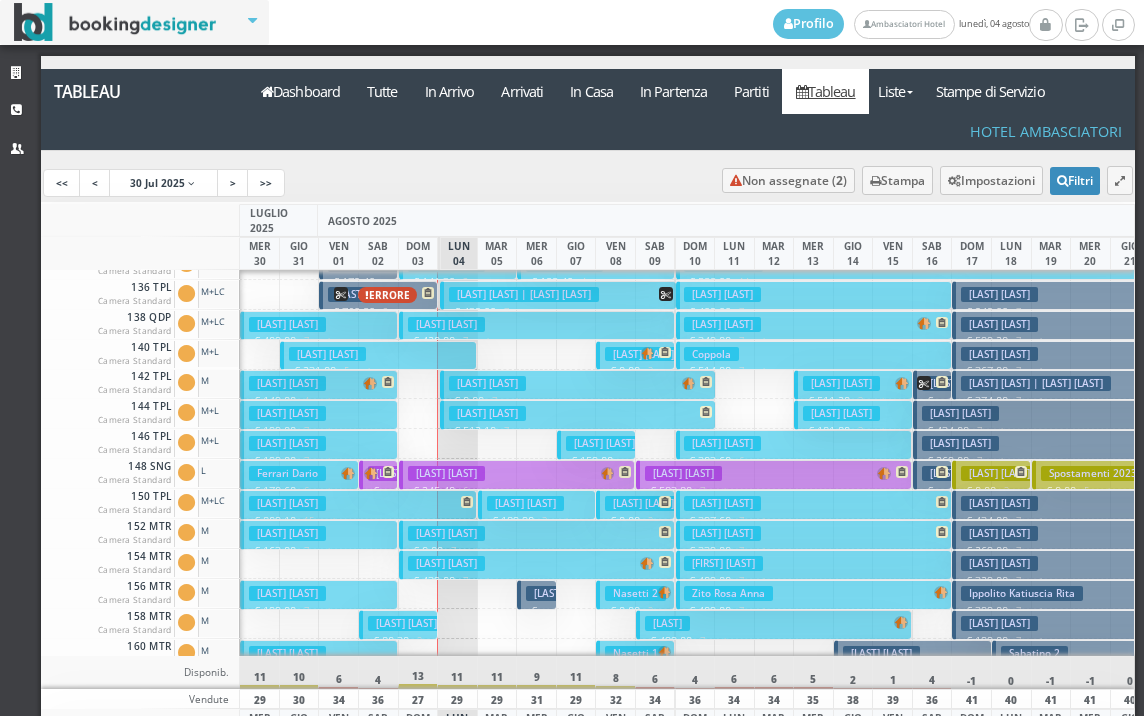 click on "Di Fant Sara" at bounding box center (487, 383) 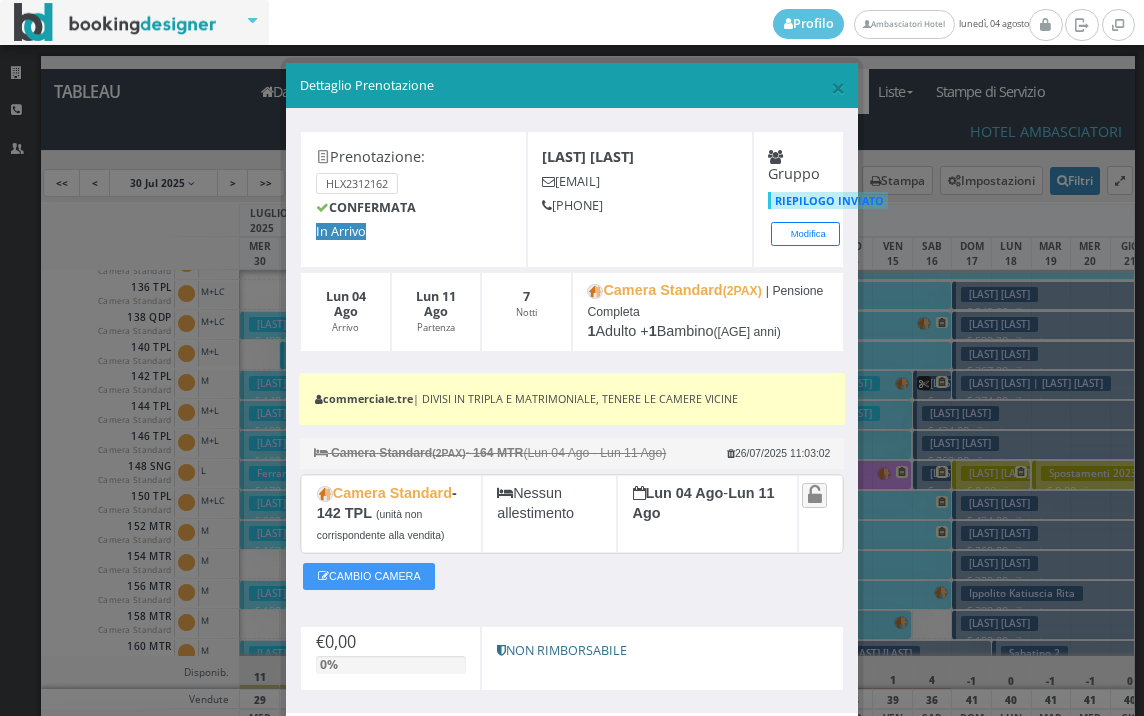 scroll, scrollTop: 134, scrollLeft: 0, axis: vertical 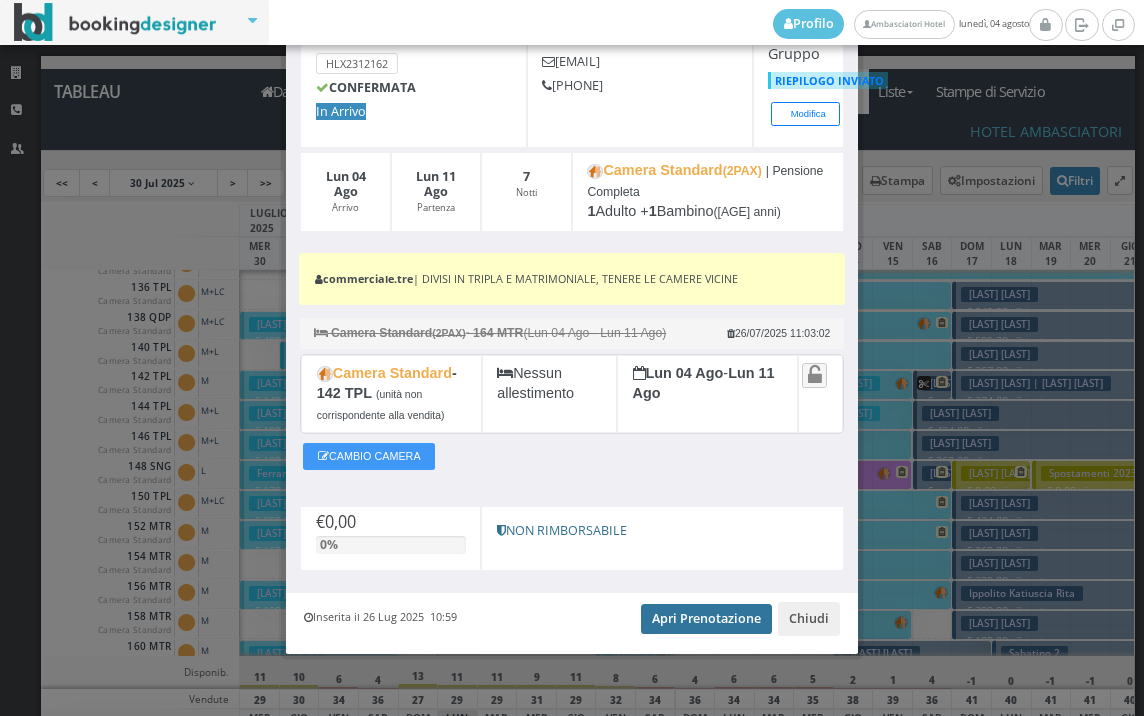 click on "Apri Prenotazione" at bounding box center [706, 619] 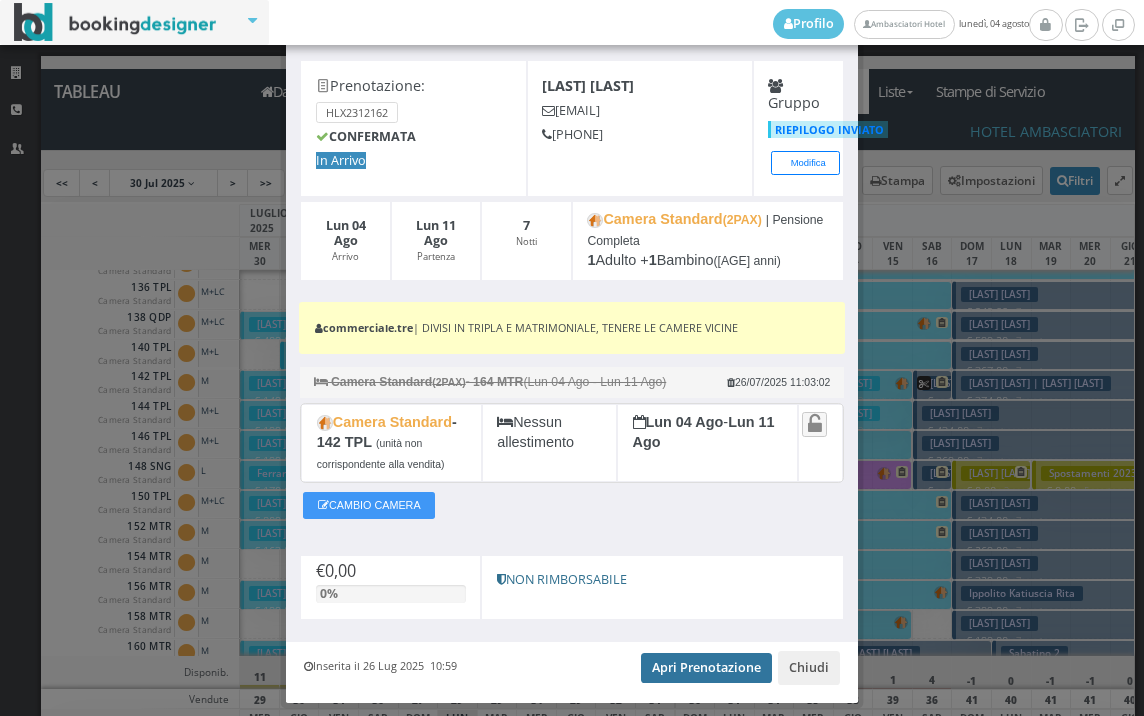 scroll, scrollTop: 0, scrollLeft: 0, axis: both 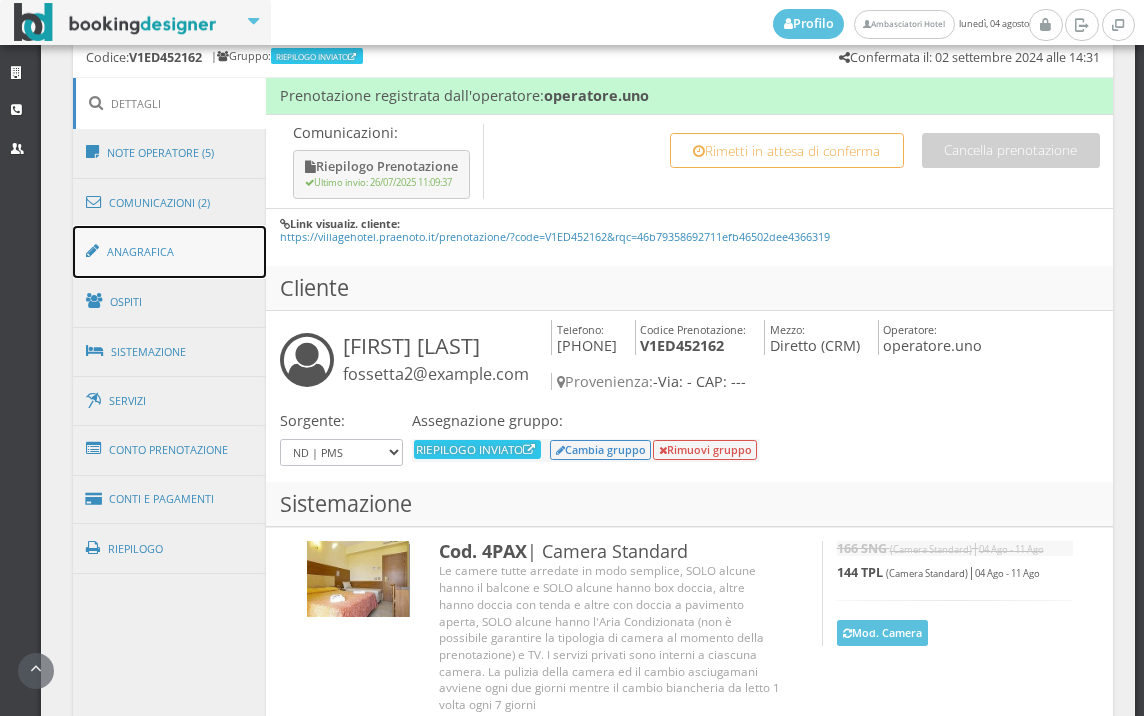 click on "Anagrafica" at bounding box center [170, 252] 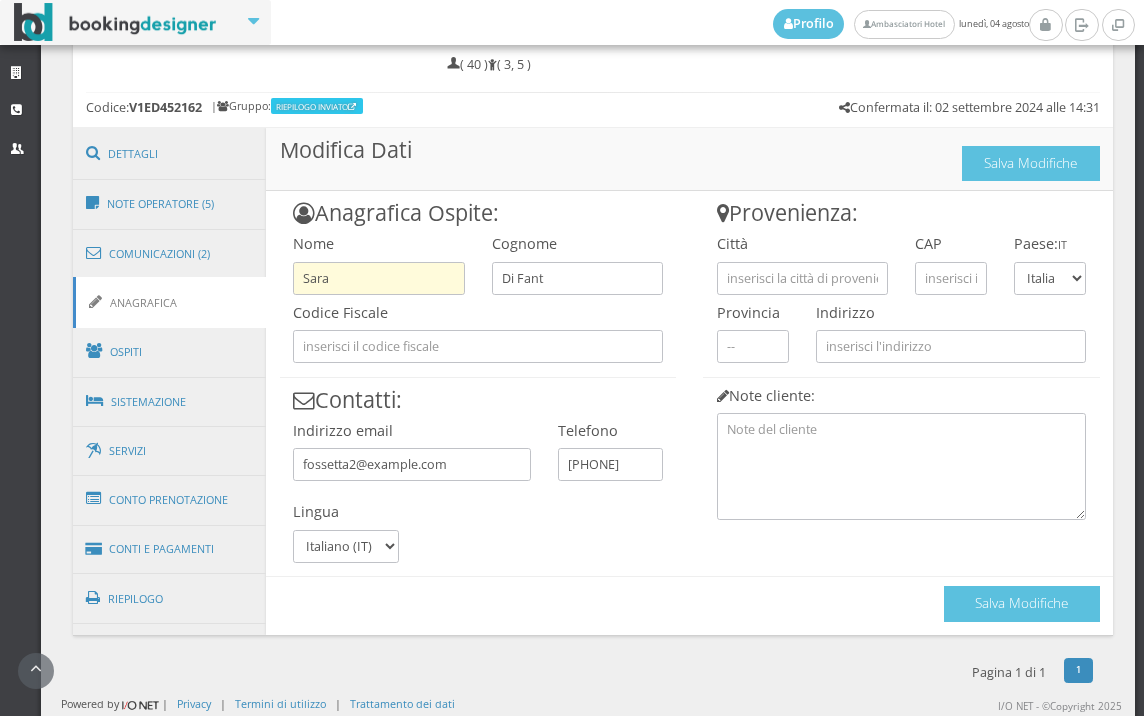 scroll, scrollTop: 1024, scrollLeft: 0, axis: vertical 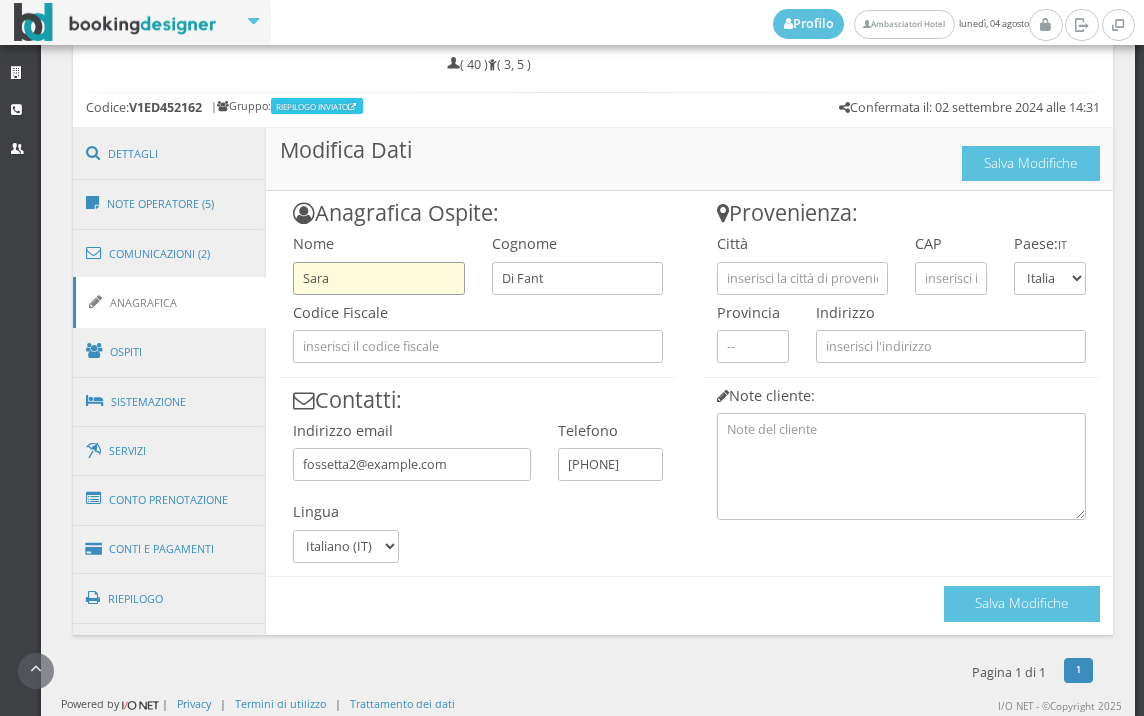 drag, startPoint x: 429, startPoint y: 285, endPoint x: 294, endPoint y: 282, distance: 135.03333 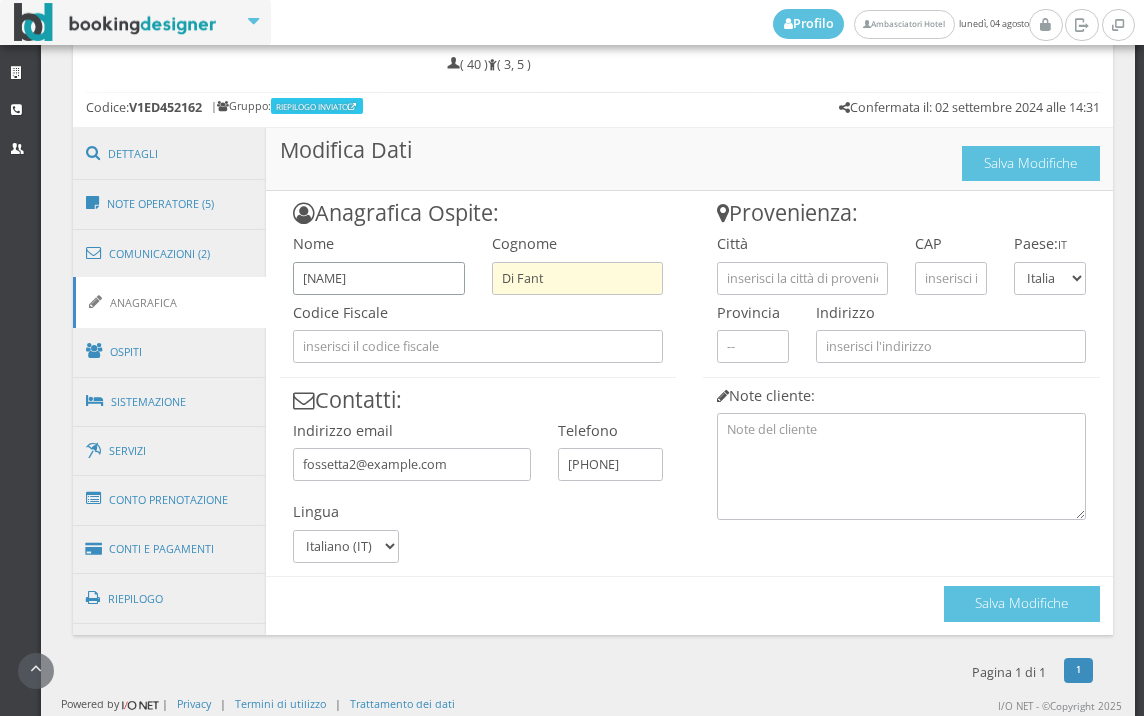 type on "maurizio" 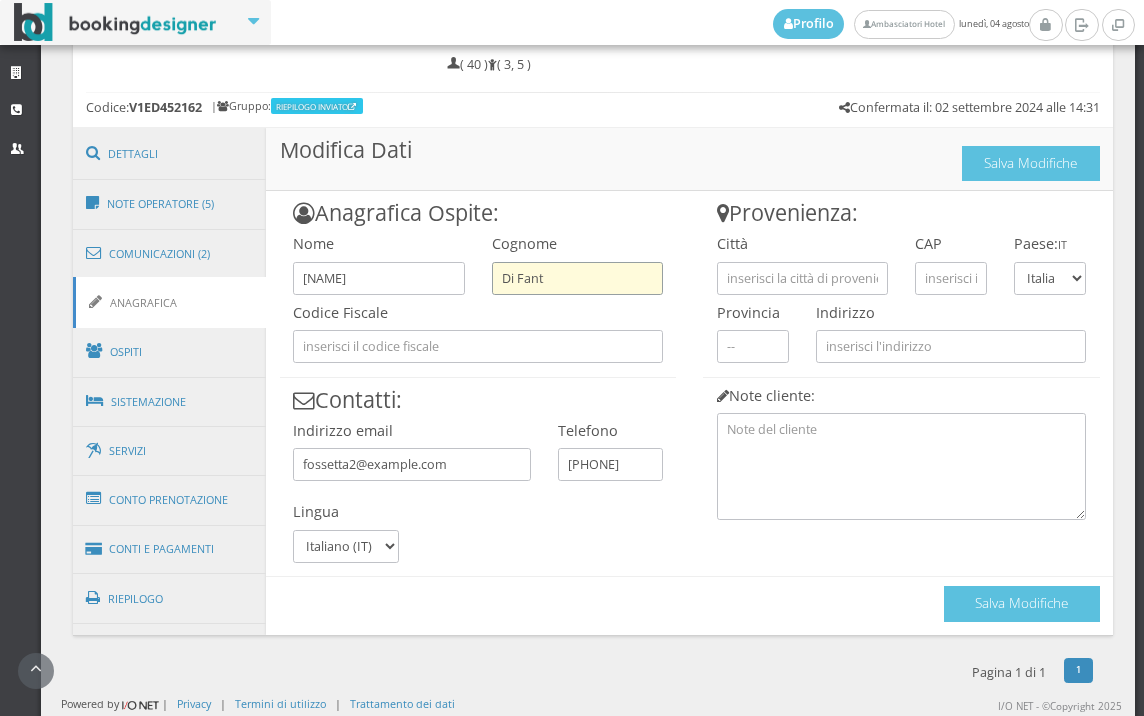 click on "Di Fant" at bounding box center [577, 278] 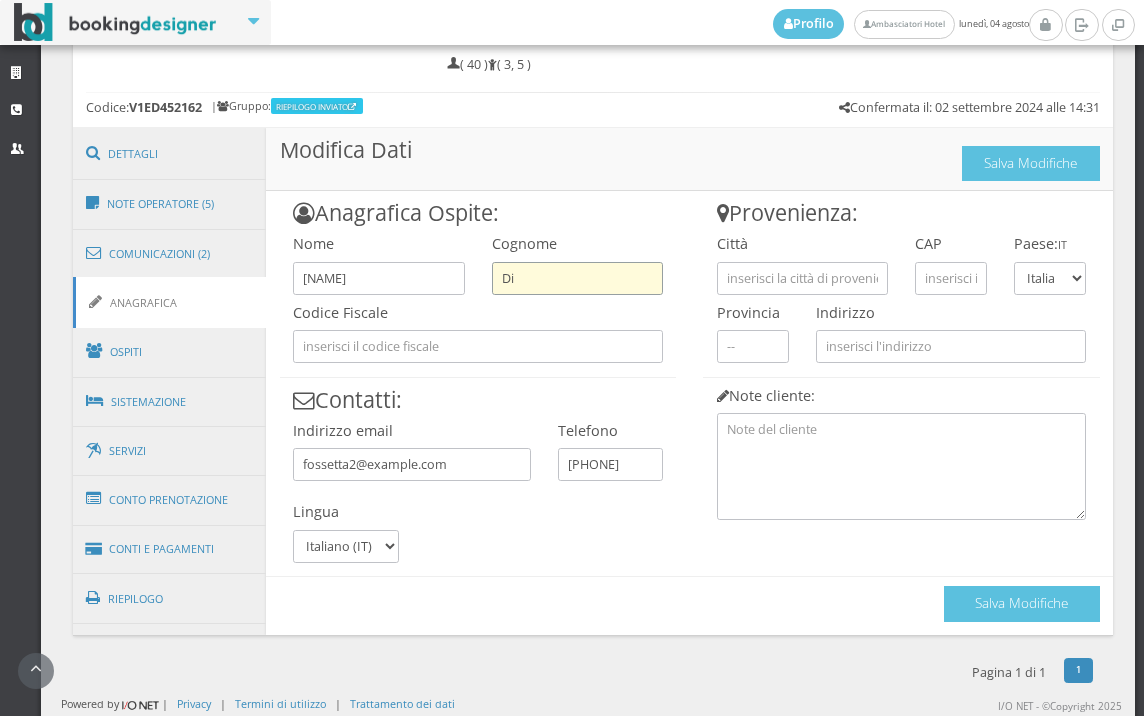 type on "D" 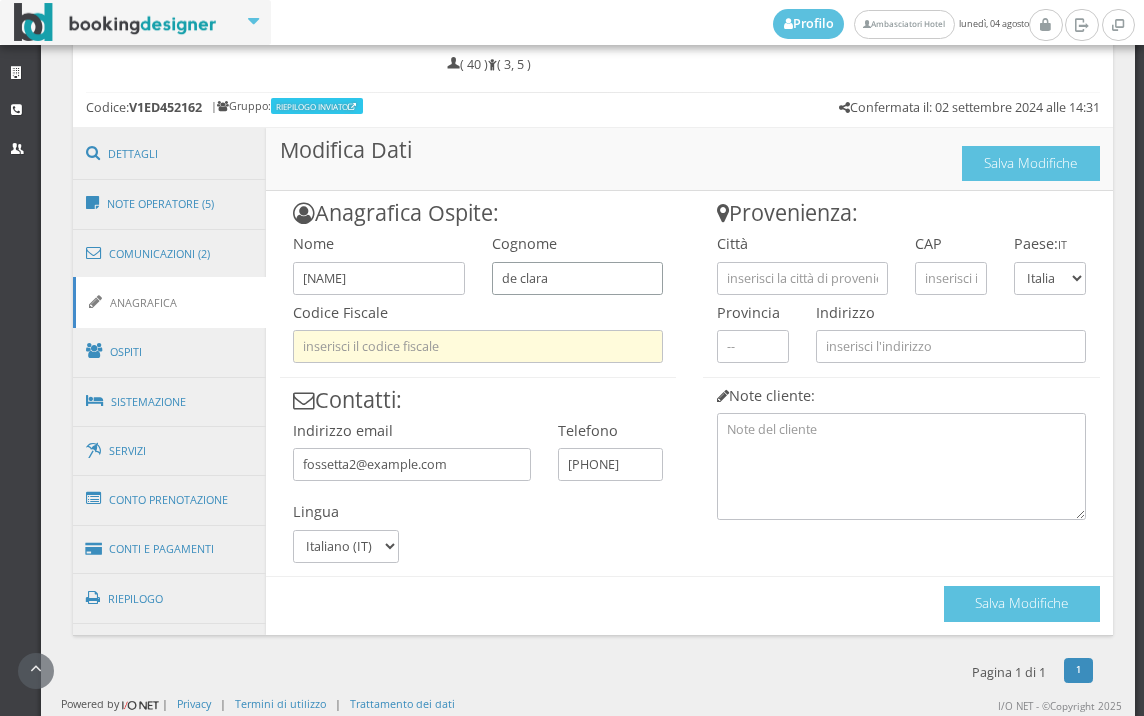 type on "de clara" 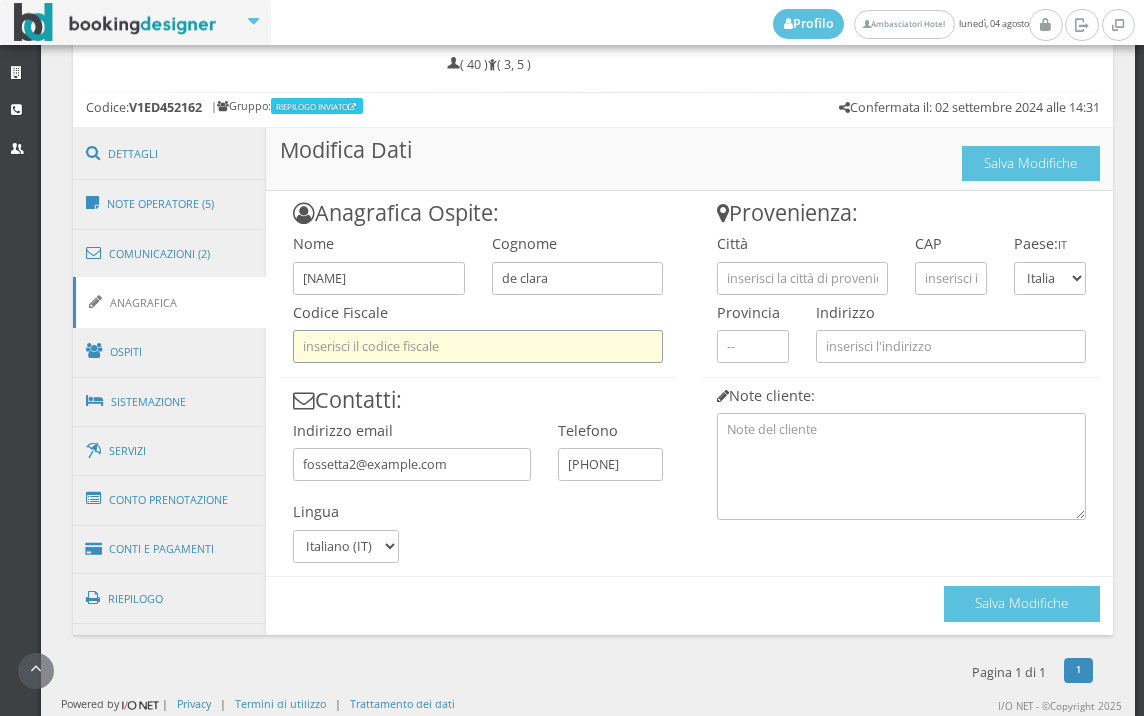 click at bounding box center (478, 346) 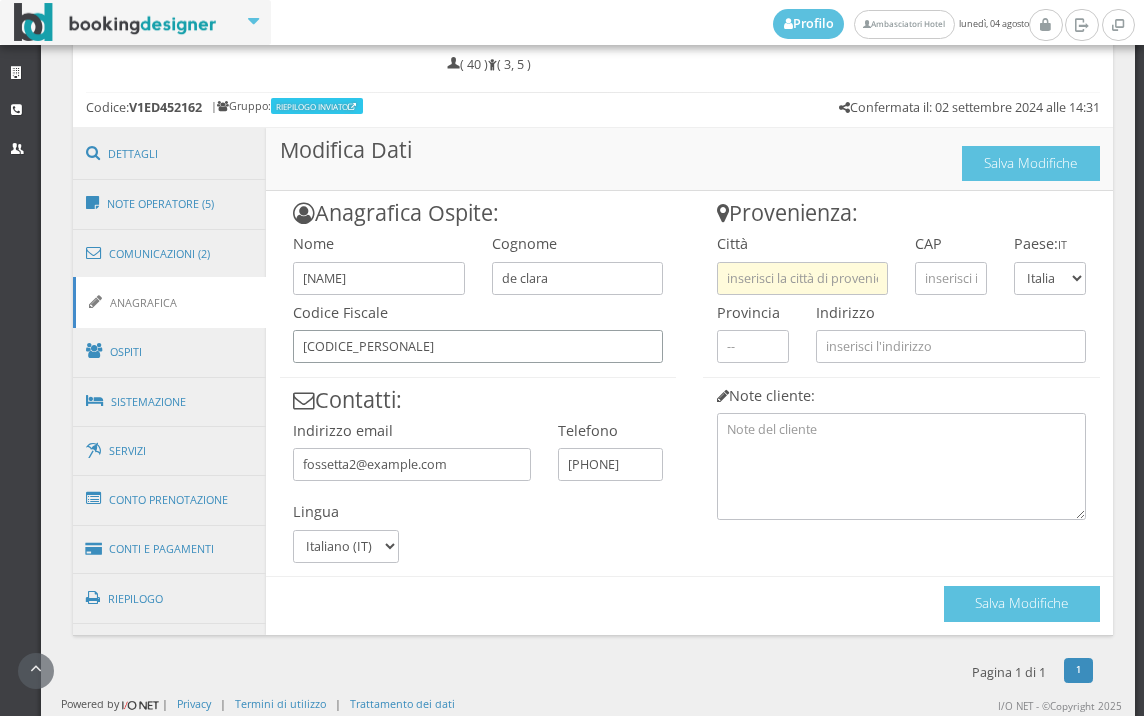 type on "dclmrz80e20z120n" 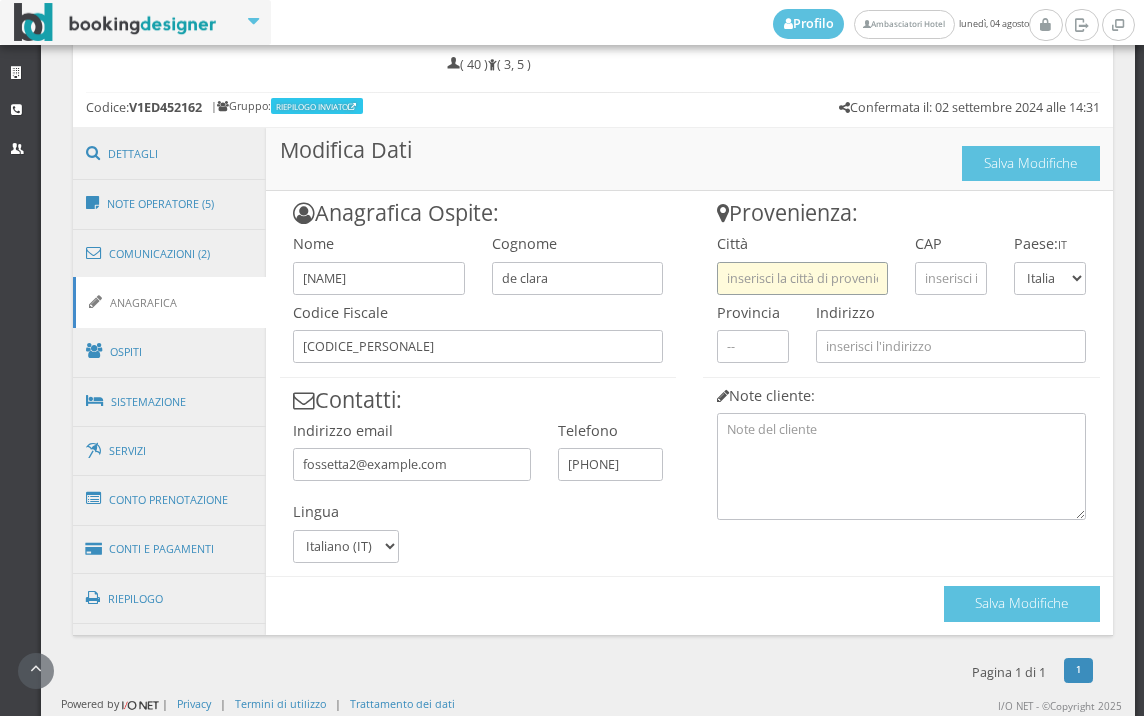 click at bounding box center (802, 278) 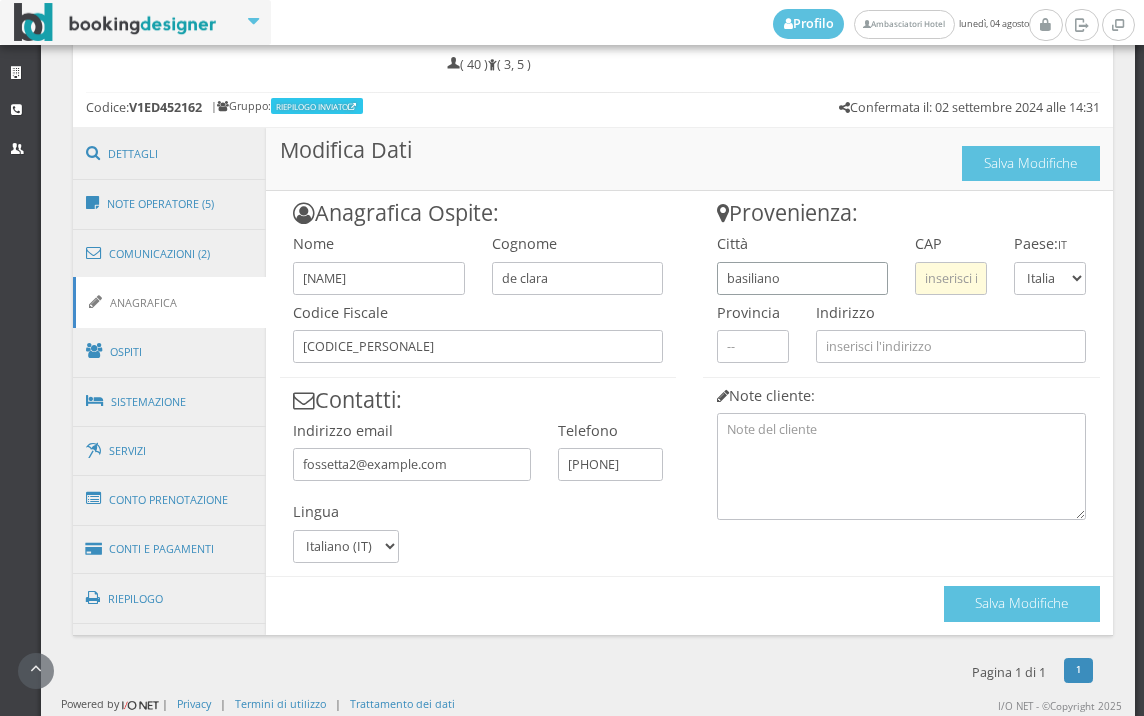 type on "basiliano" 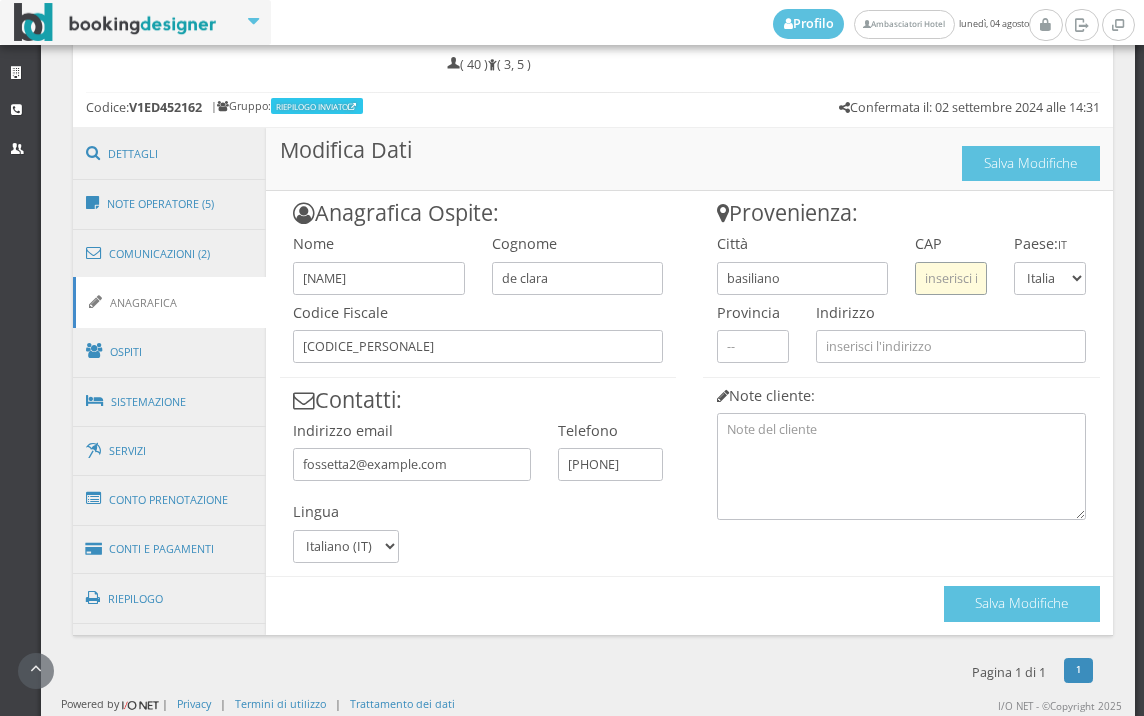 click at bounding box center [951, 278] 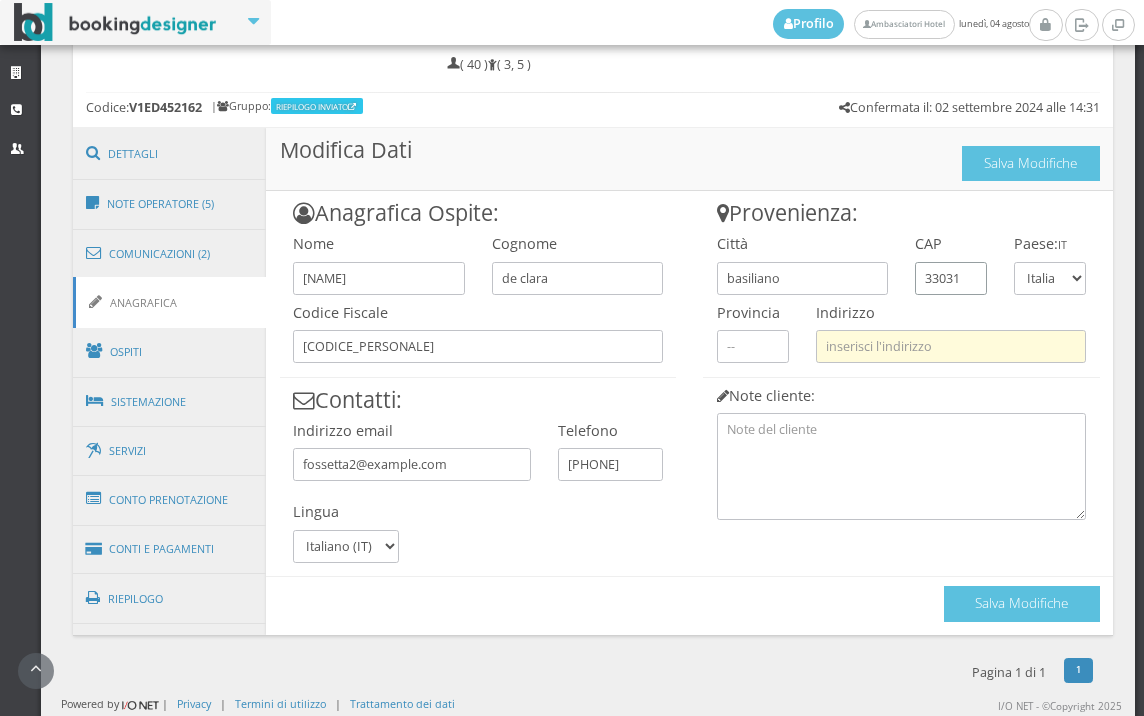 type on "33031" 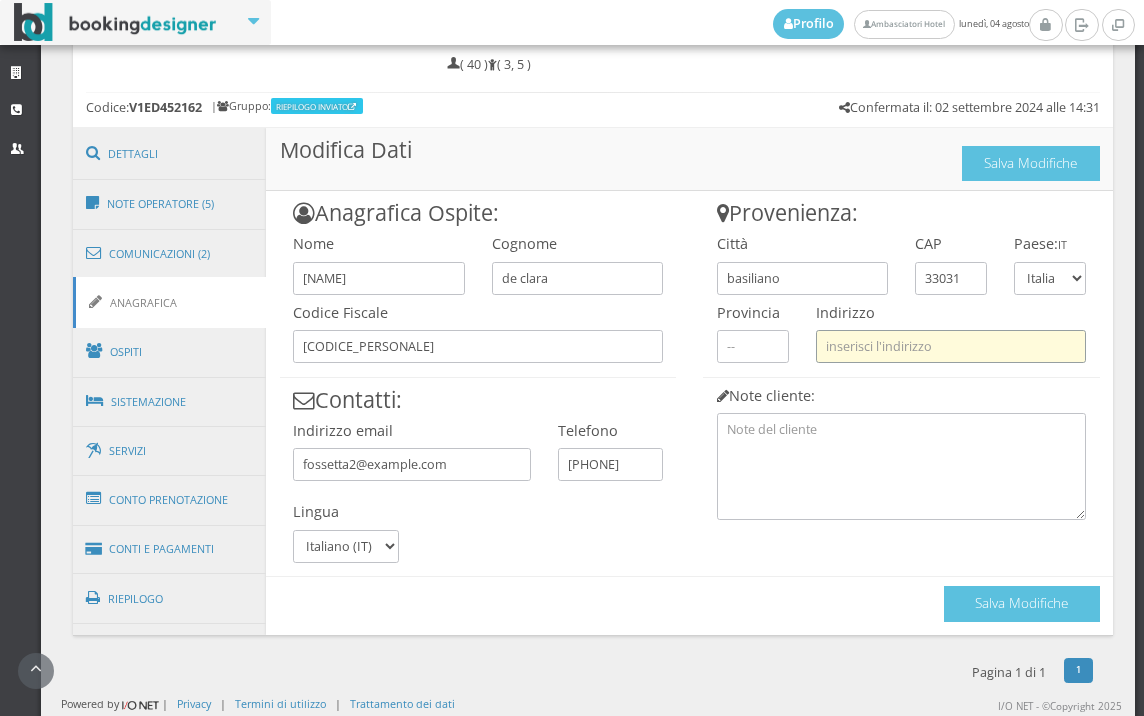 drag, startPoint x: 841, startPoint y: 332, endPoint x: 841, endPoint y: 345, distance: 13 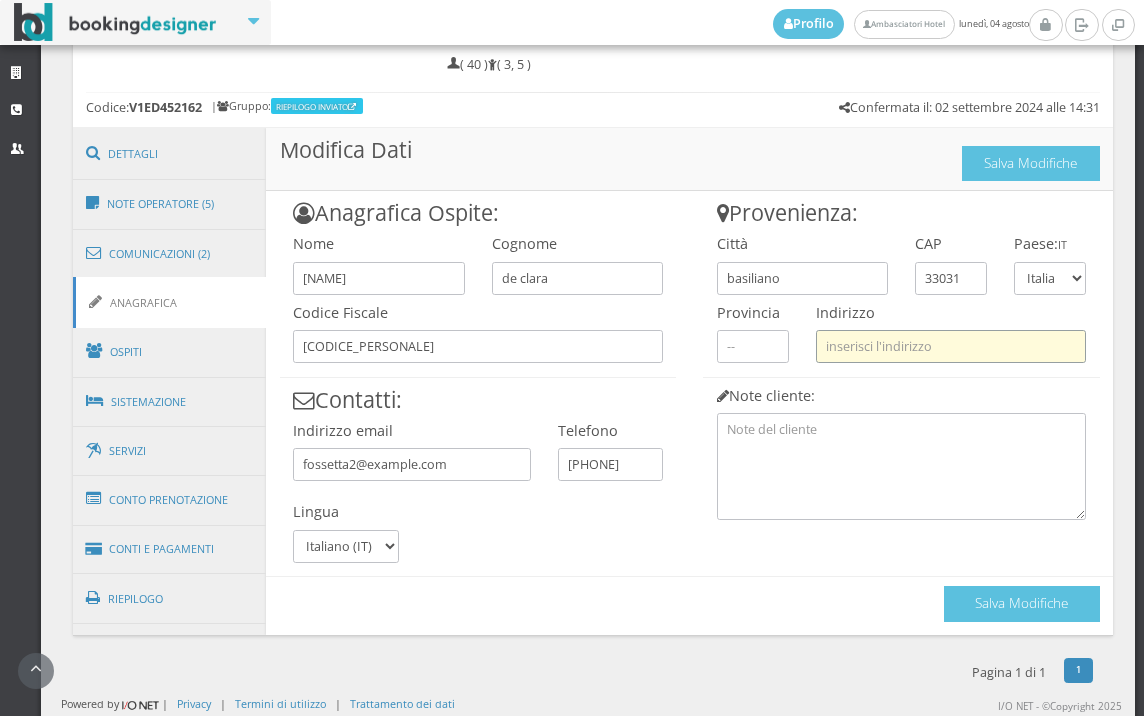 click at bounding box center [951, 346] 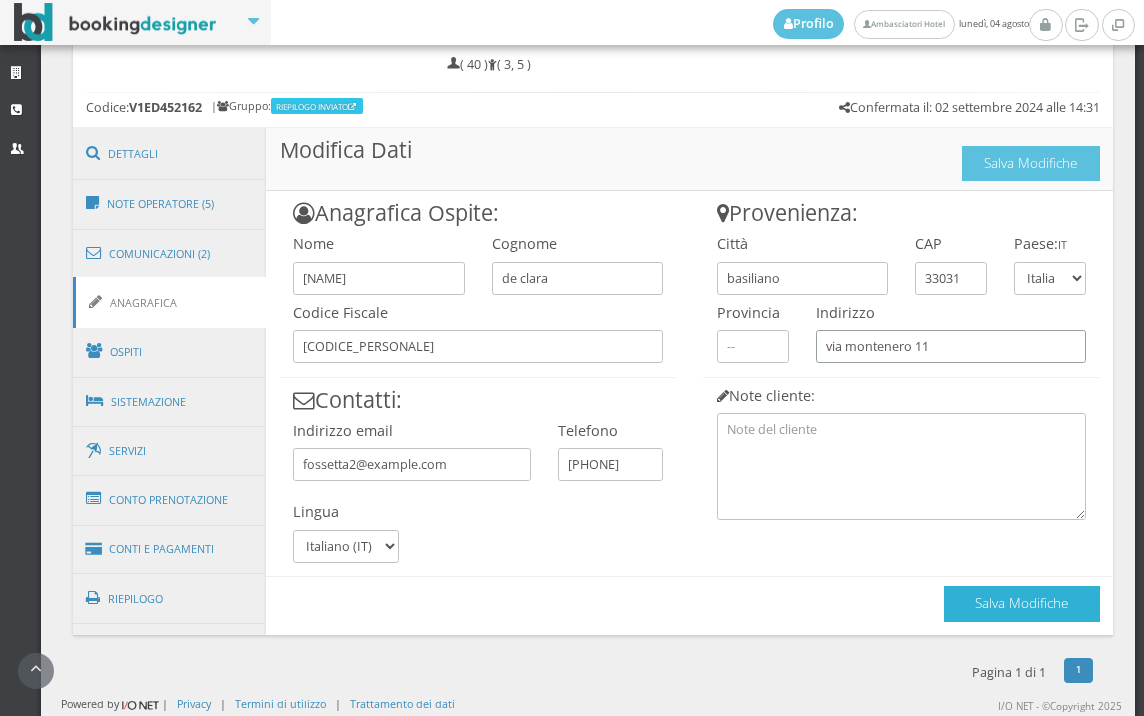 type on "via montenero 11" 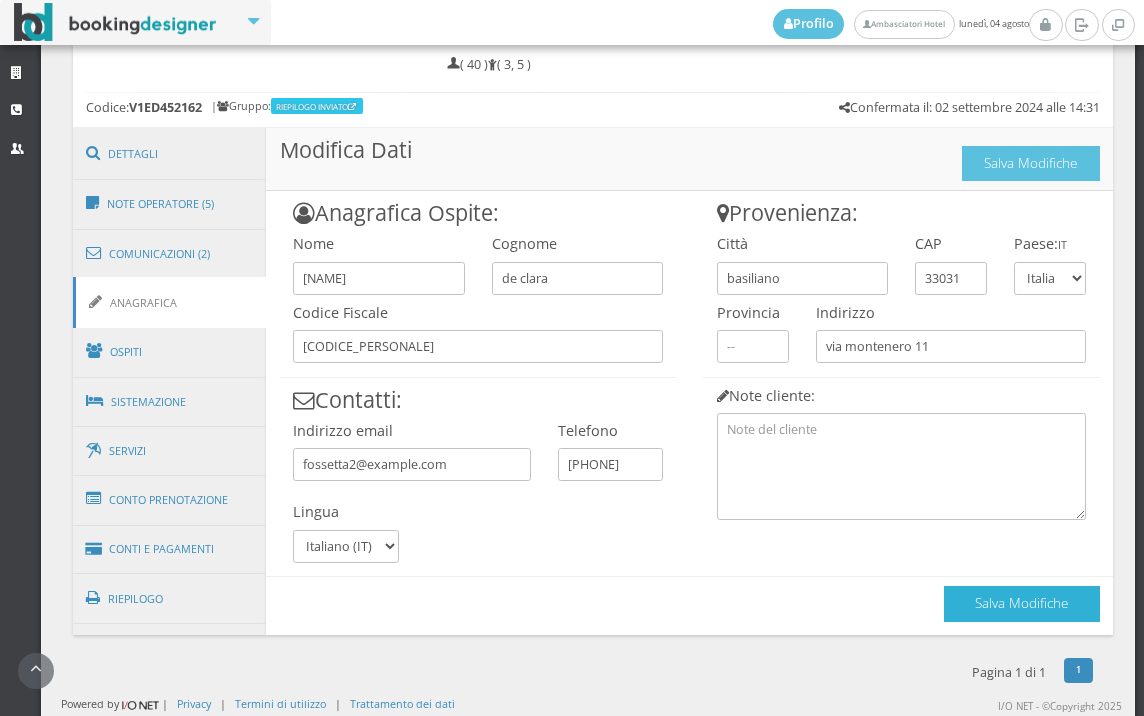 click on "Salva Modifiche" at bounding box center [1022, 603] 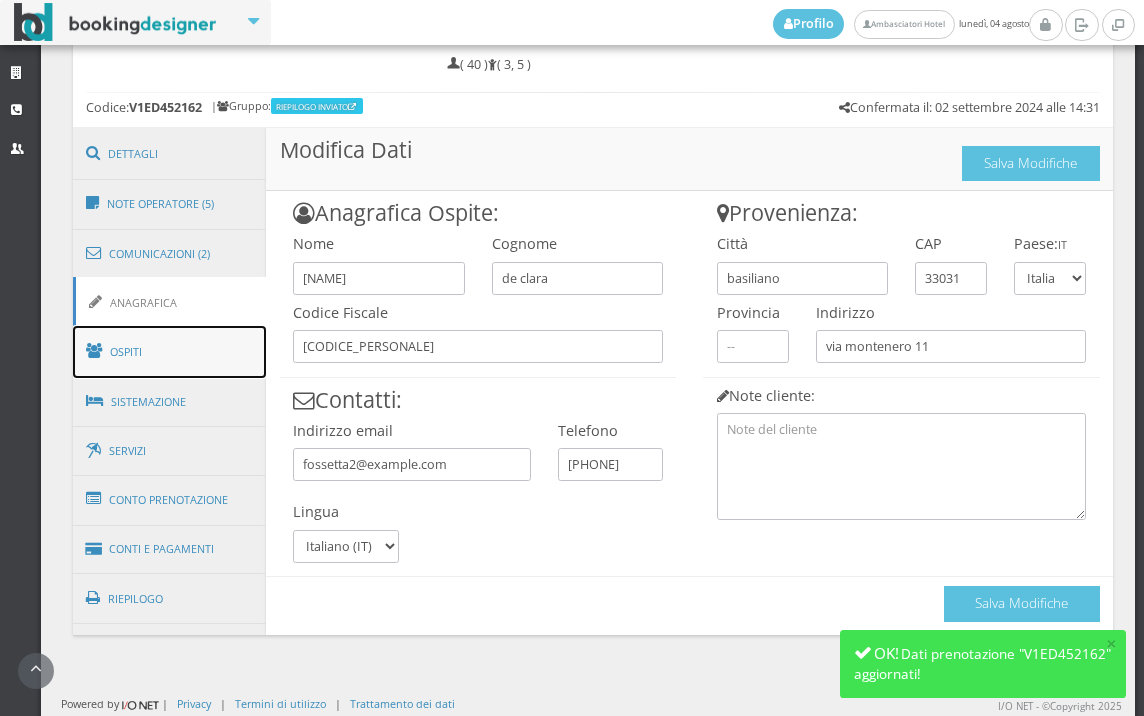 click on "Ospiti" at bounding box center (170, 352) 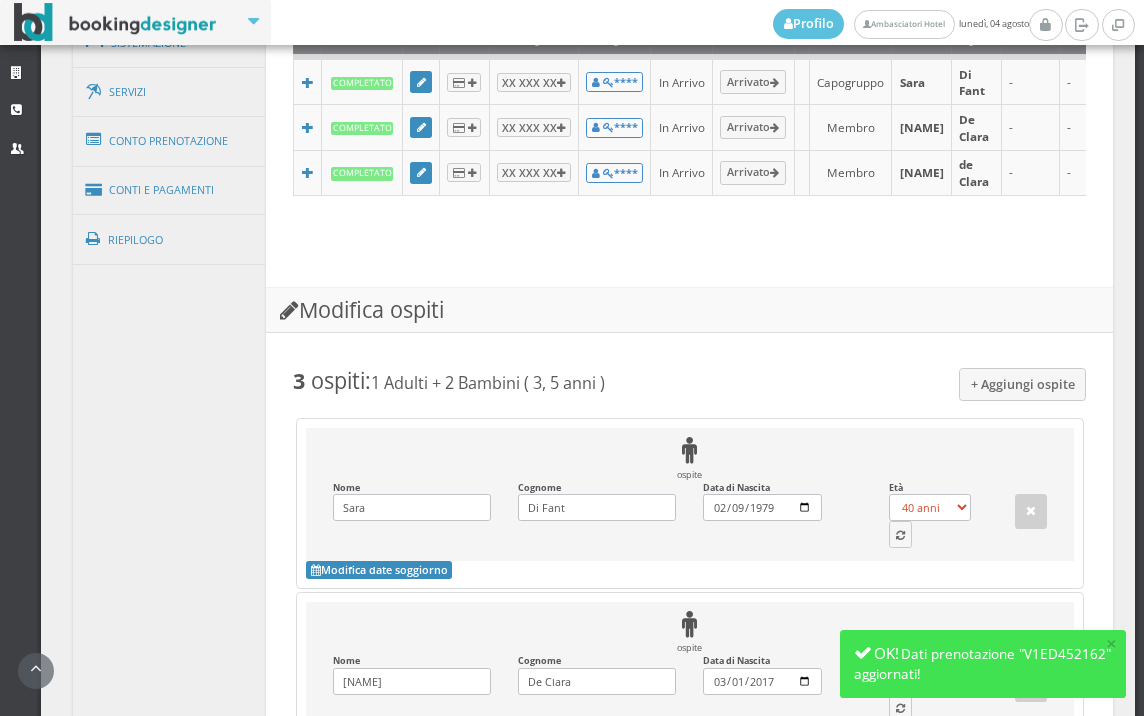 scroll, scrollTop: 1802, scrollLeft: 0, axis: vertical 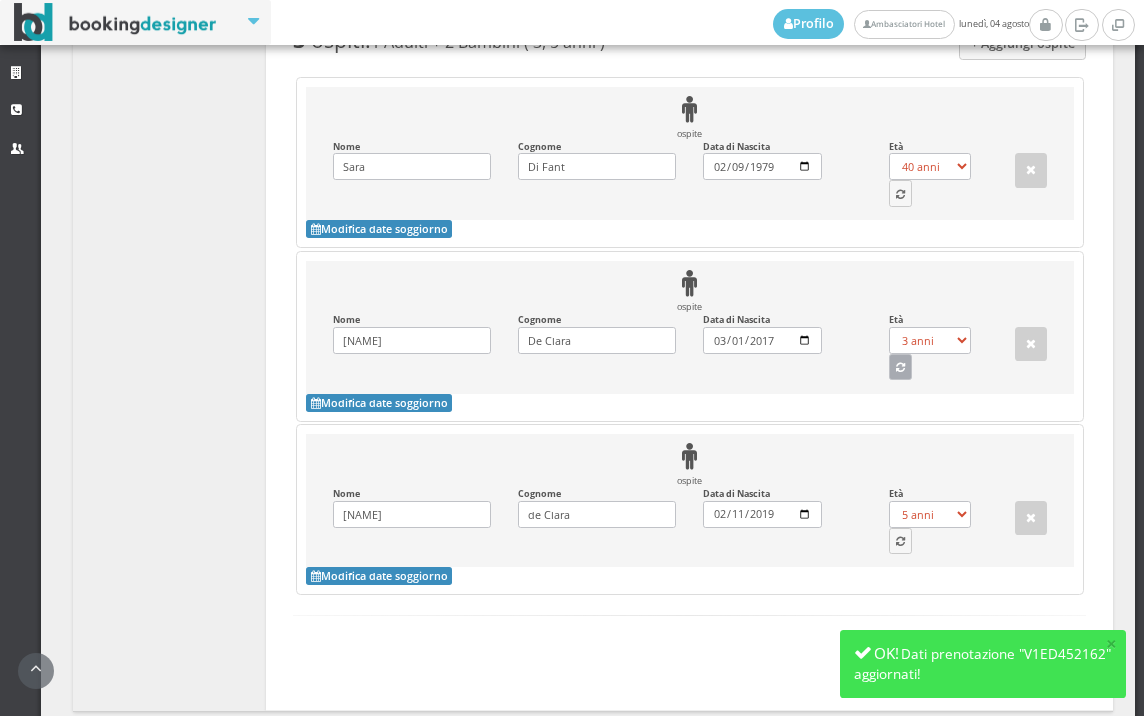 click at bounding box center [900, 368] 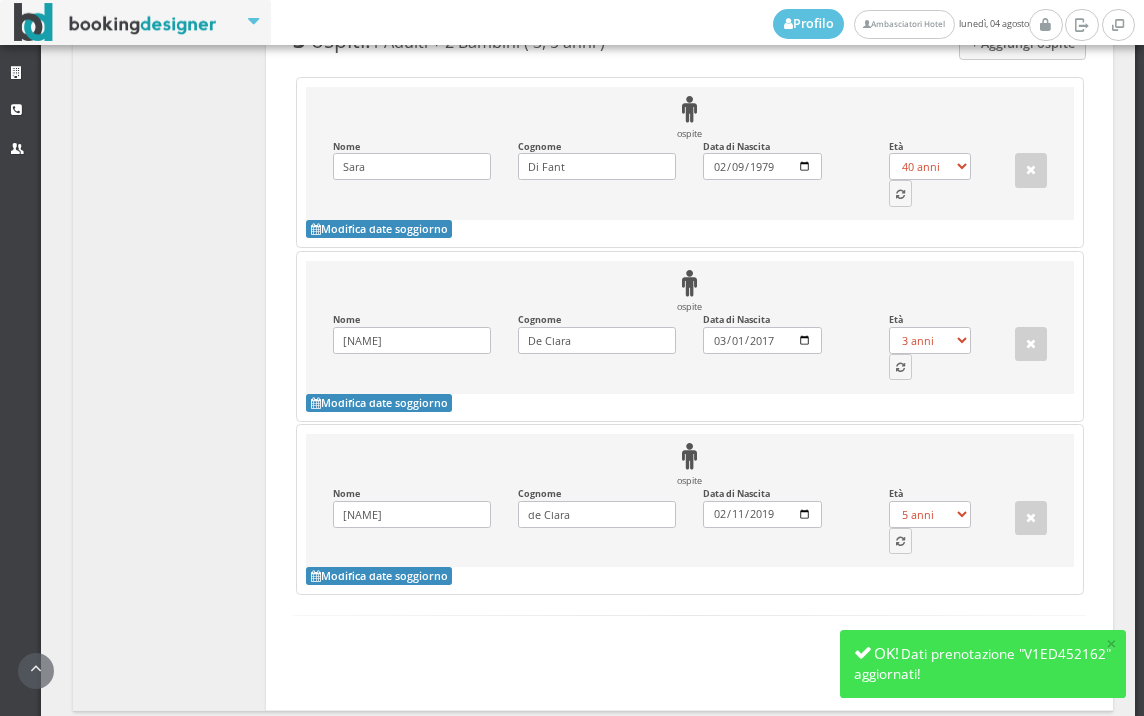 select on "8" 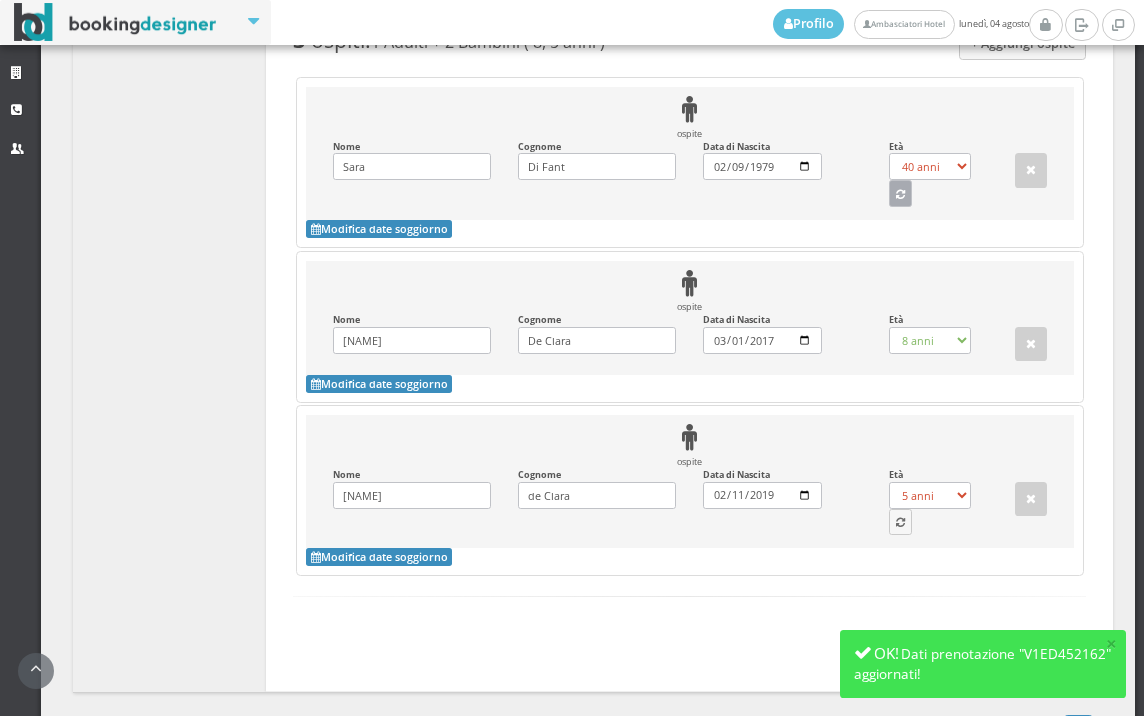 click at bounding box center [901, 193] 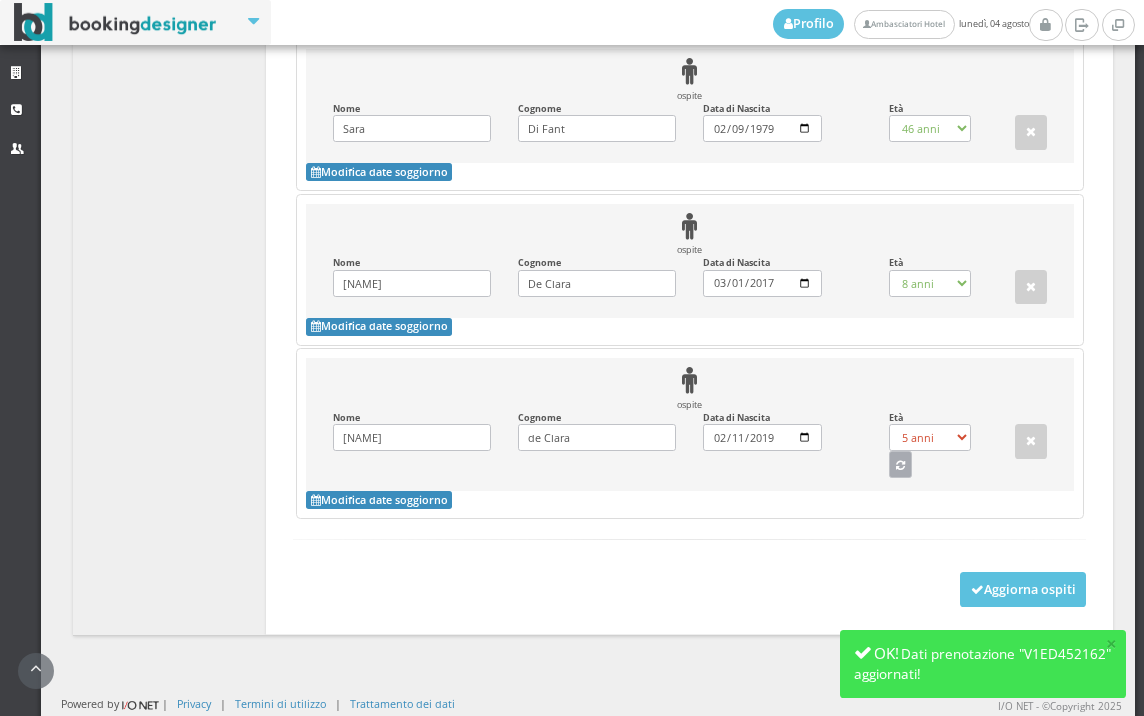 click at bounding box center [901, 464] 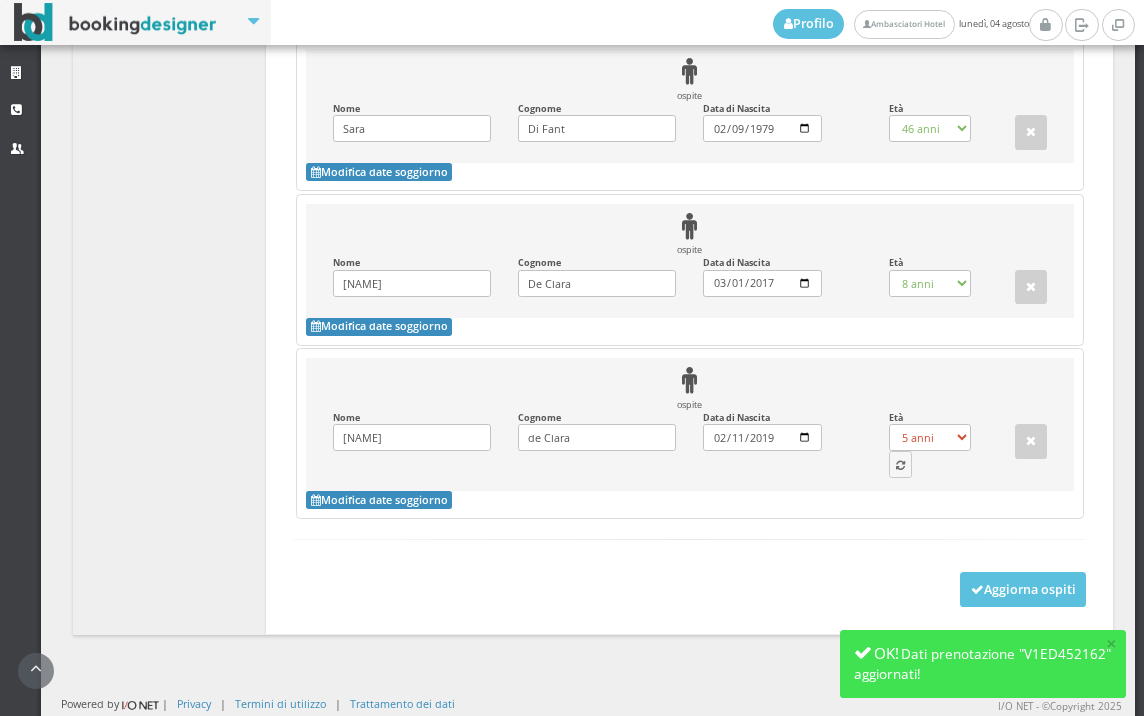 select on "6" 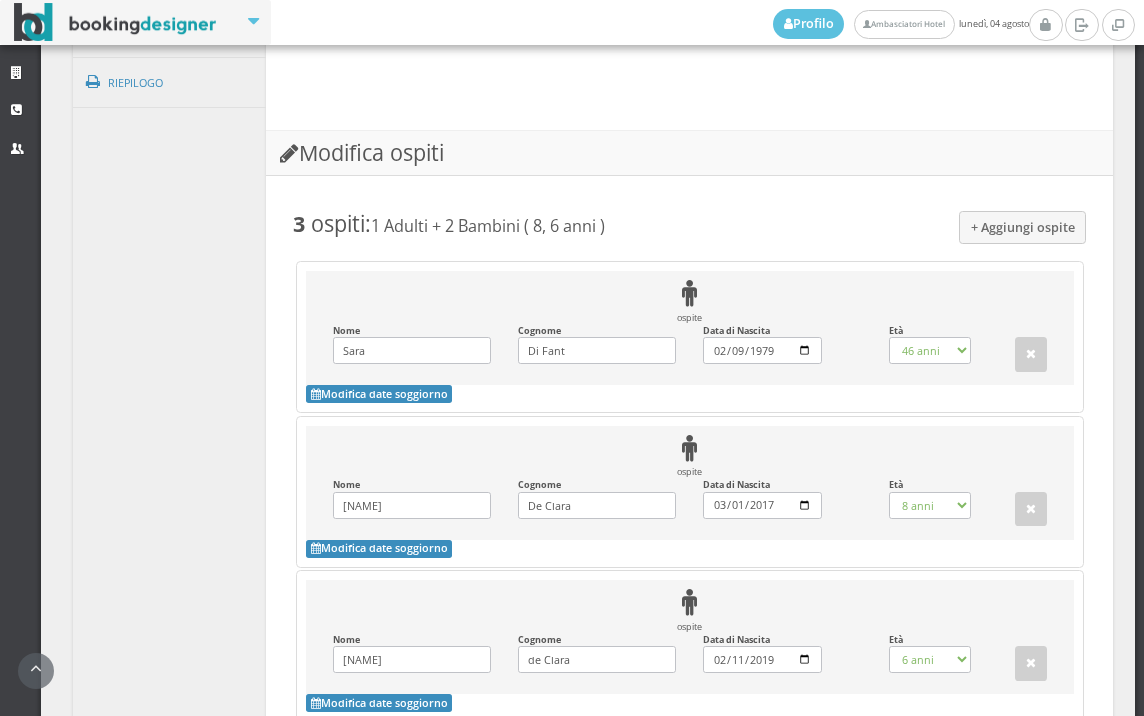 scroll, scrollTop: 1860, scrollLeft: 0, axis: vertical 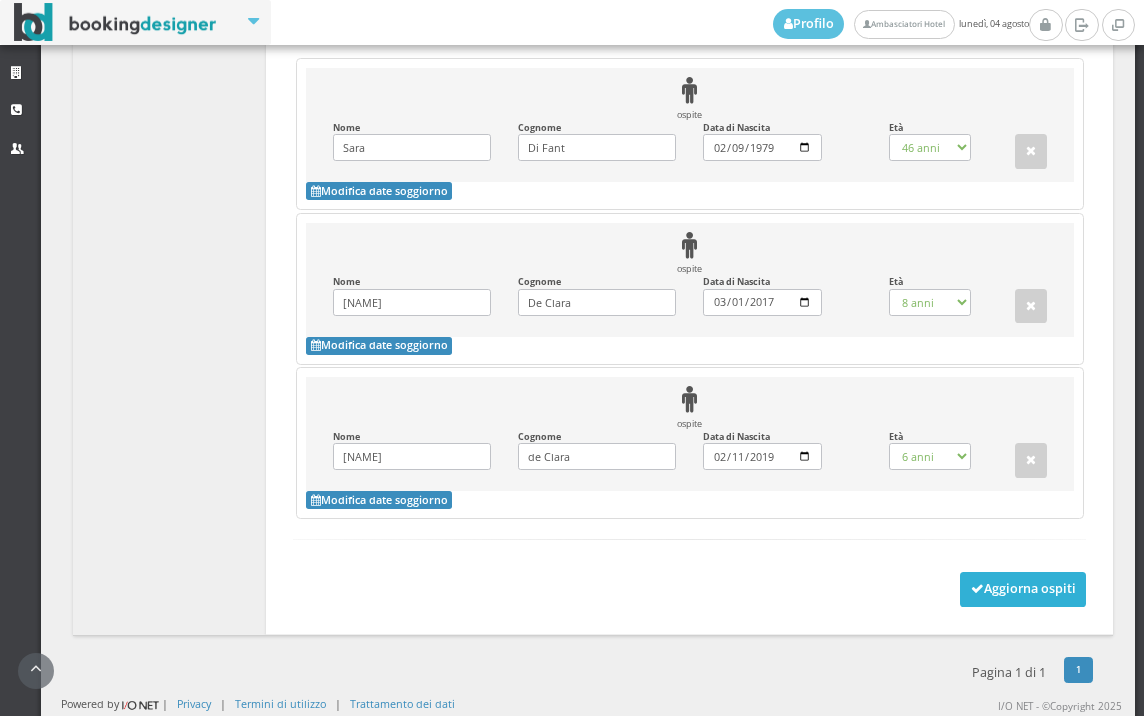 click on "Aggiorna ospiti" at bounding box center [1023, 589] 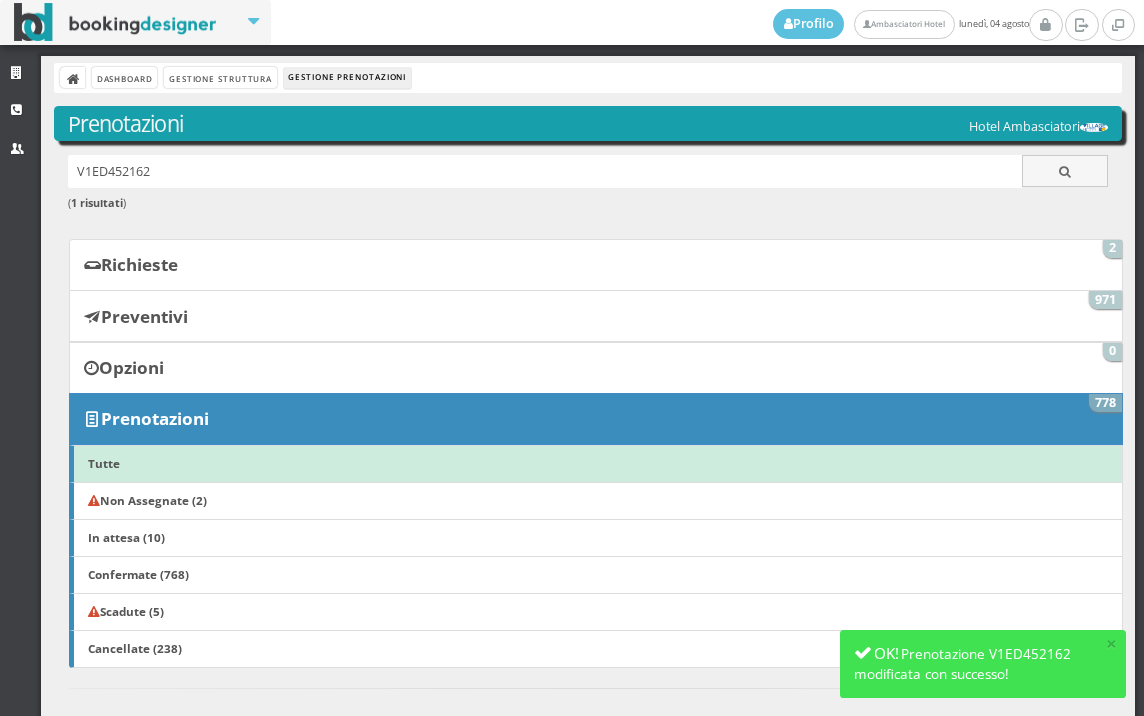 scroll, scrollTop: 0, scrollLeft: 0, axis: both 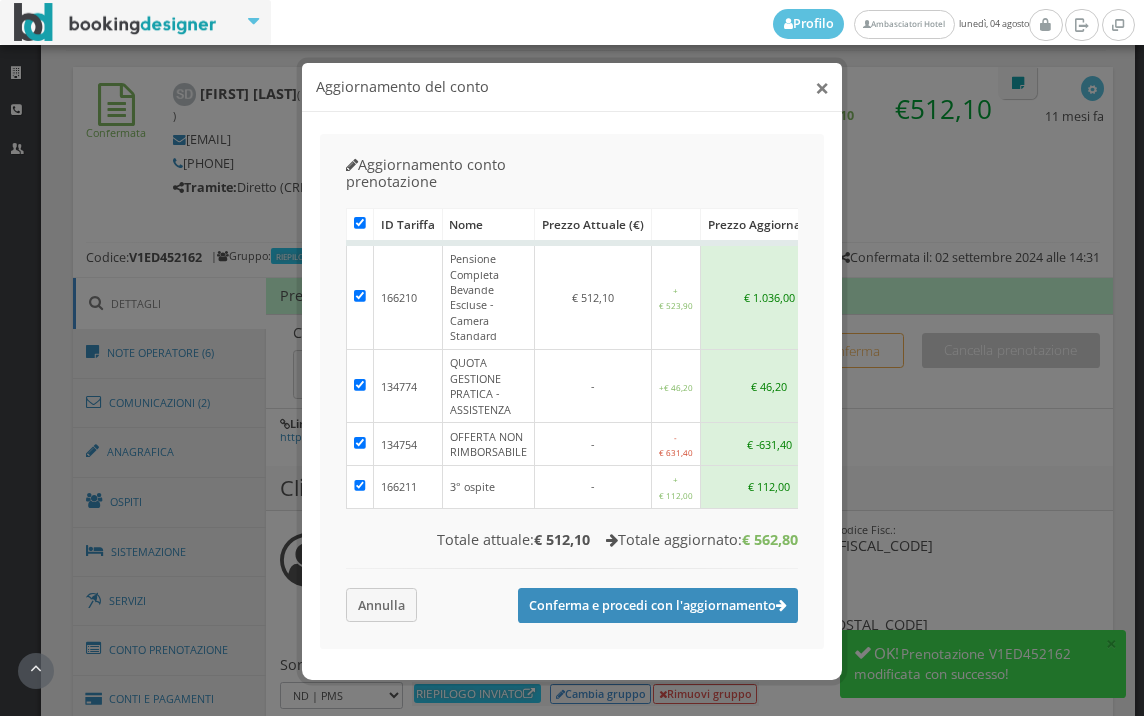 click on "×" at bounding box center (822, 87) 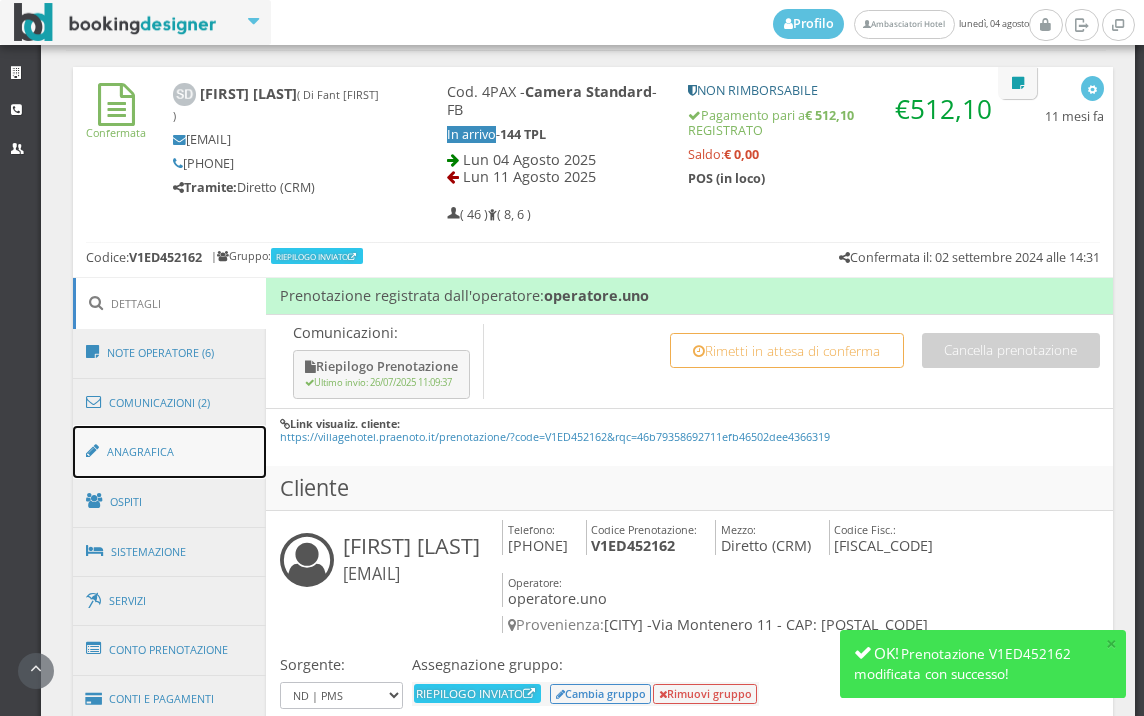 click on "Anagrafica" at bounding box center [170, 452] 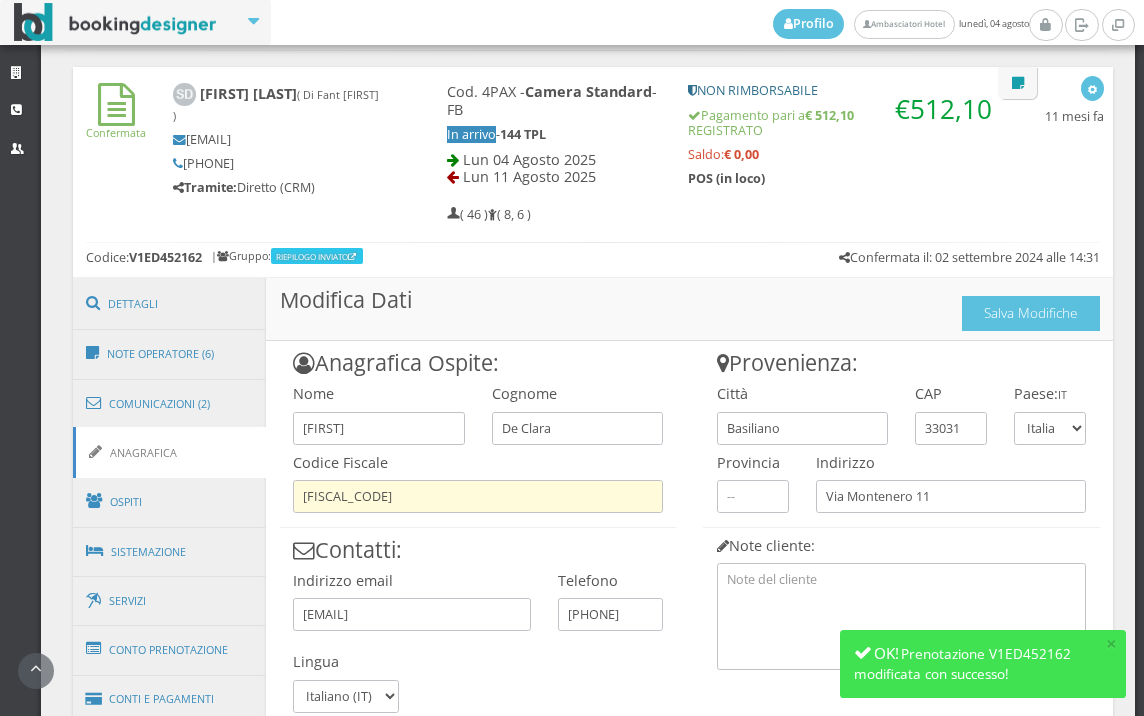 scroll, scrollTop: 1024, scrollLeft: 0, axis: vertical 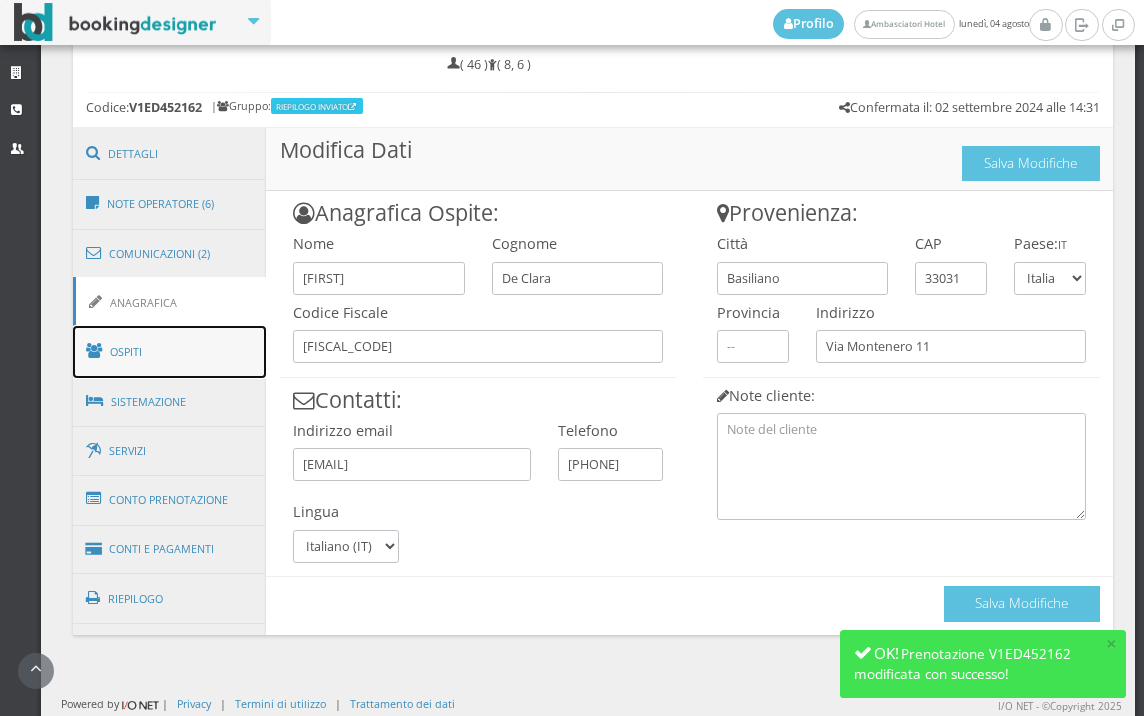 click on "Ospiti" at bounding box center [170, 352] 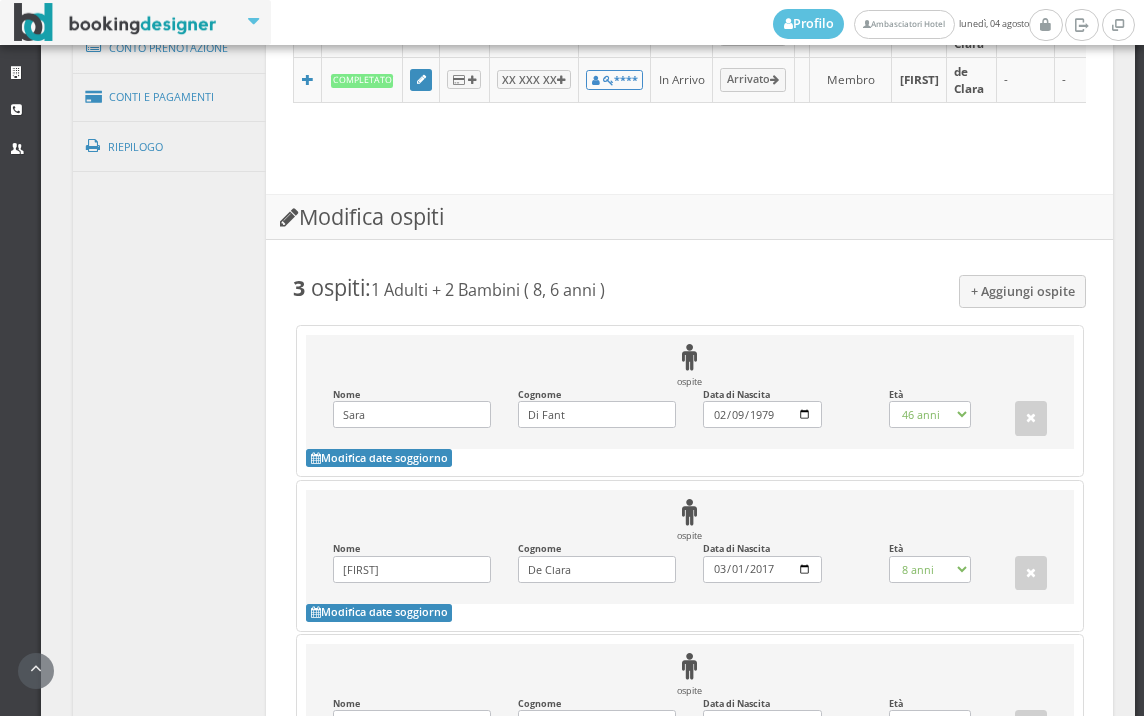 scroll, scrollTop: 1082, scrollLeft: 0, axis: vertical 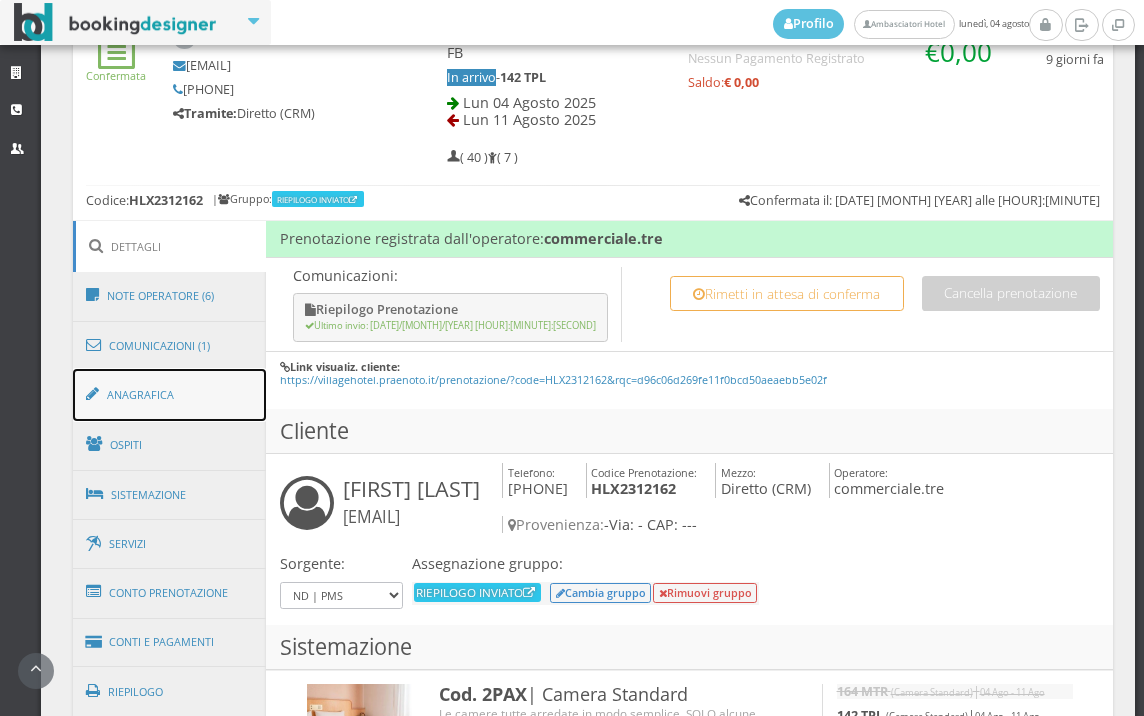 click on "Anagrafica" at bounding box center [170, 395] 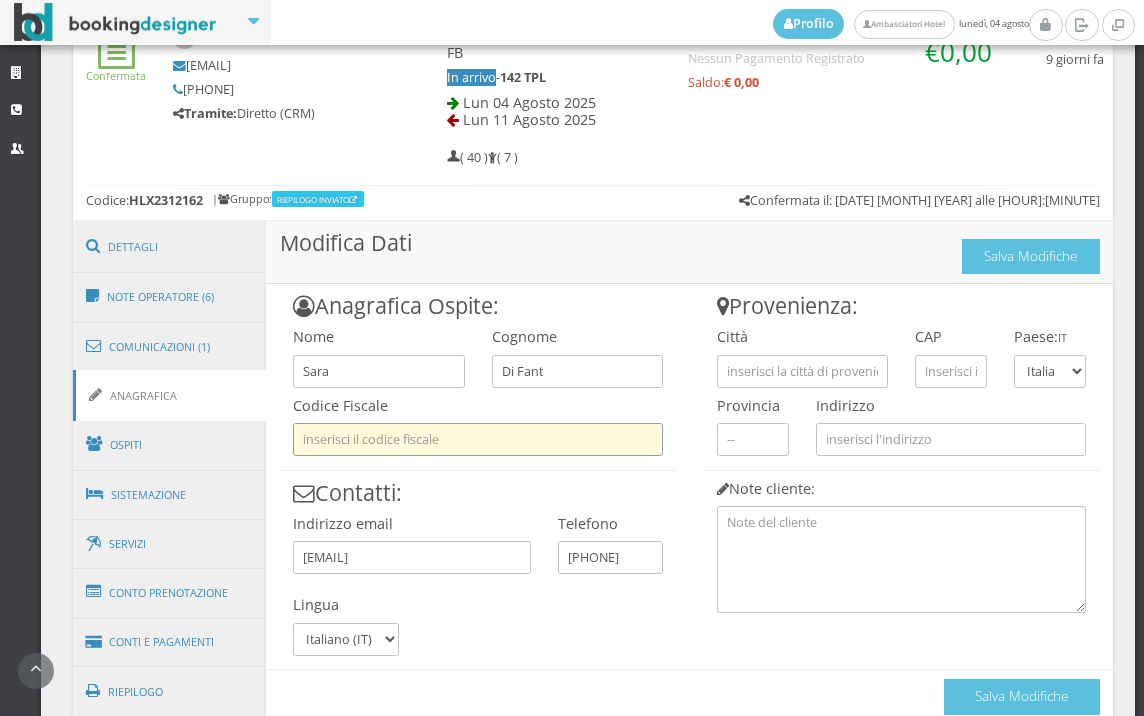 click at bounding box center [478, 439] 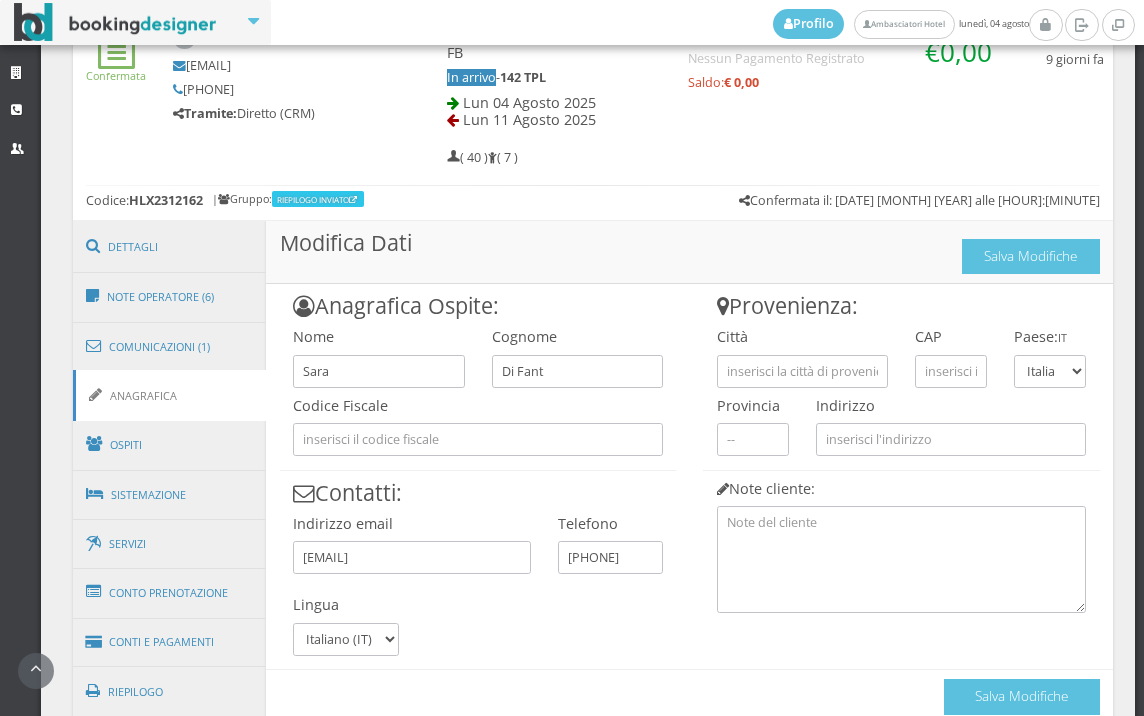 click on "Contatti:" at bounding box center [478, 493] 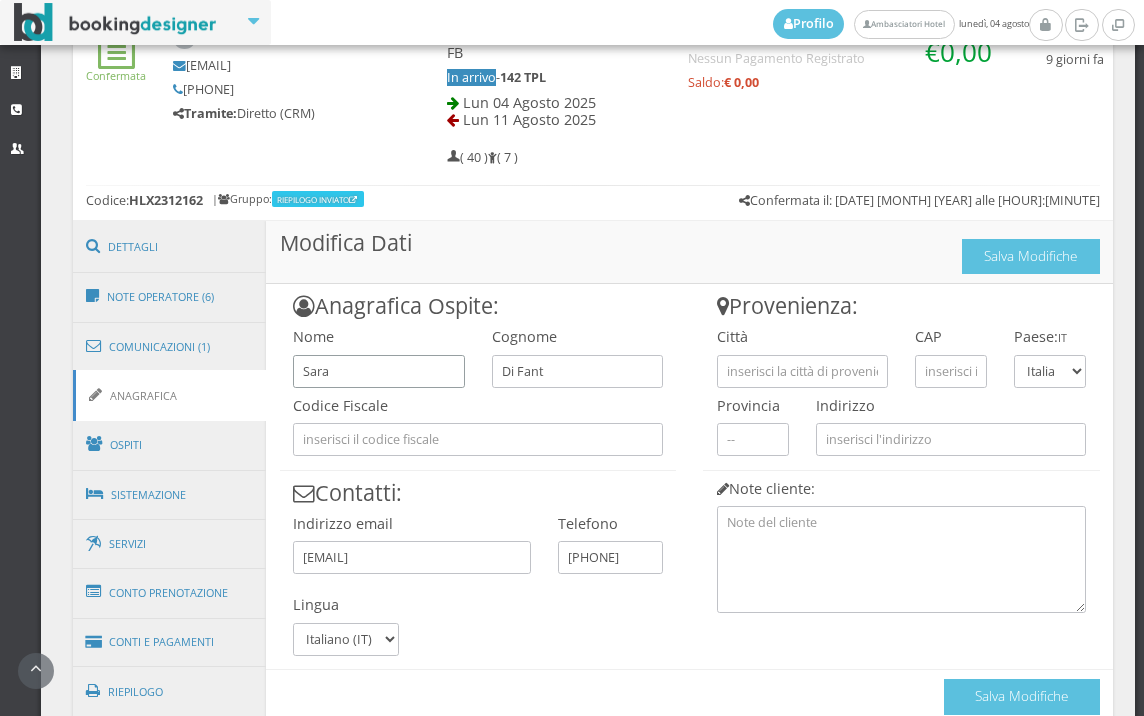 drag, startPoint x: 346, startPoint y: 369, endPoint x: 272, endPoint y: 380, distance: 74.8131 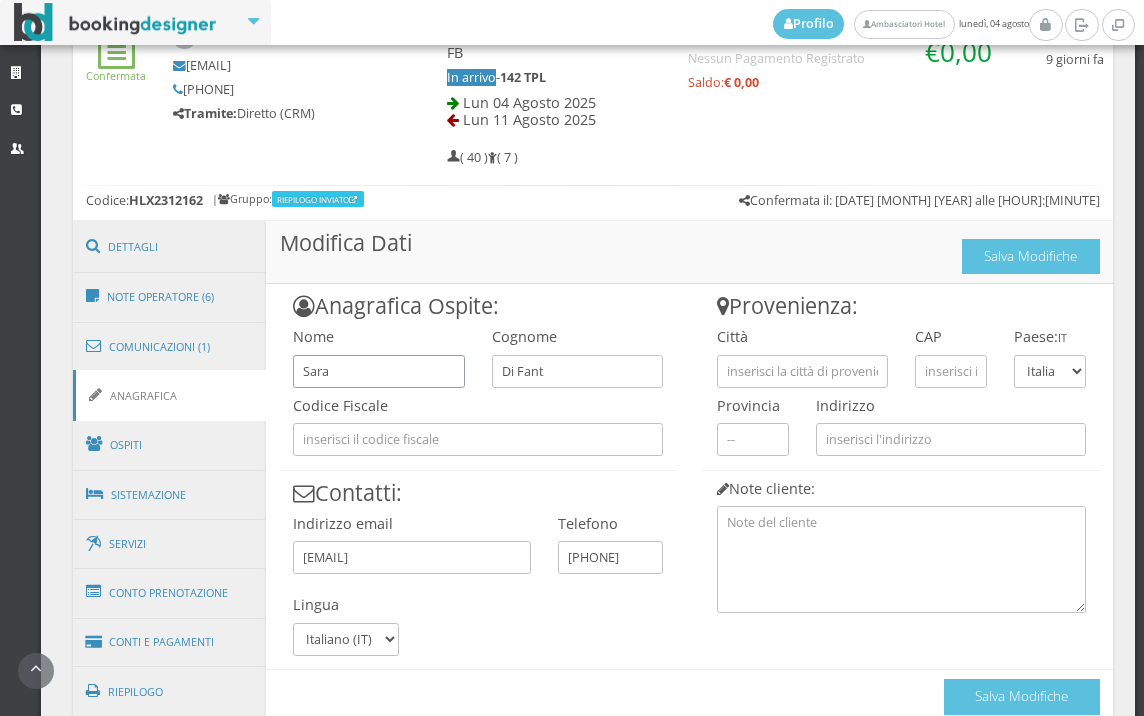 click on "Anagrafica Ospite:
Nome
Sara
Cognome
Di Fant
Codice Fiscale
Contatti:
Indirizzo email
fossetta2@gmail.com
Telefono
3497701762
Lingua
Italiano (IT)
Français (FR)
Español (ES)
English (EN)
Deutsch (DE)
Česky (CS)" at bounding box center [478, 470] 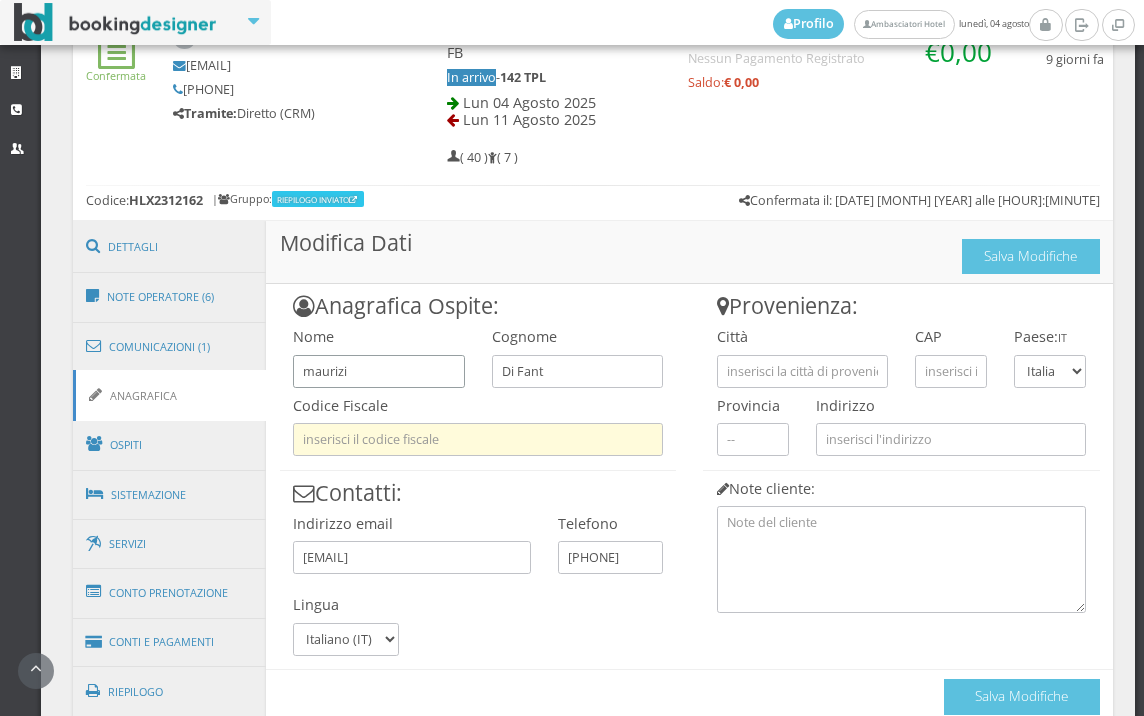 type on "maurizio" 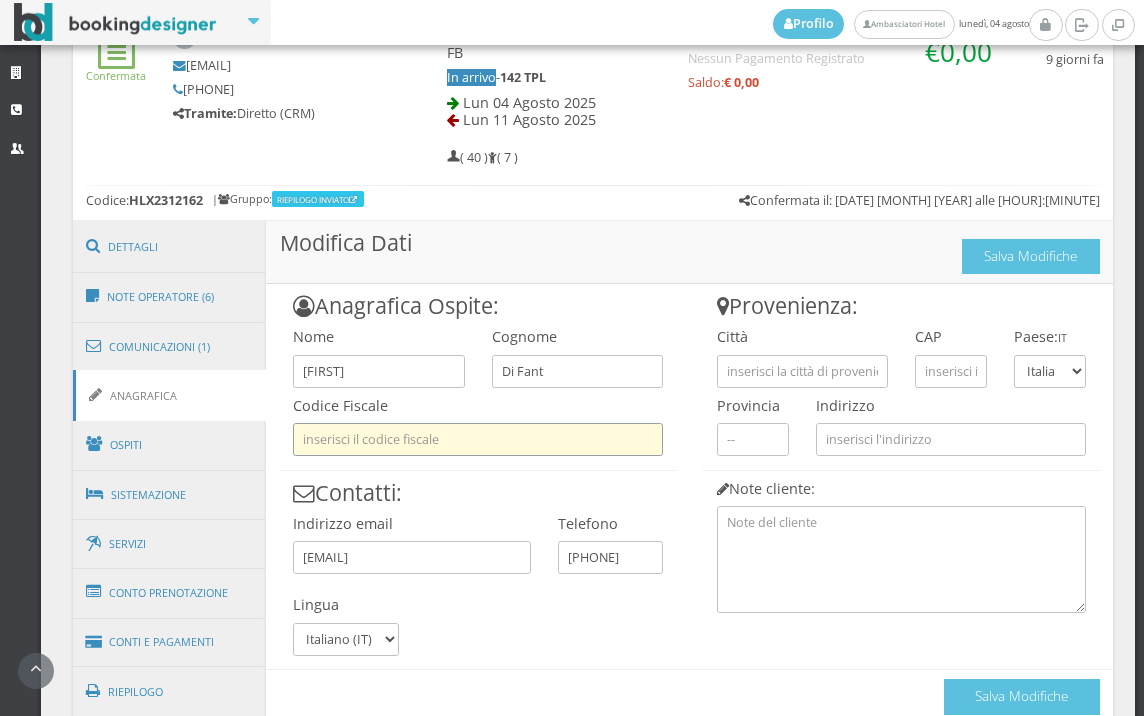 type on "dclmrz80e20z120n" 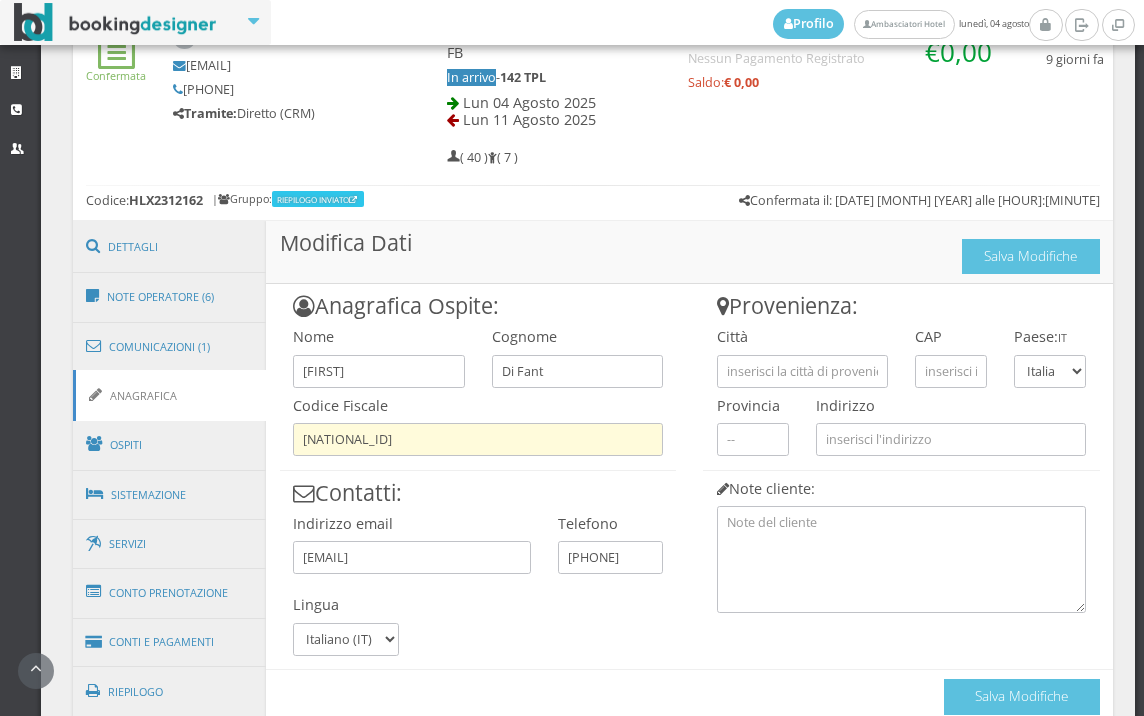 type on "basiliano" 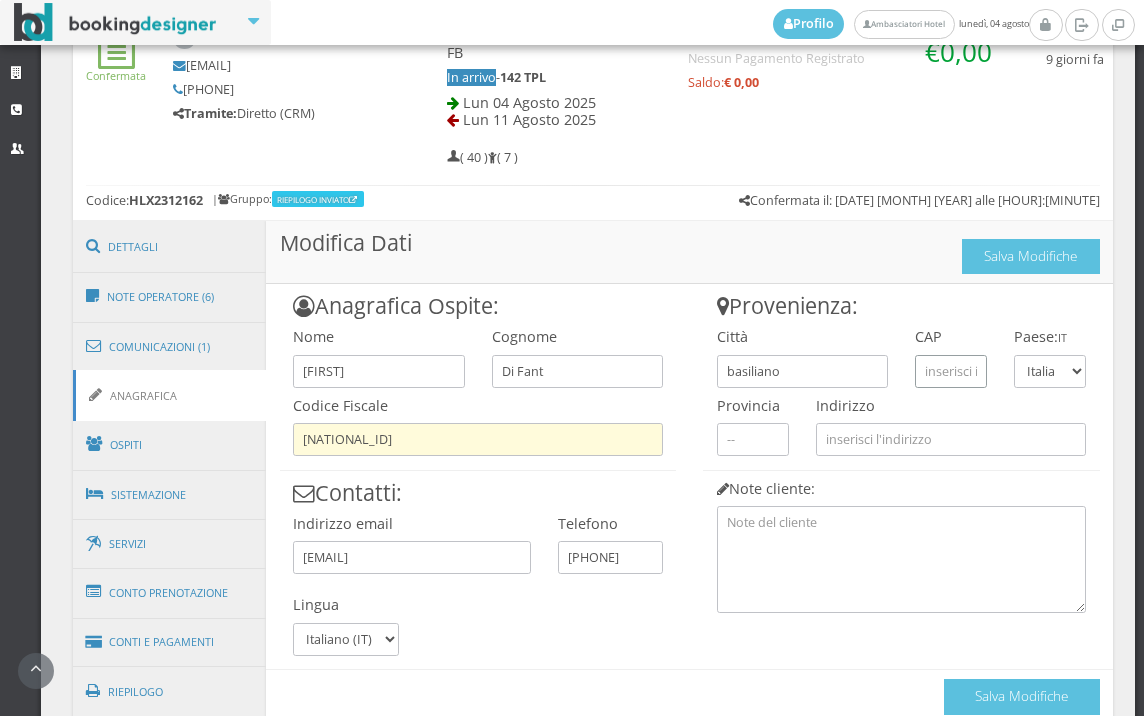 type on "33031" 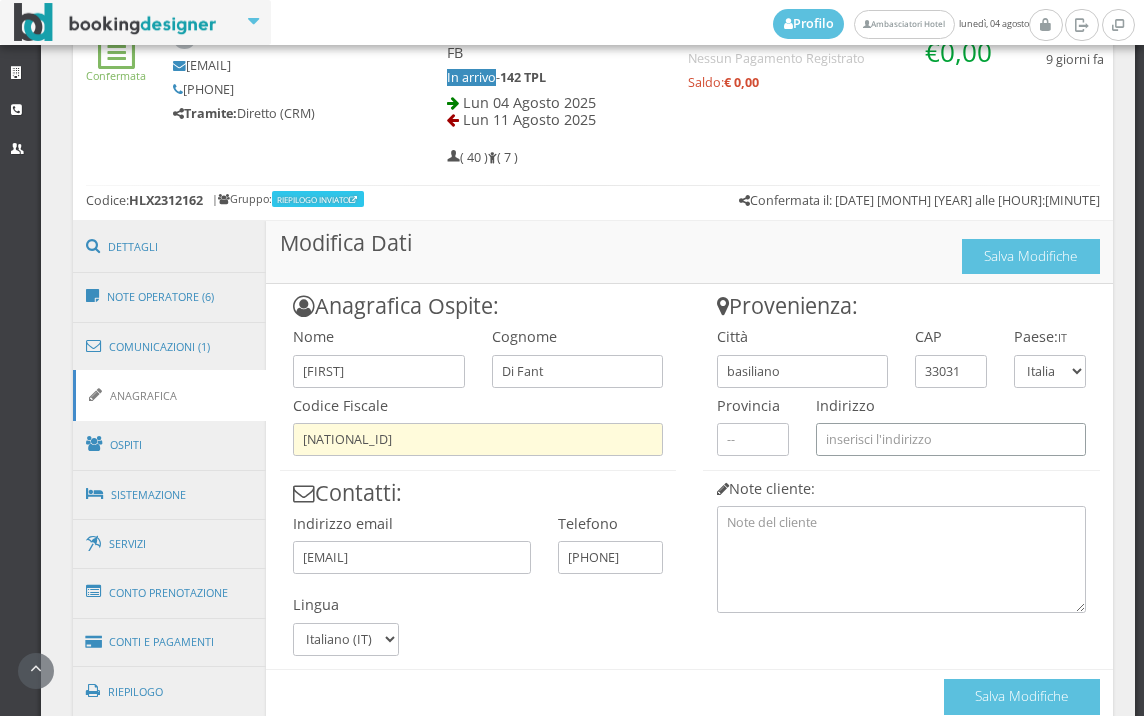 type on "via montenero 11" 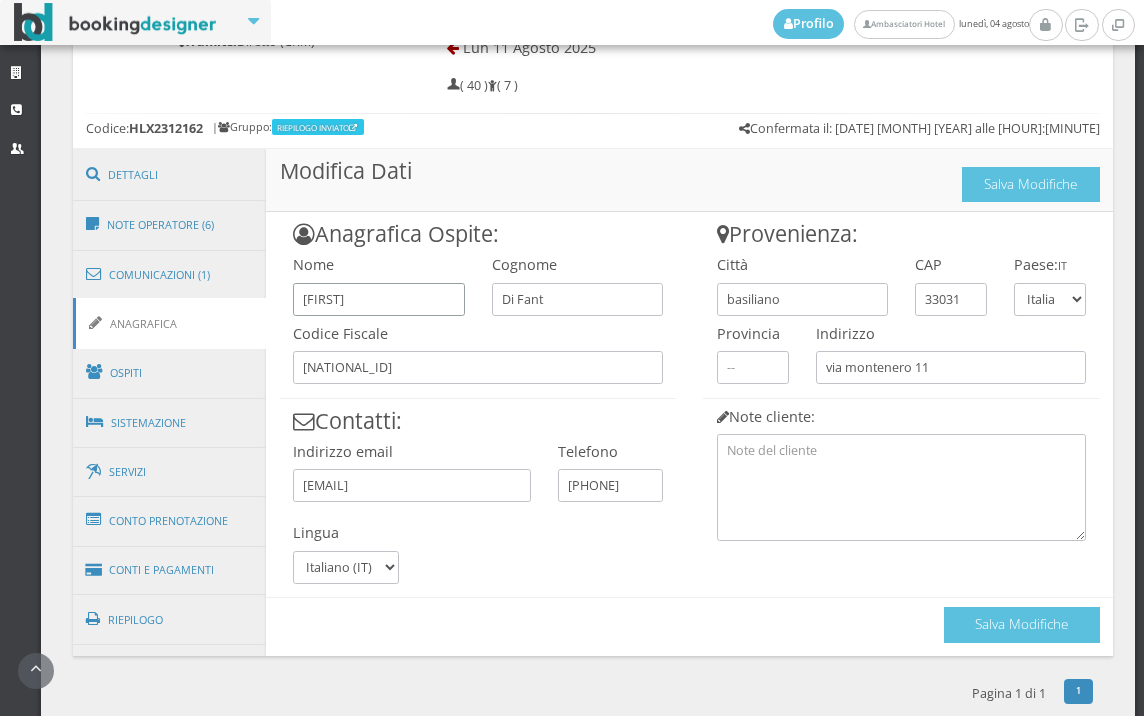 scroll, scrollTop: 1024, scrollLeft: 0, axis: vertical 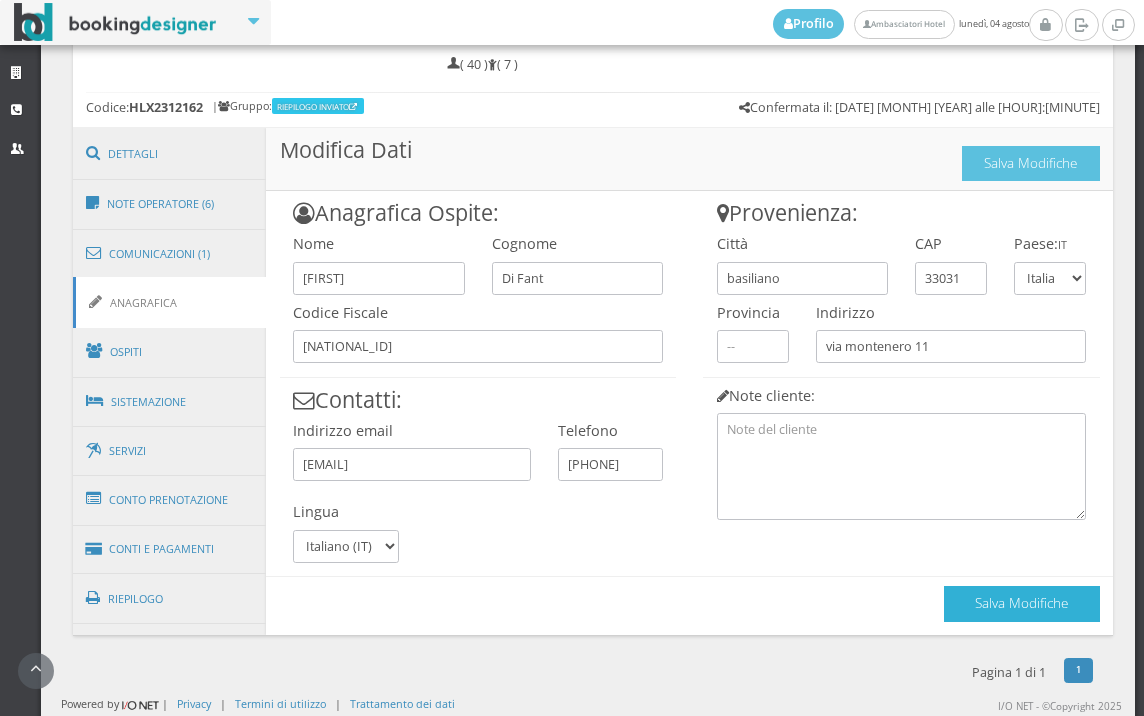 click on "Salva Modifiche" at bounding box center (1022, 603) 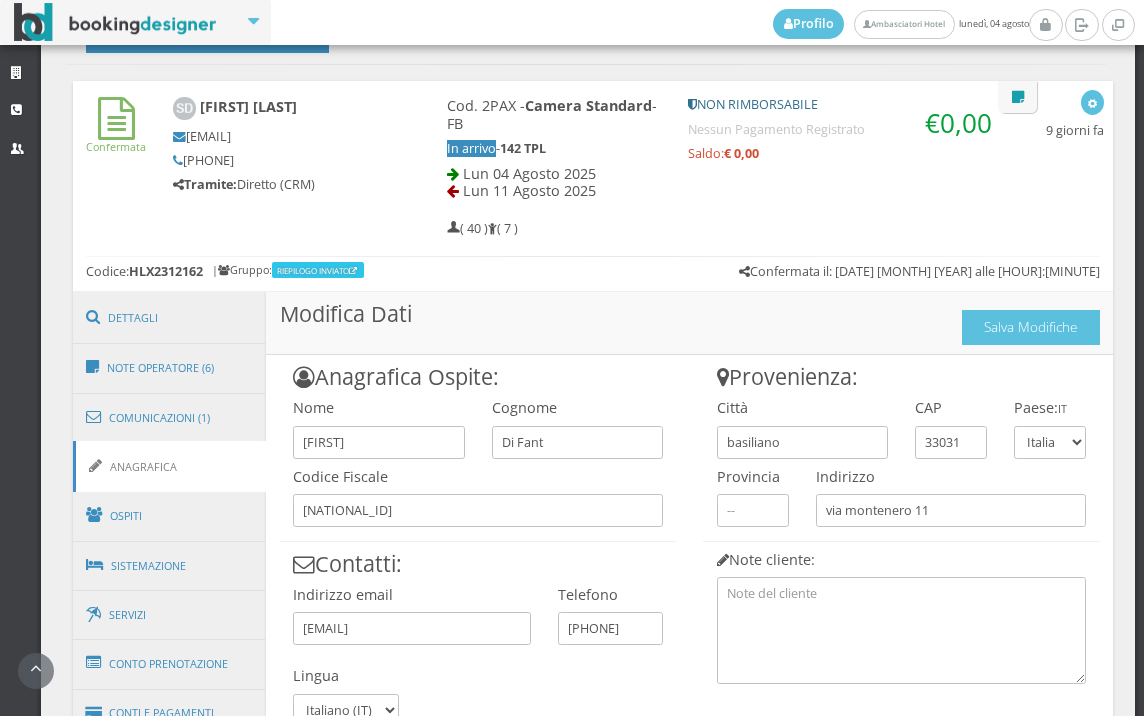 scroll, scrollTop: 802, scrollLeft: 0, axis: vertical 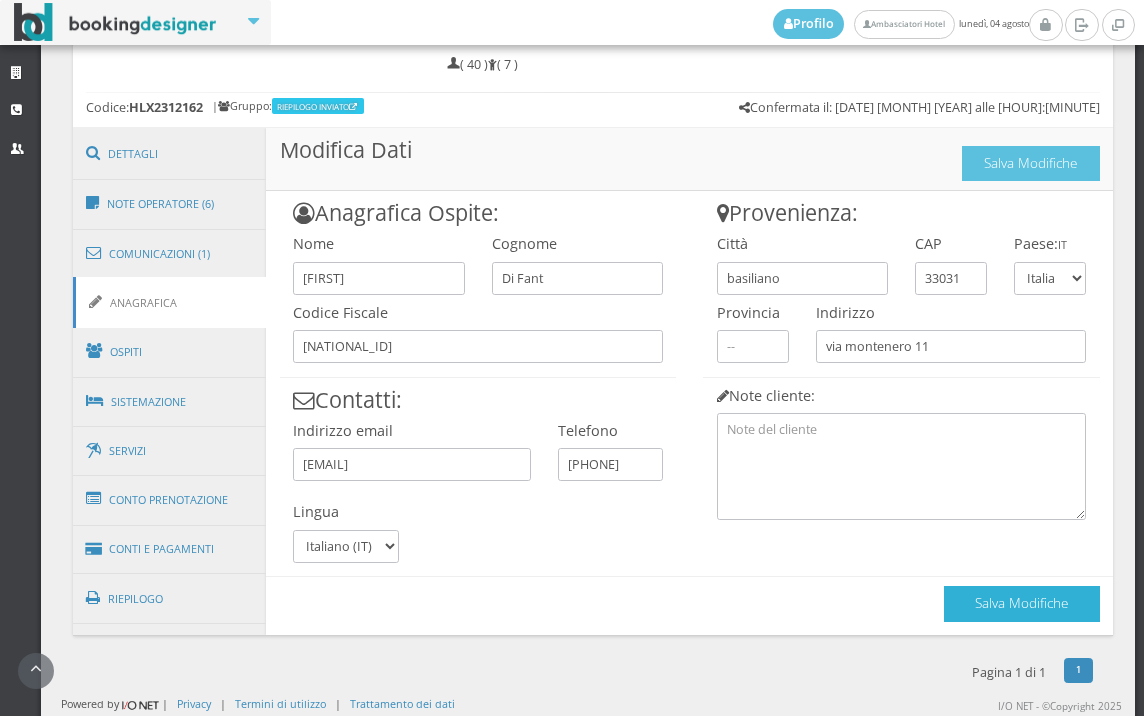 click on "Salva Modifiche" at bounding box center [1022, 603] 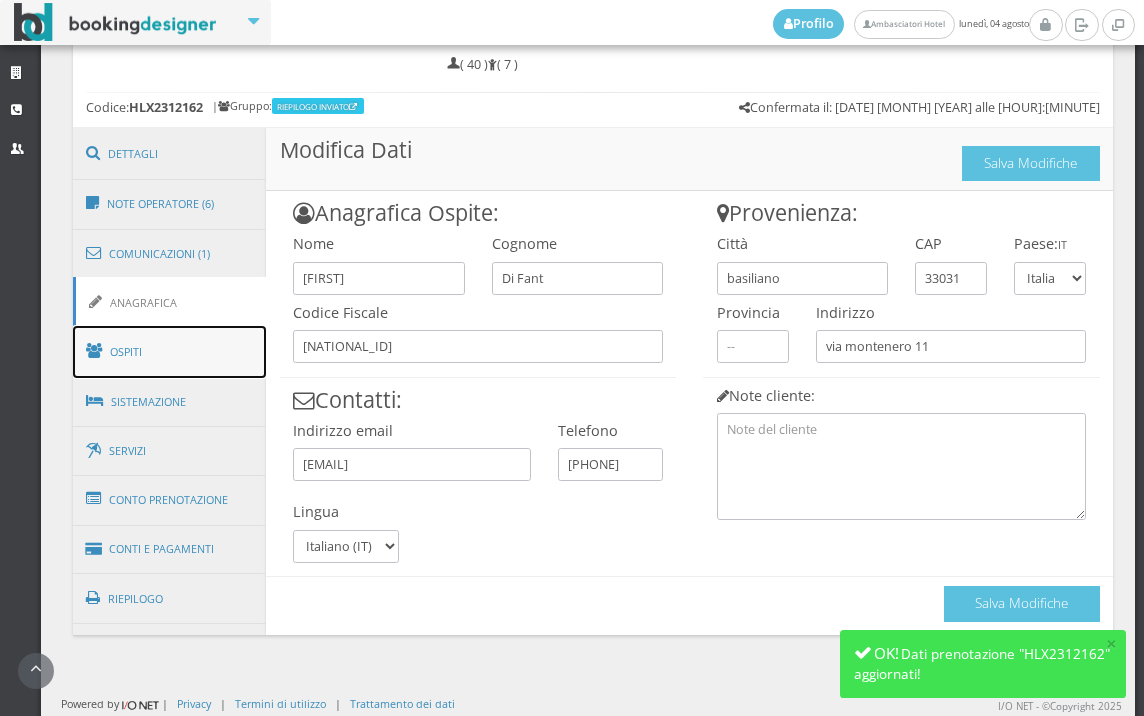 click on "Ospiti" at bounding box center [170, 352] 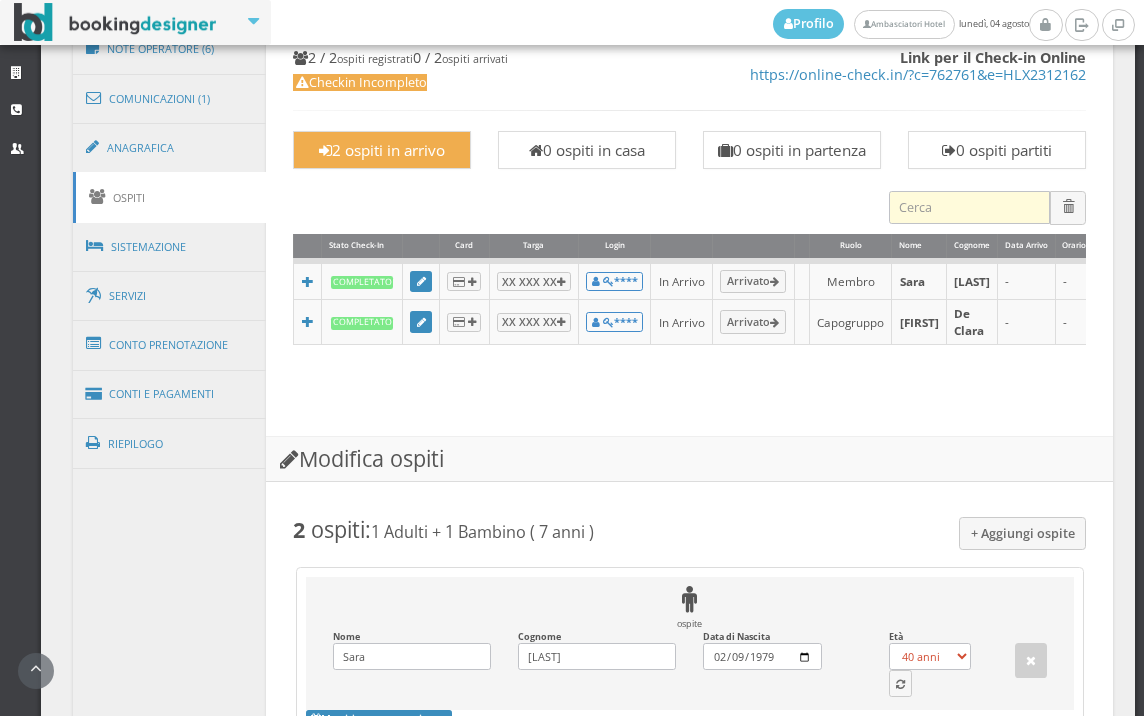 scroll, scrollTop: 1125, scrollLeft: 0, axis: vertical 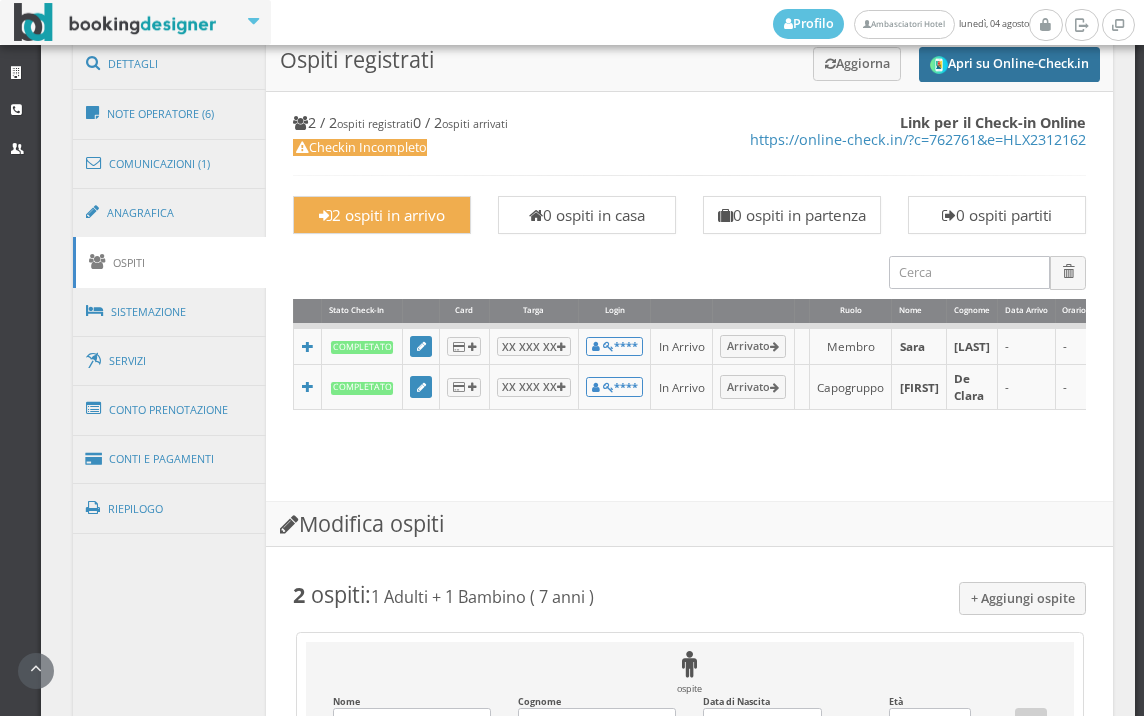 click on "Apri su Online-Check.in" at bounding box center [1009, 64] 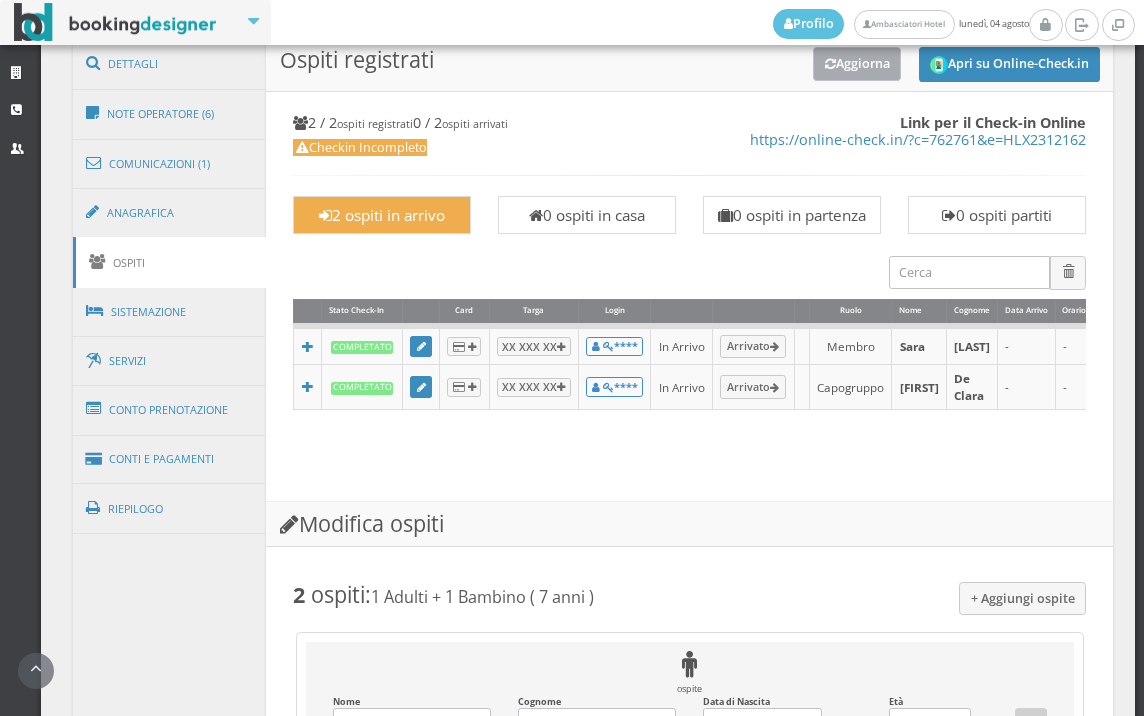 click on "Aggiorna" at bounding box center (857, 63) 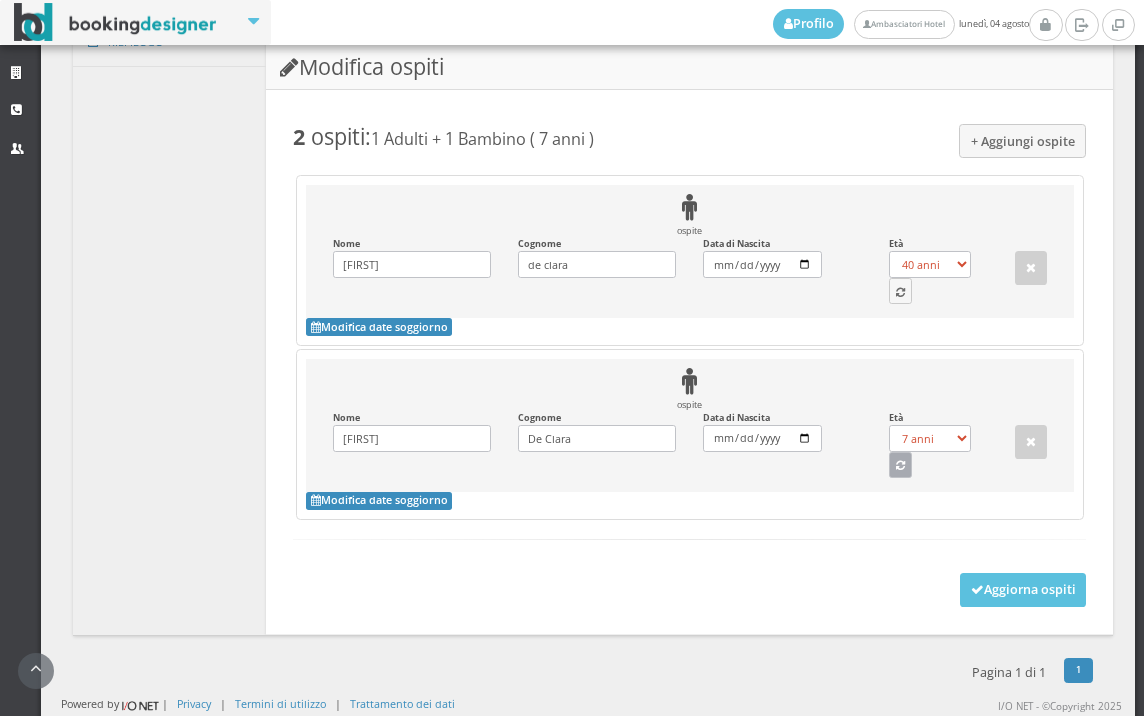 click at bounding box center [901, 465] 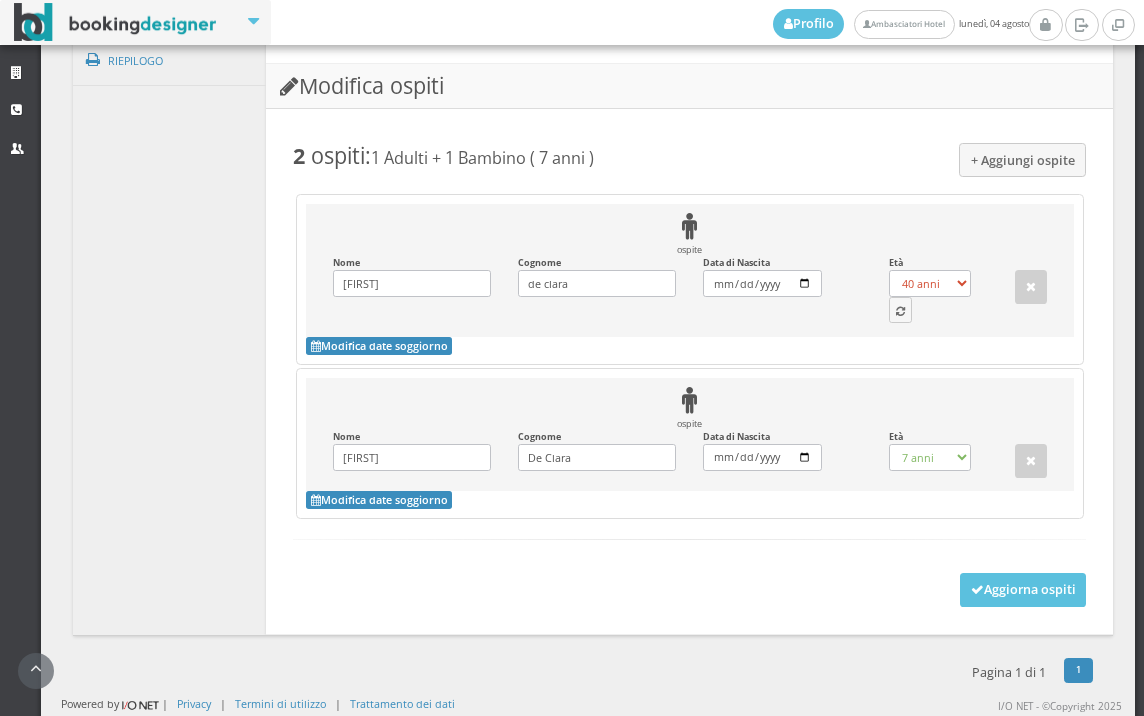 select on "45" 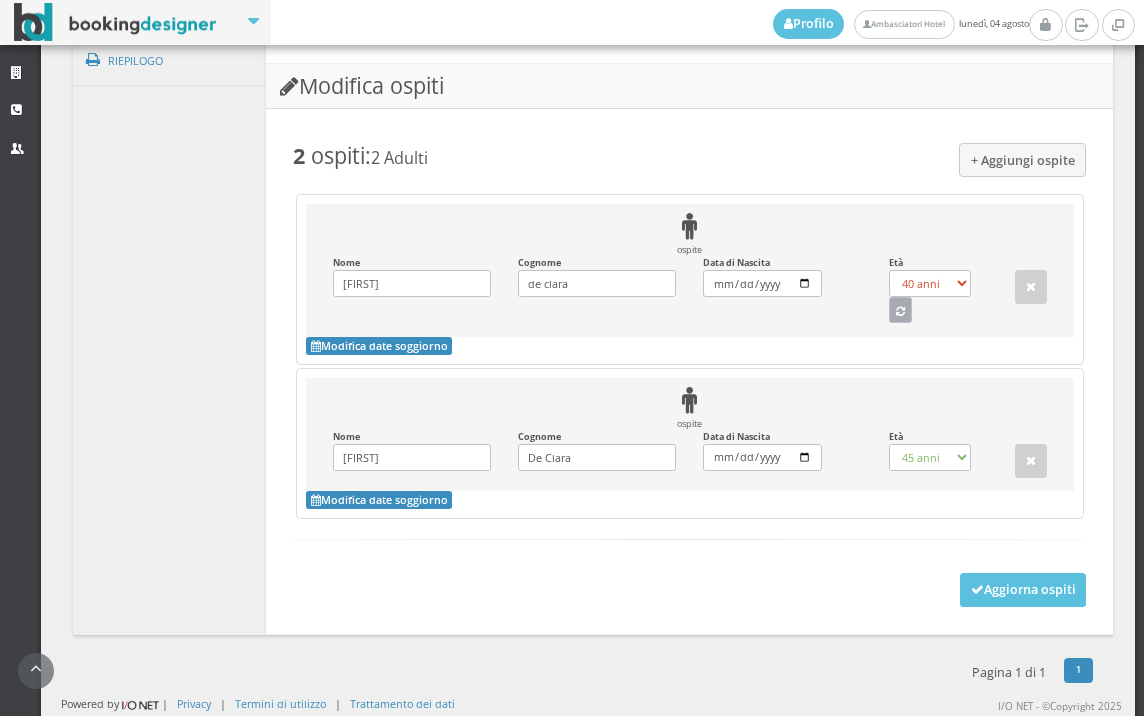 click at bounding box center (900, 312) 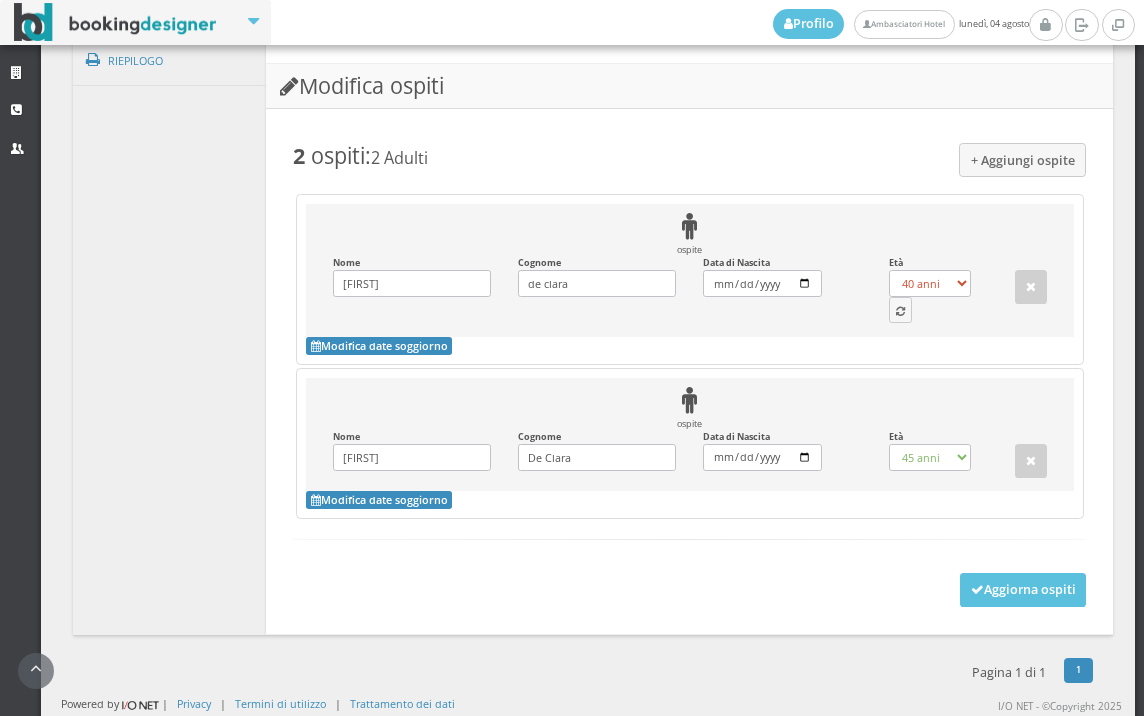 select on "4" 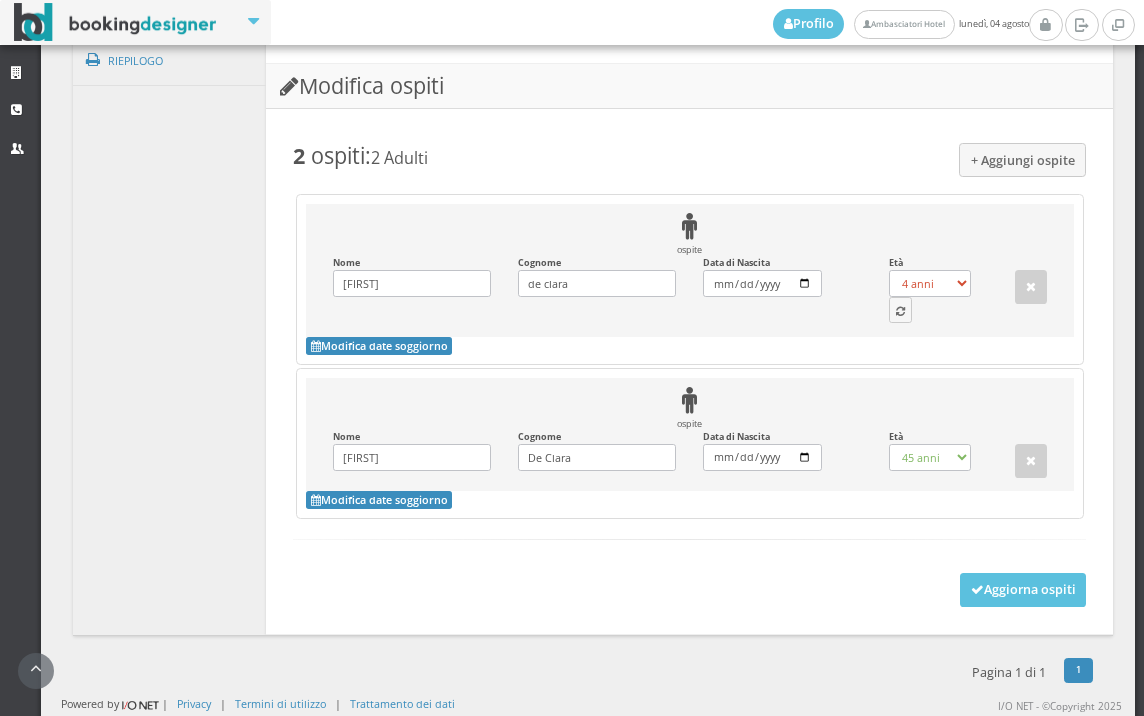 scroll, scrollTop: 1637, scrollLeft: 0, axis: vertical 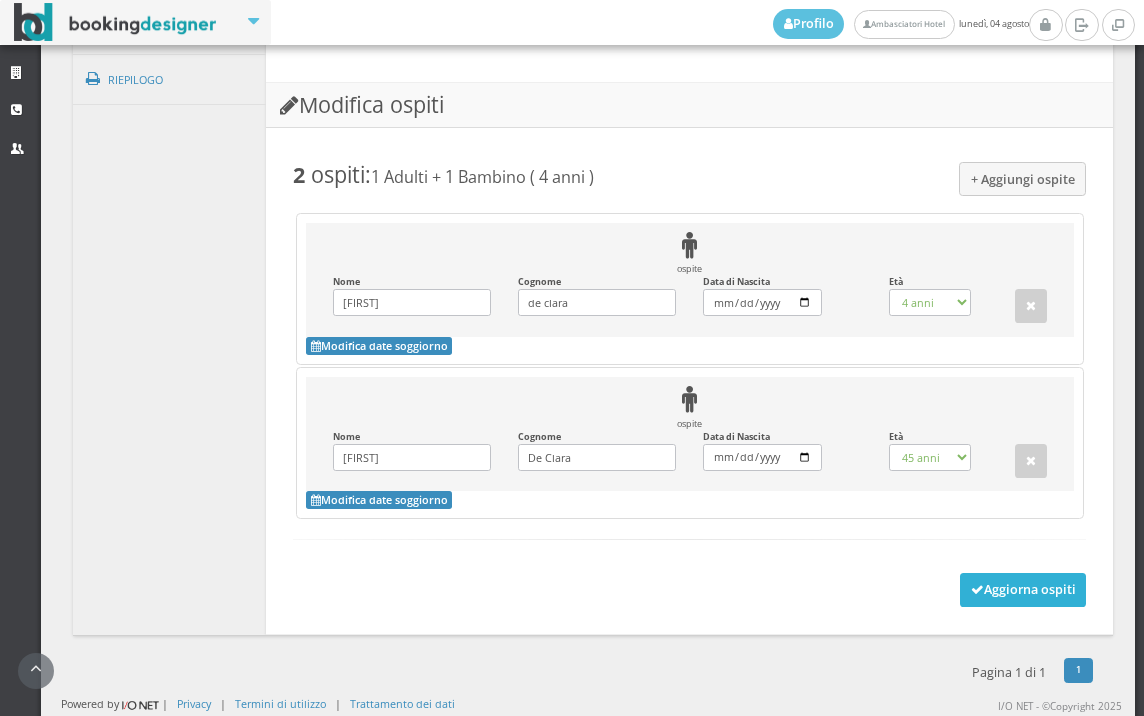 click on "Aggiorna ospiti" at bounding box center (1023, 590) 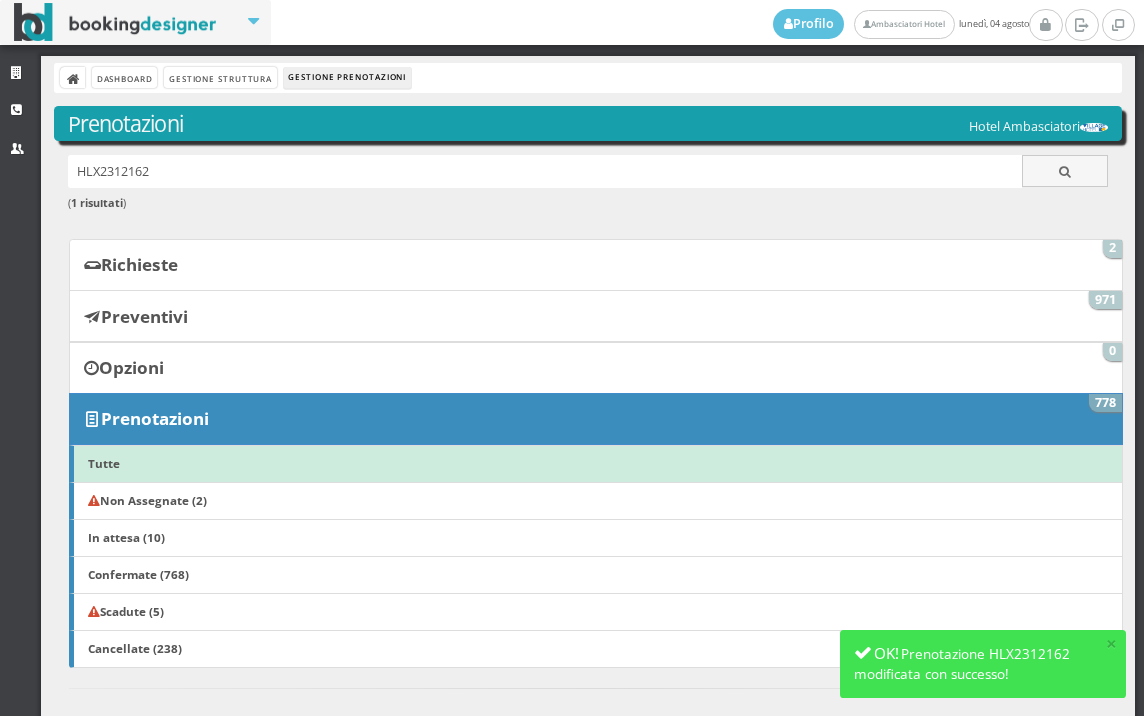 scroll, scrollTop: 0, scrollLeft: 0, axis: both 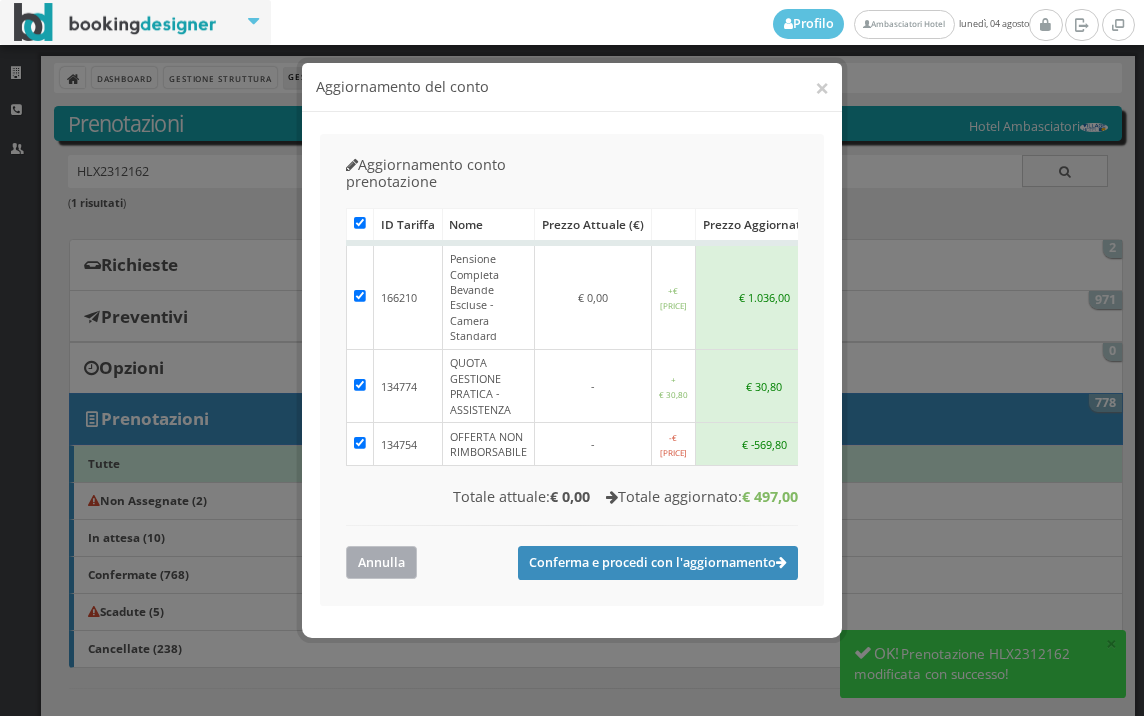 click on "Annulla" at bounding box center [381, 562] 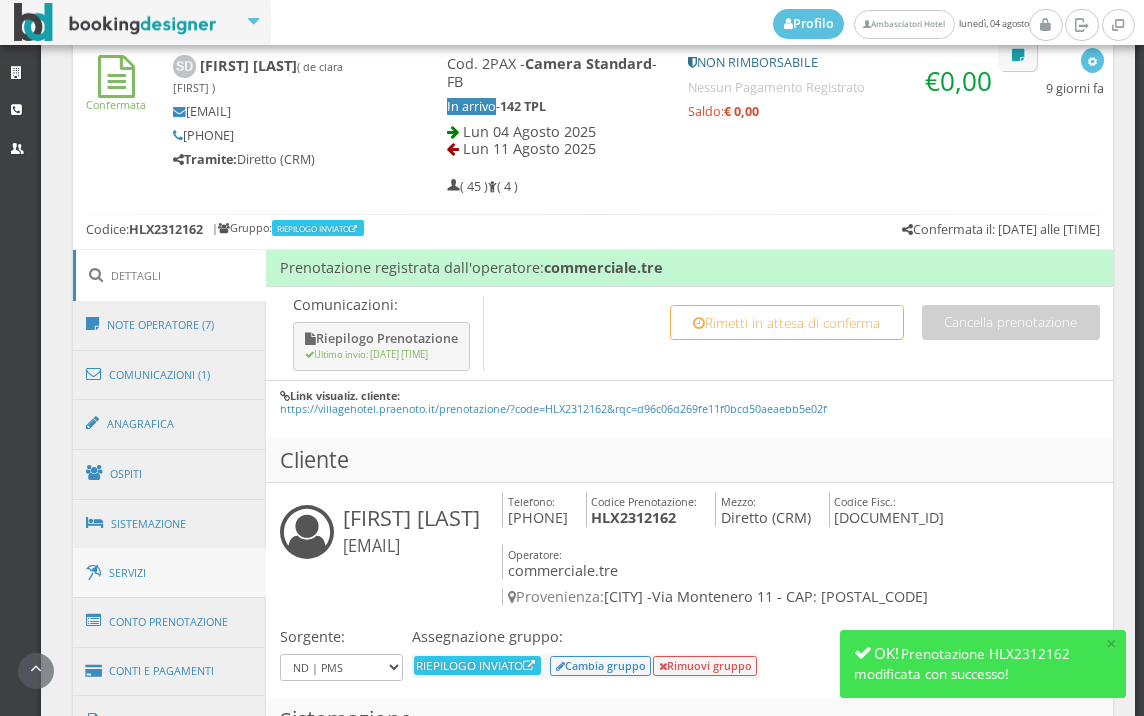 scroll, scrollTop: 1000, scrollLeft: 0, axis: vertical 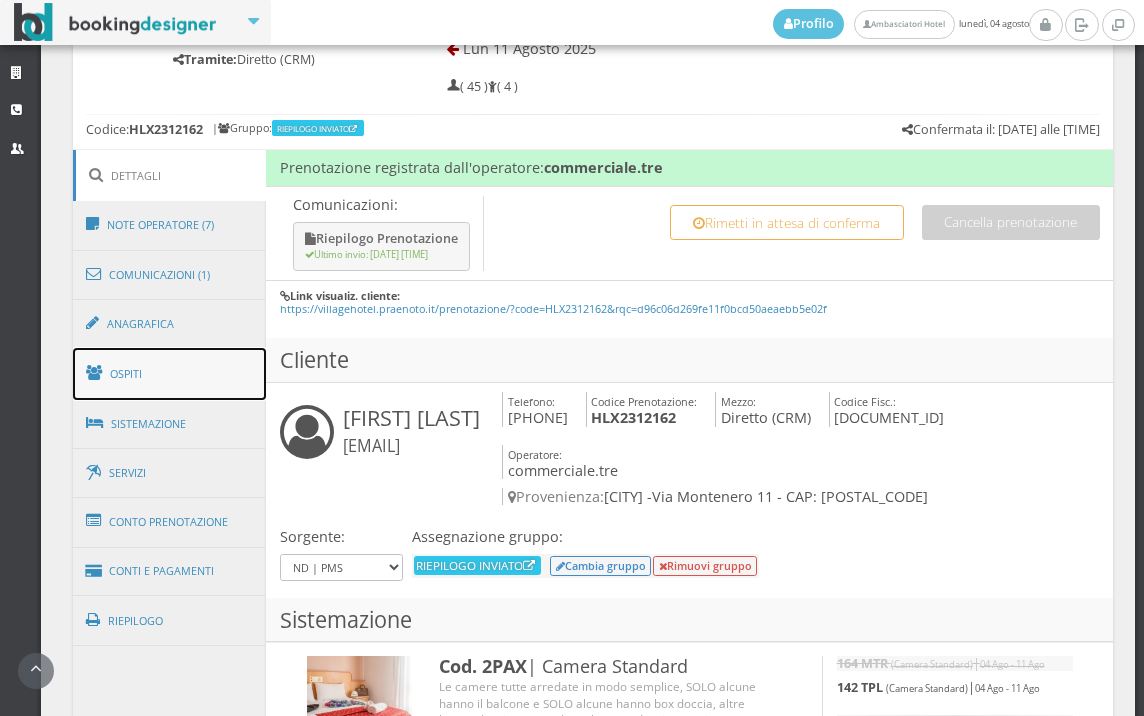 click on "Ospiti" at bounding box center [170, 374] 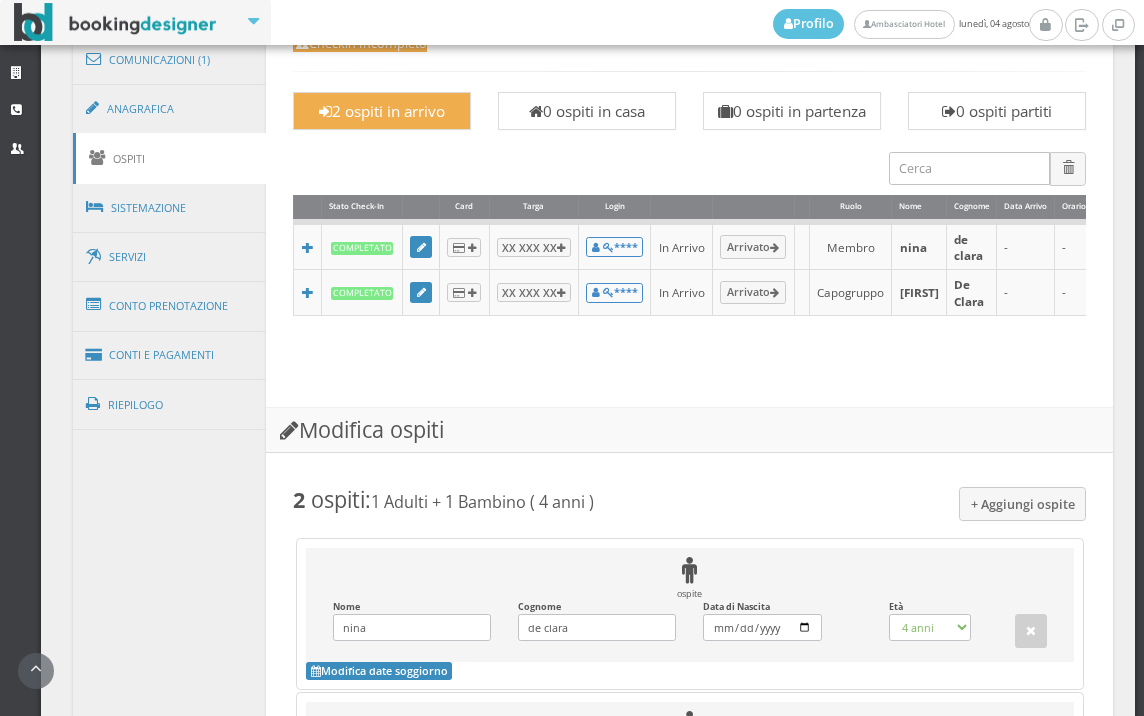 scroll, scrollTop: 1111, scrollLeft: 0, axis: vertical 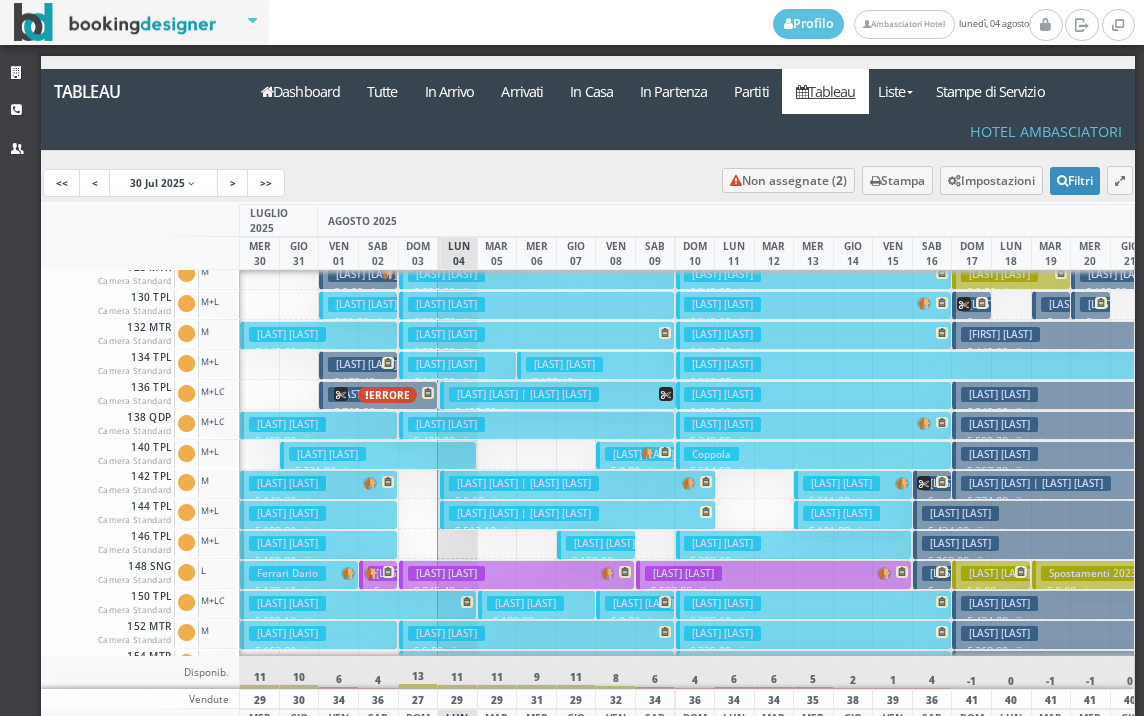 click on "Sivo Vito
€ 809.10         15 notti
1 Adulto" at bounding box center [358, 604] 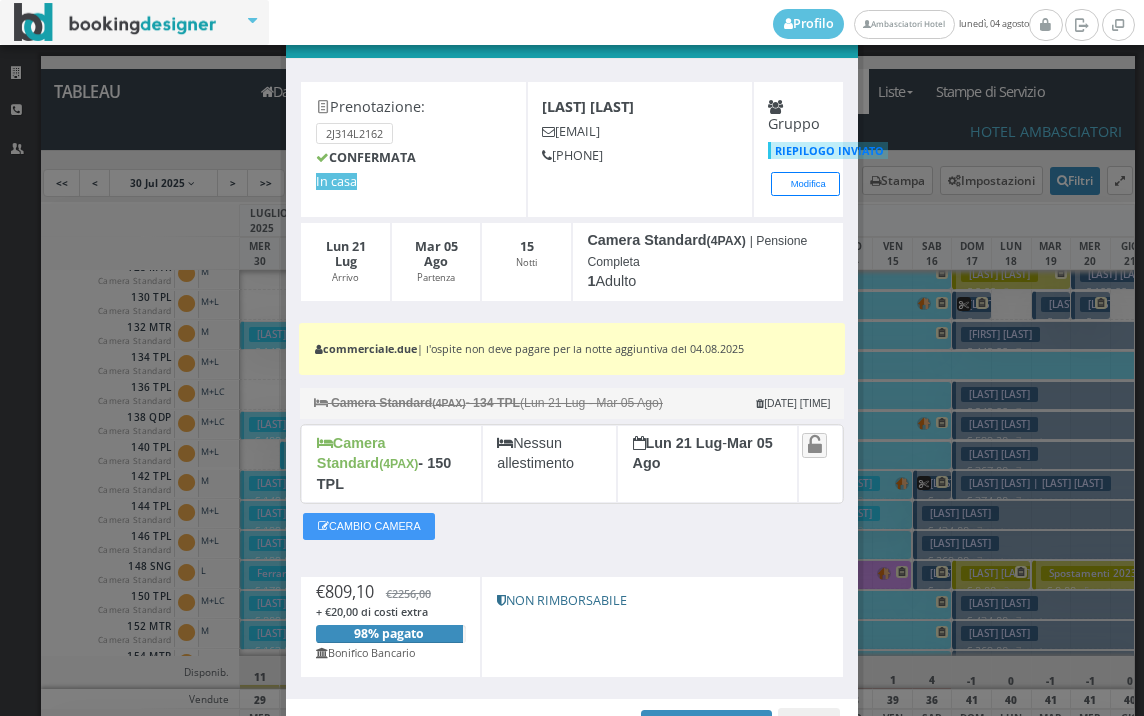 scroll, scrollTop: 111, scrollLeft: 0, axis: vertical 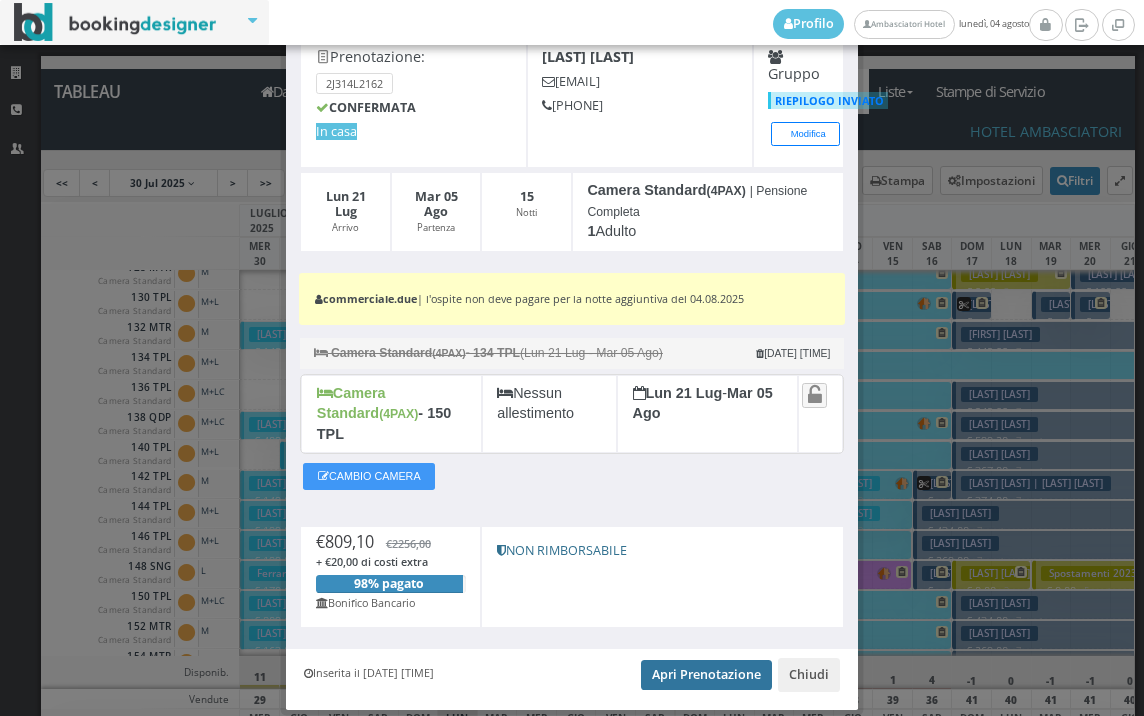 click on "Apri Prenotazione" at bounding box center (706, 675) 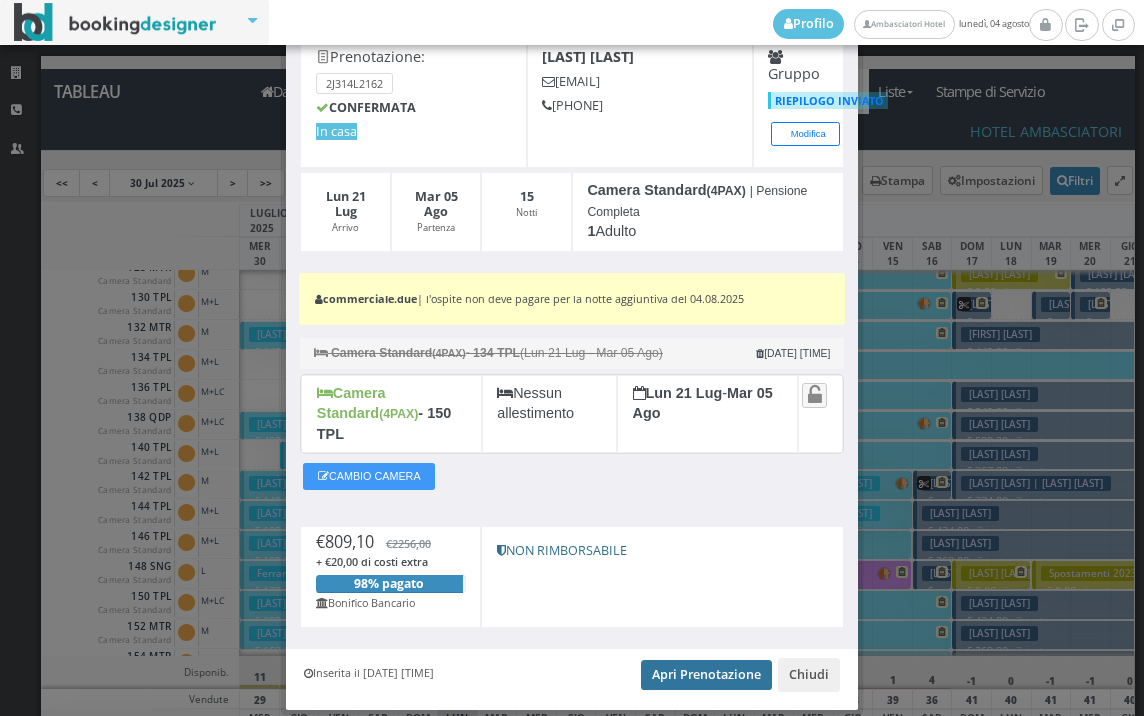 scroll, scrollTop: 0, scrollLeft: 0, axis: both 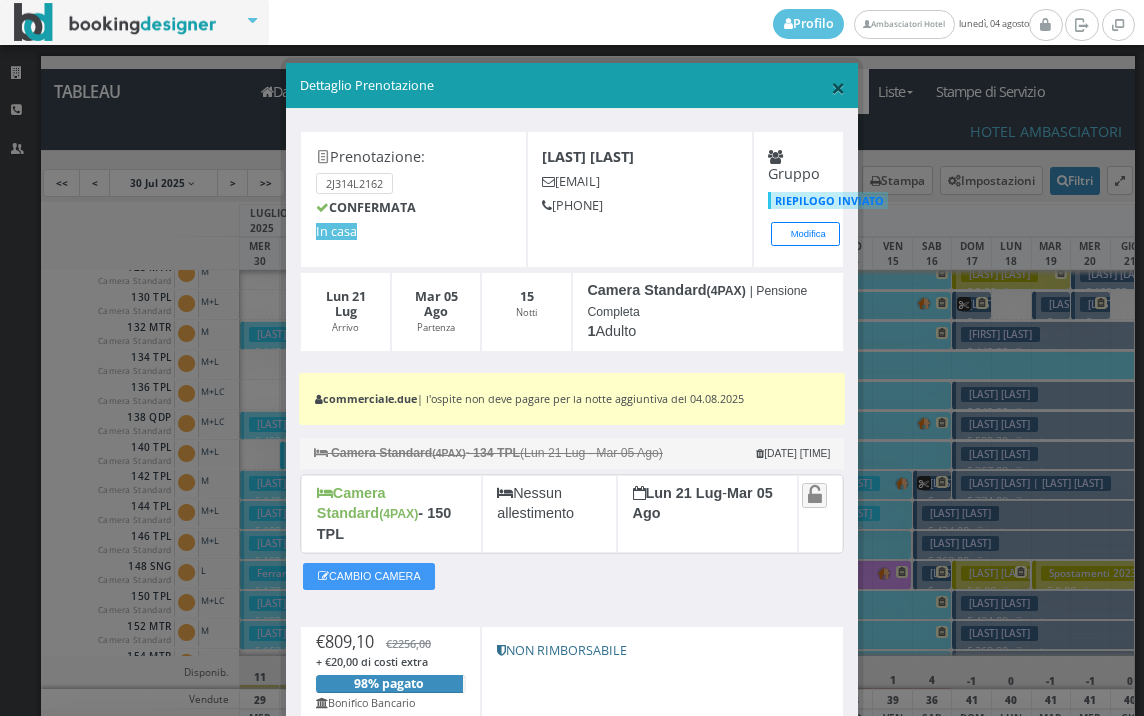 click on "×" at bounding box center (838, 87) 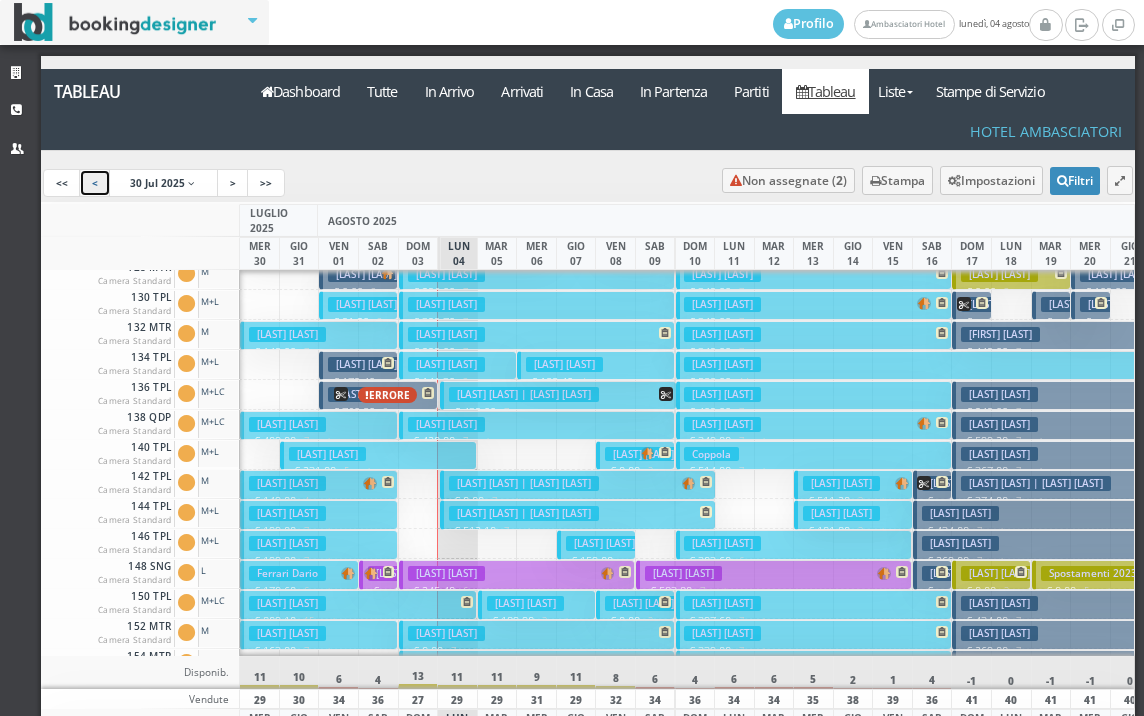 click on "<" at bounding box center (95, 183) 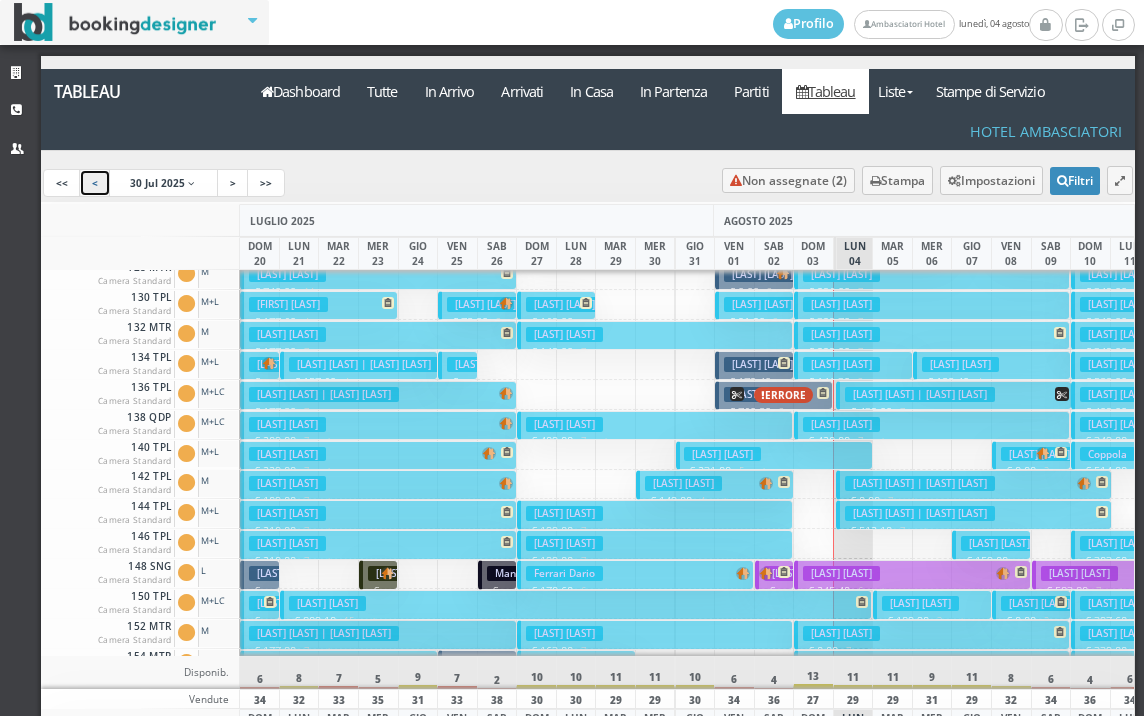 click on "Sivo Vito
€ 809.10         15 notti
1 Adulto" at bounding box center [576, 604] 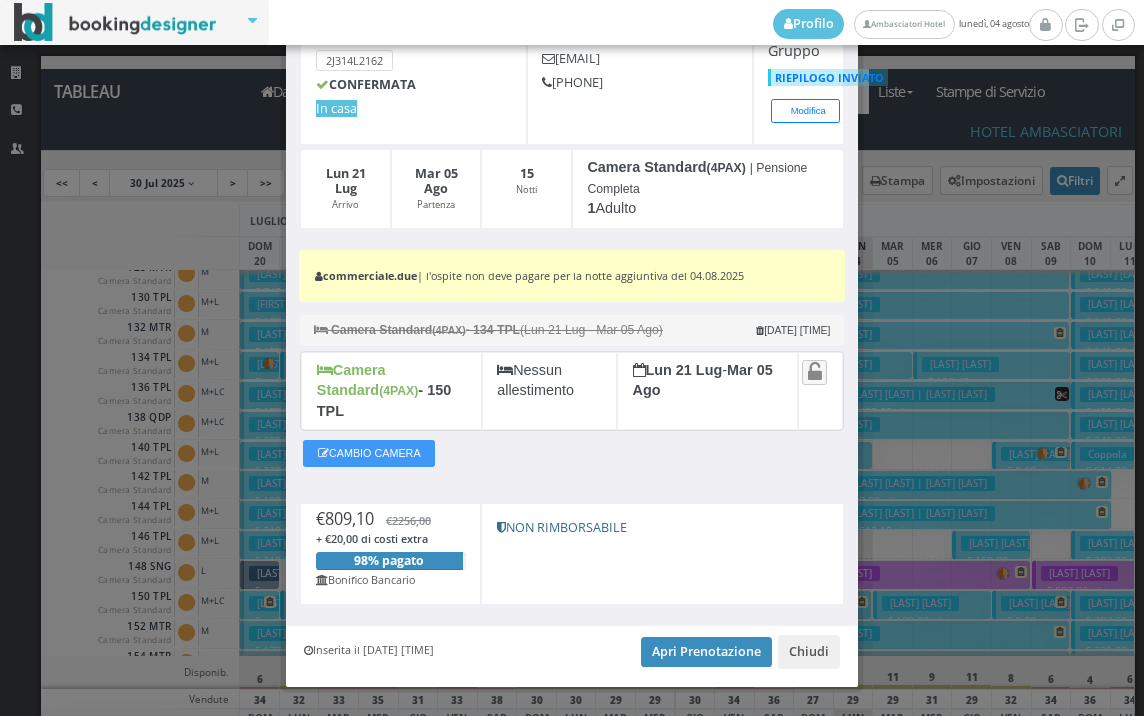 scroll, scrollTop: 152, scrollLeft: 0, axis: vertical 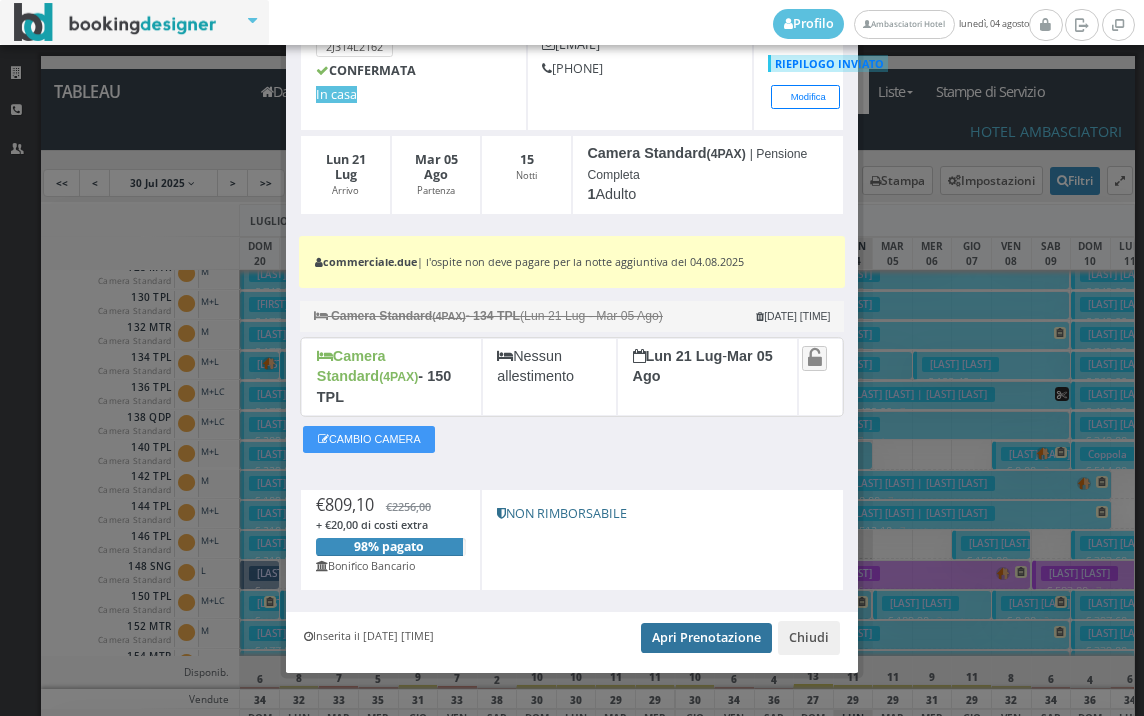 click on "Apri Prenotazione" at bounding box center (706, 638) 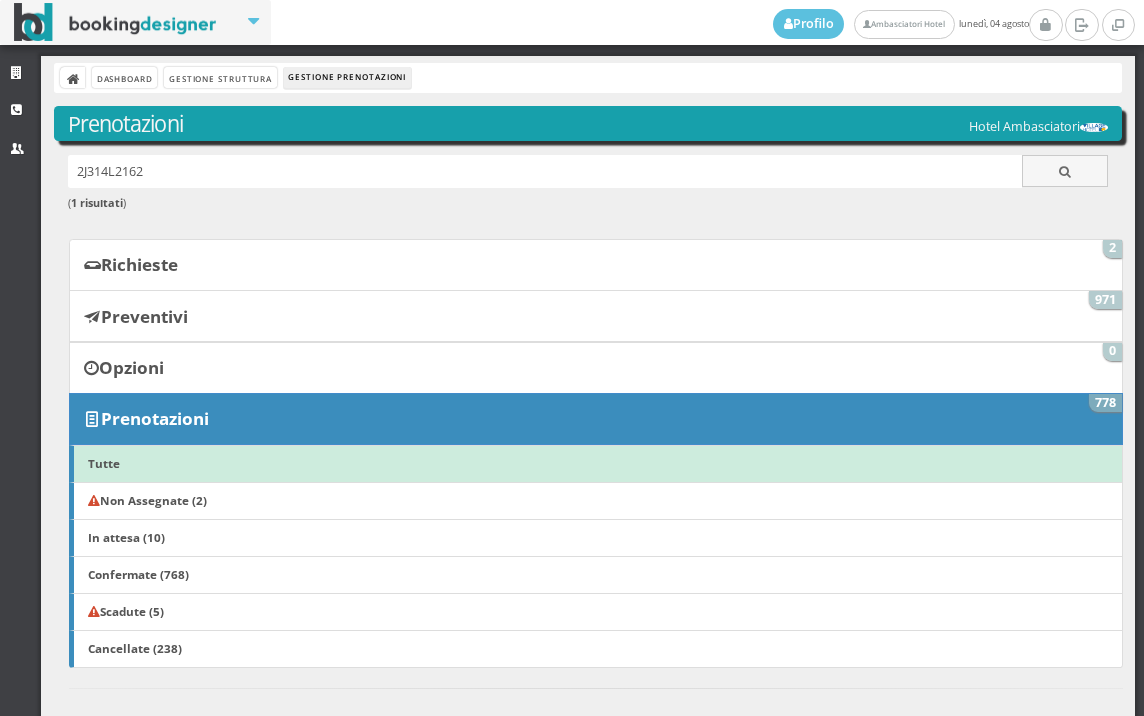 scroll, scrollTop: 0, scrollLeft: 0, axis: both 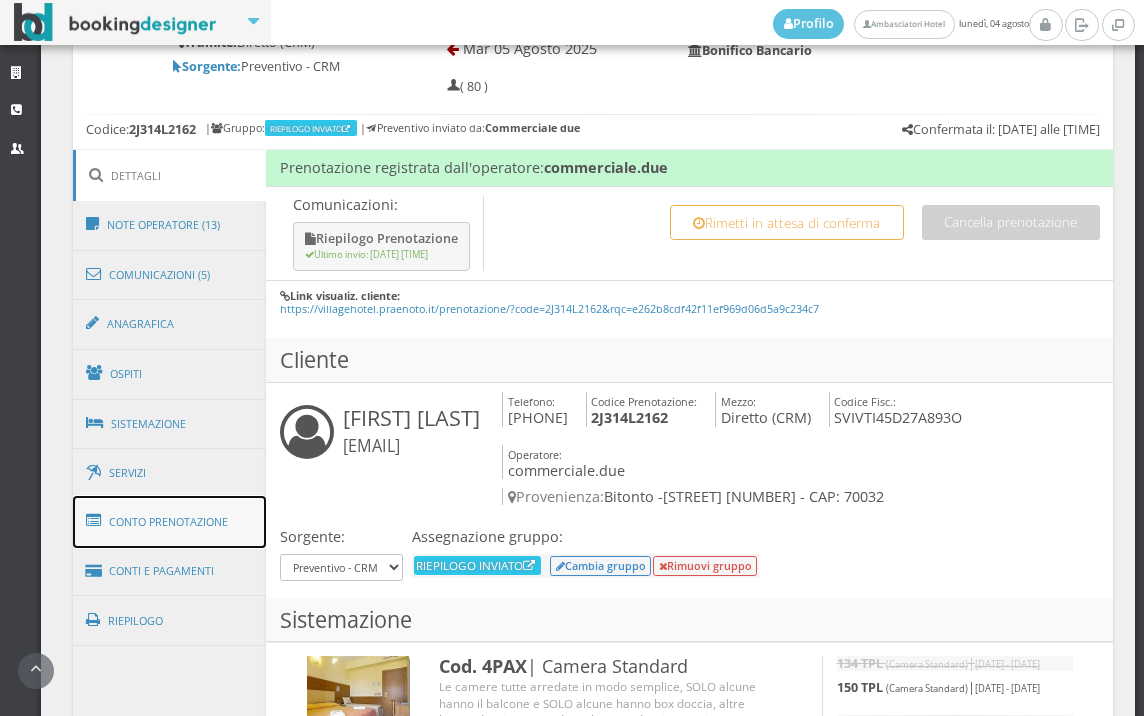 click on "Conto Prenotazione" at bounding box center (170, 522) 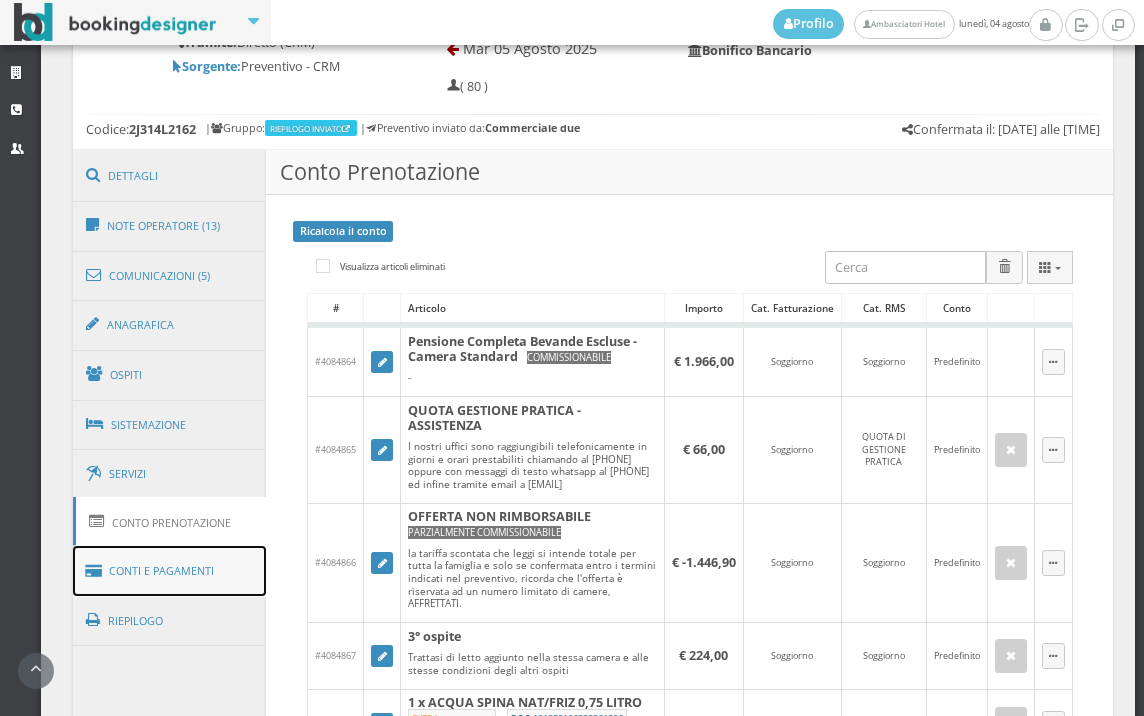 click on "Conti e Pagamenti" at bounding box center [170, 571] 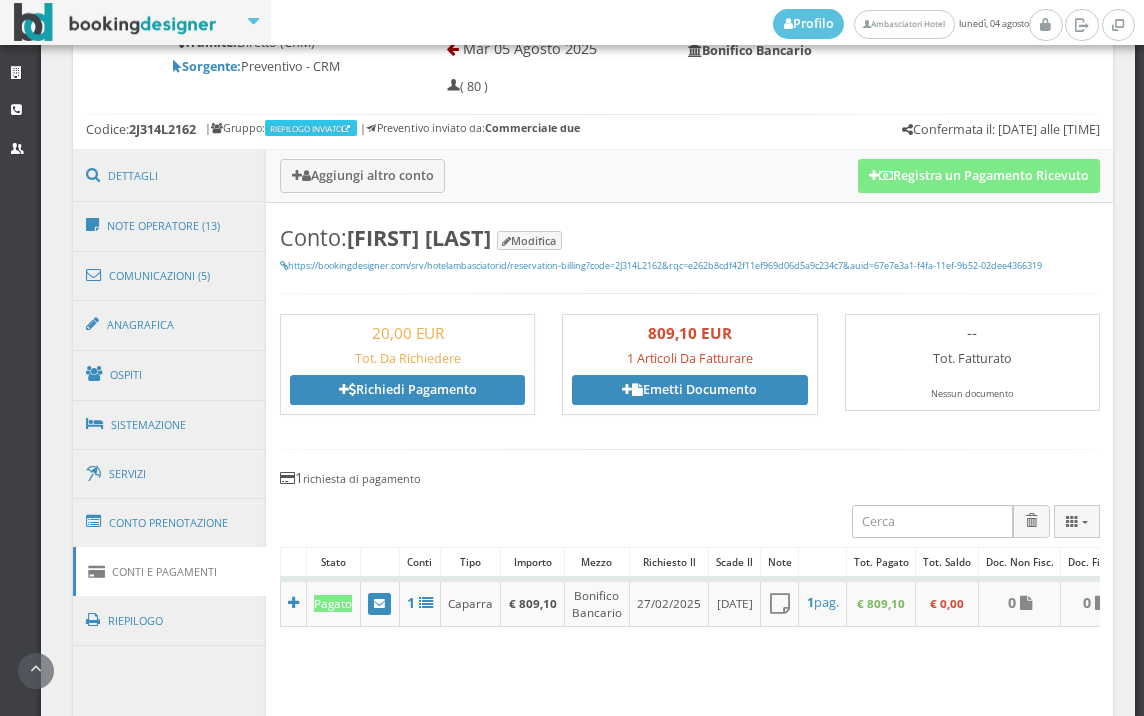 scroll, scrollTop: 1555, scrollLeft: 0, axis: vertical 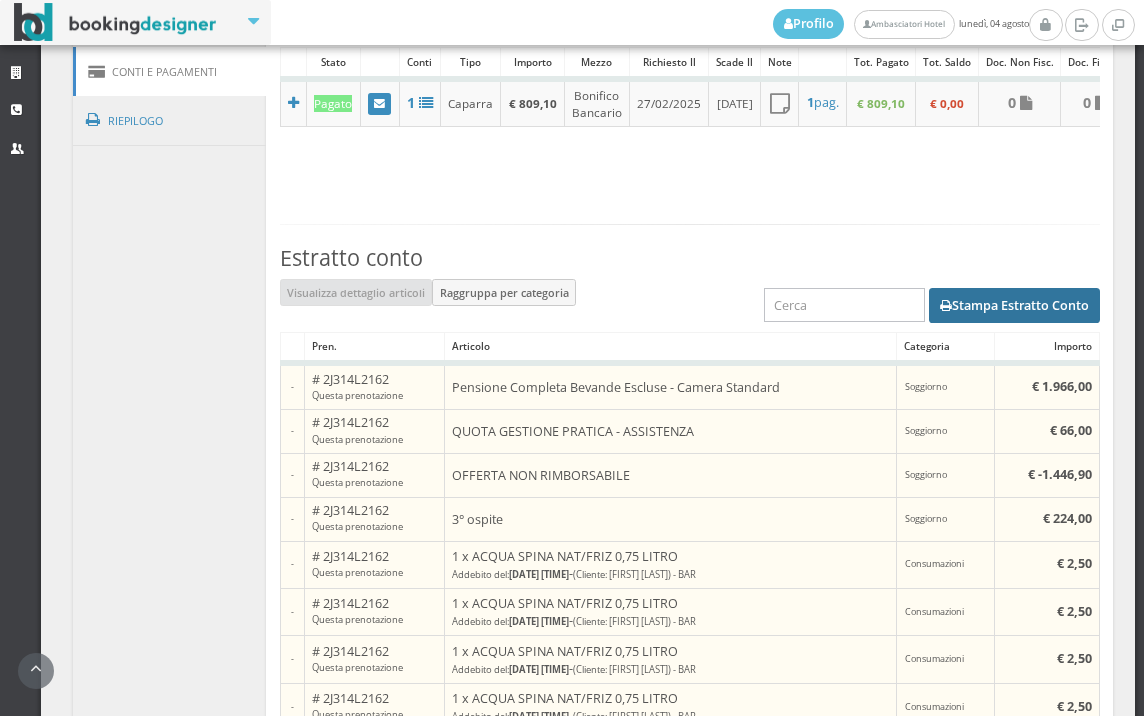click on "Stampa Estratto Conto" at bounding box center (1014, 305) 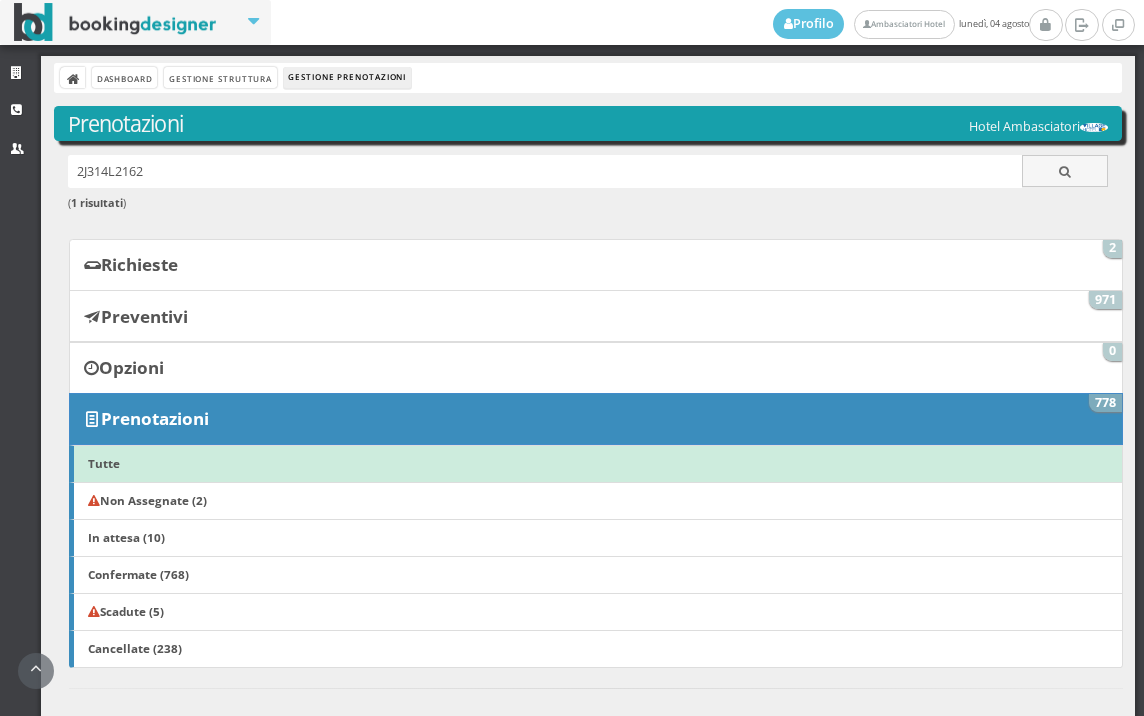 scroll, scrollTop: 0, scrollLeft: 0, axis: both 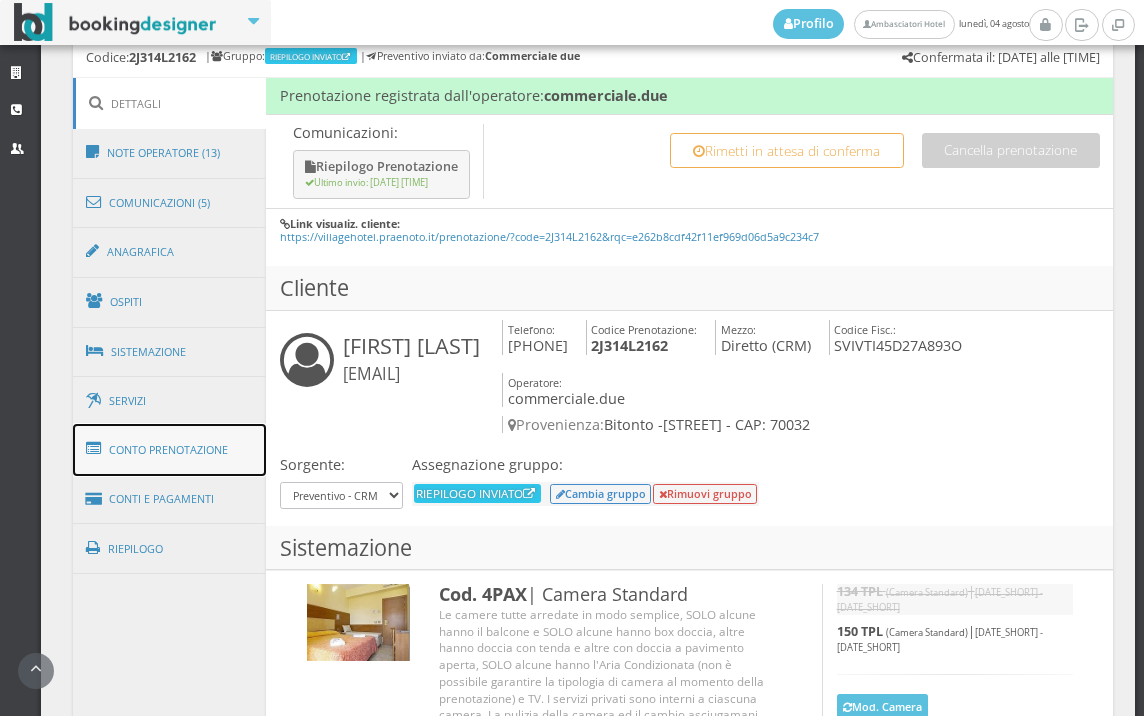 click on "Conto Prenotazione" at bounding box center (170, 450) 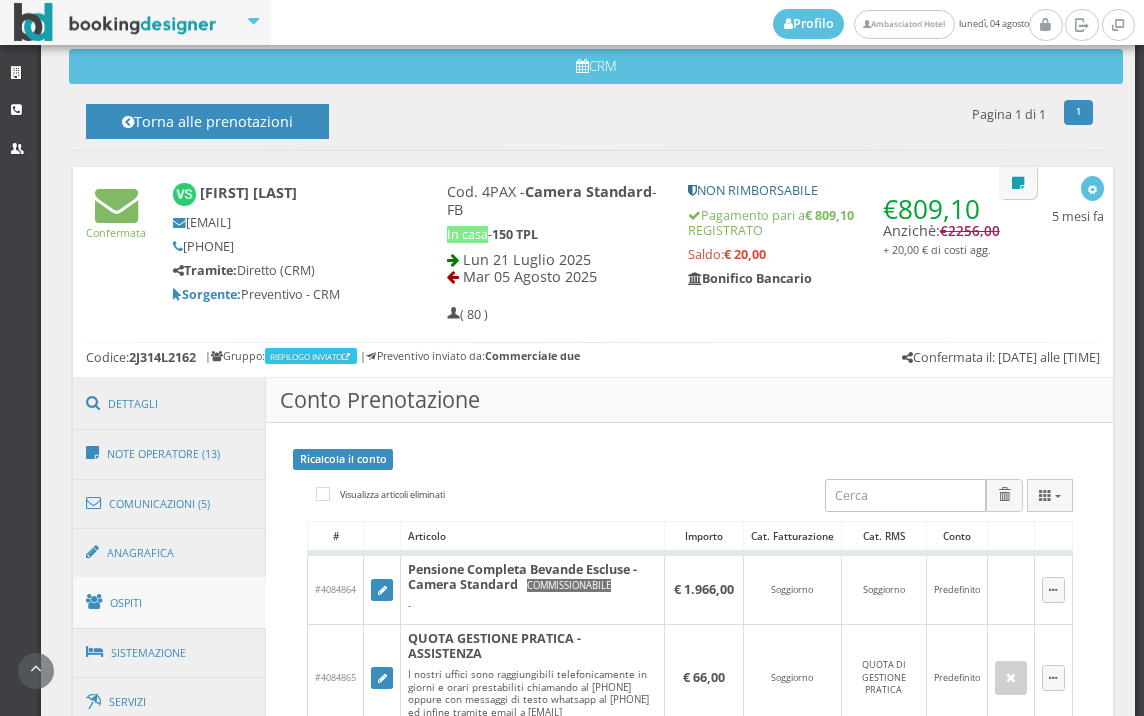 scroll, scrollTop: 1080, scrollLeft: 0, axis: vertical 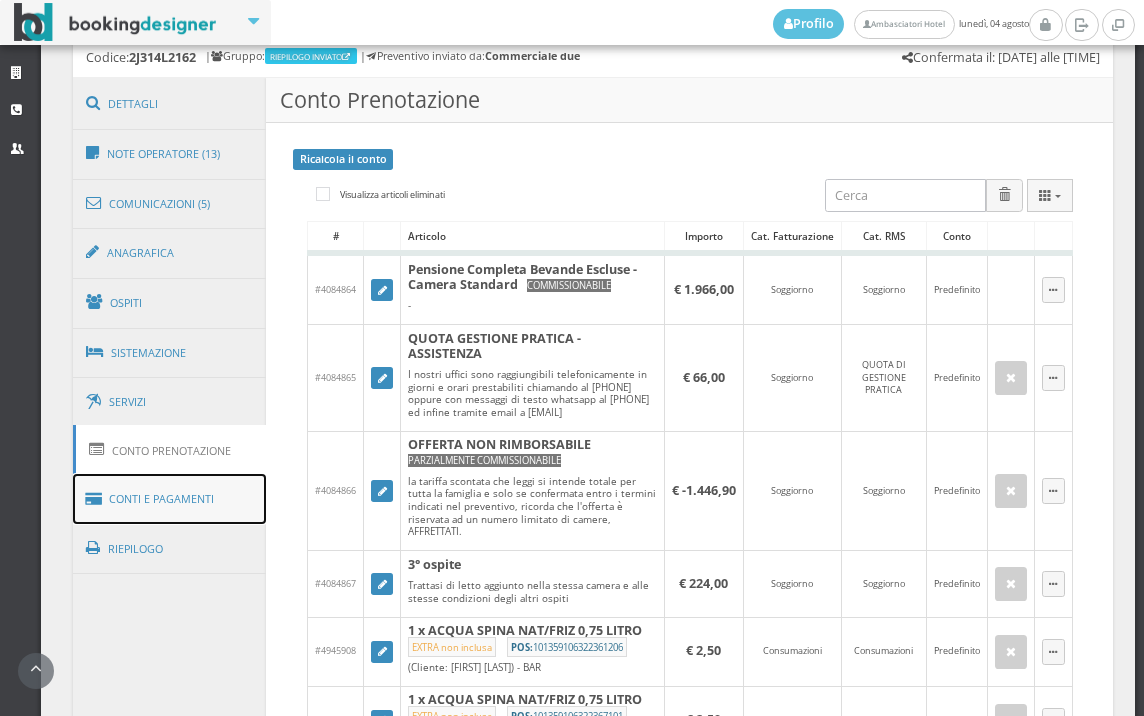 click on "Conti e Pagamenti" at bounding box center (170, 499) 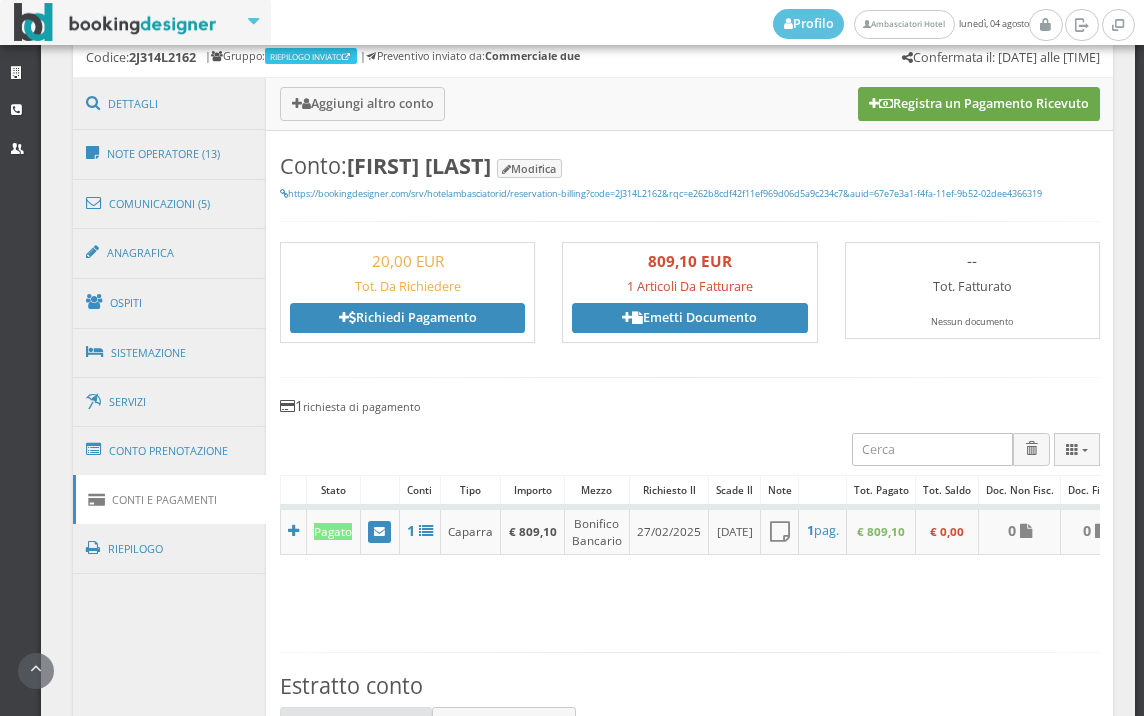 click on "Registra un Pagamento Ricevuto" at bounding box center (979, 104) 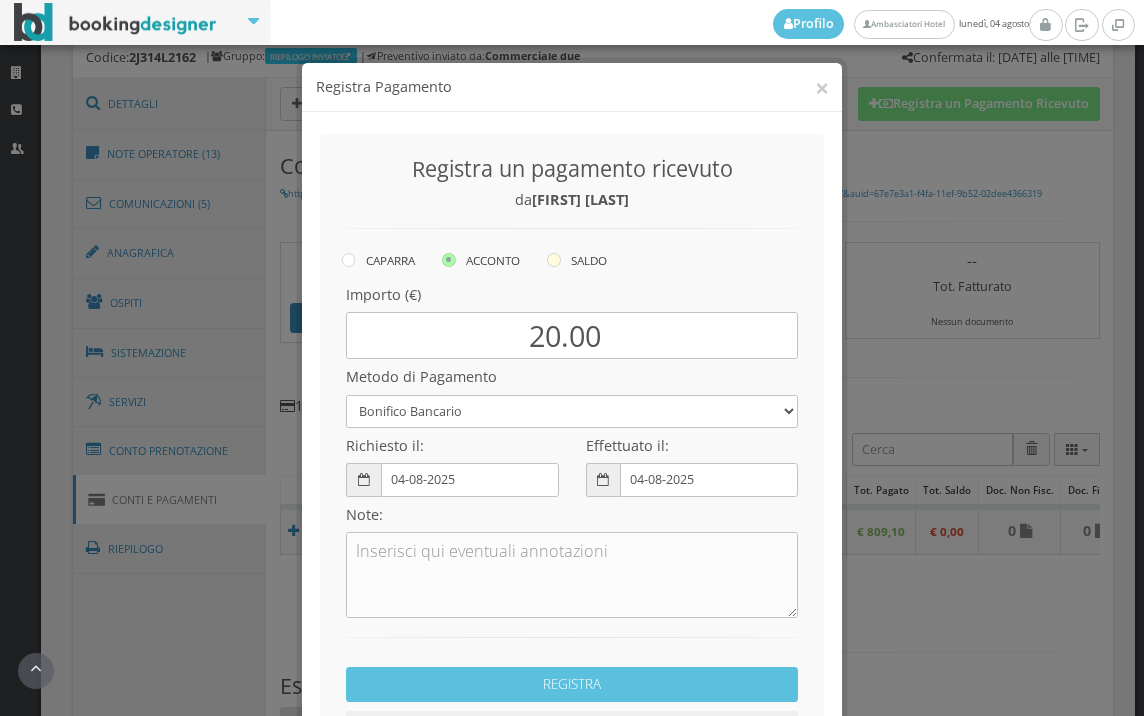 click at bounding box center (554, 260) 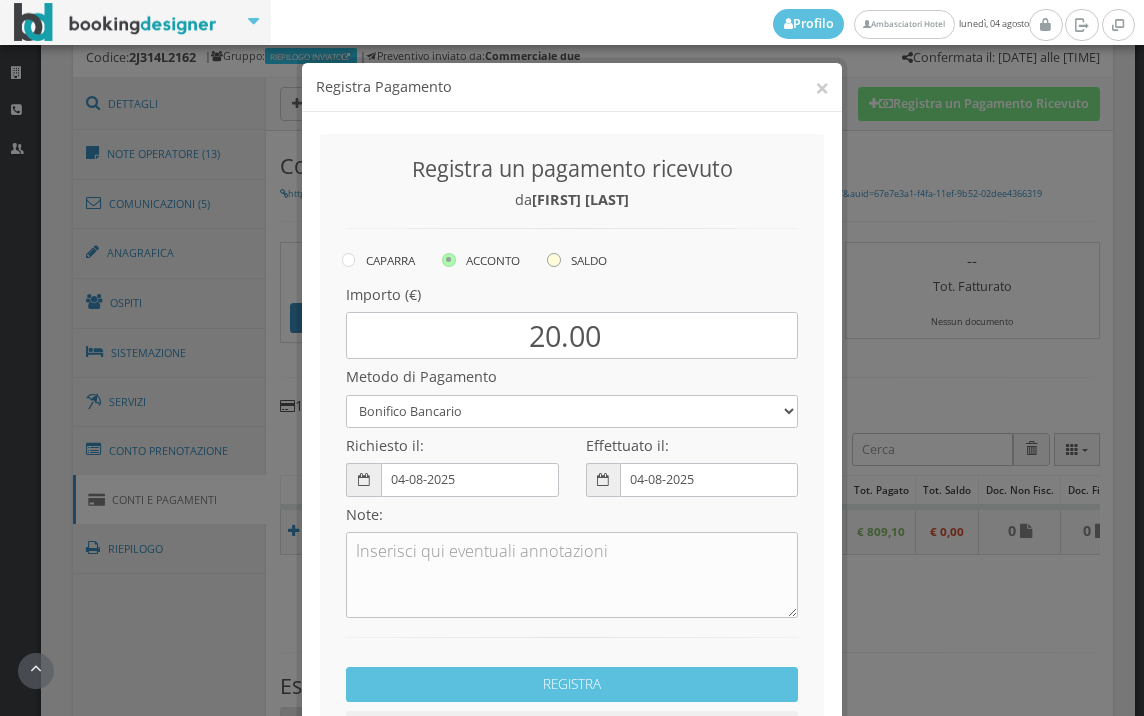 click on "SALDO" at bounding box center (-8464, 258) 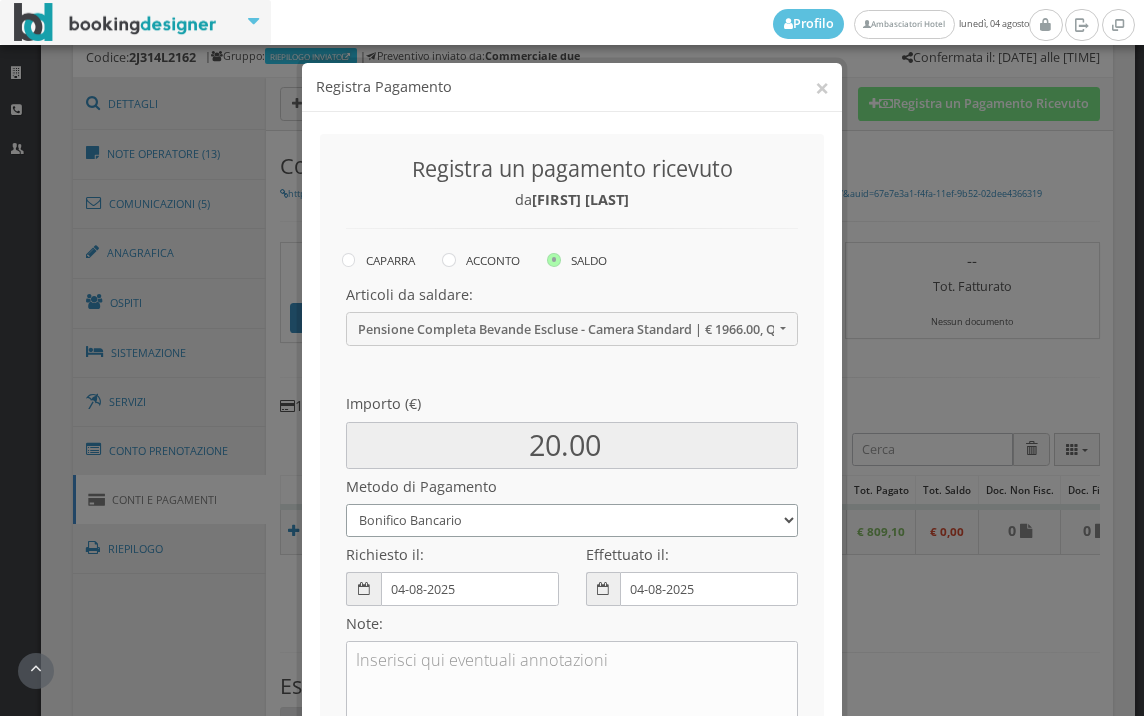 click on "Bonifico Bancario
BONIFICO SUM UP
Contanti
Assegno Bancario
Assegno Circolare
Vaglia Postale
Voucher
Tramite BOOKING.COM
Bonus vacanze (Dl n. 34/2020)
POS (in loco)
Pagamento online con carta di credito (Stripe)
Pagamento online con carta di credito (Stripe) !
Pagamento in 3 rate senza interessi con Scalapay
Pagamento in 4 rate senza interessi con Scalapay
Tramite PROMOTODAY" at bounding box center (572, 520) 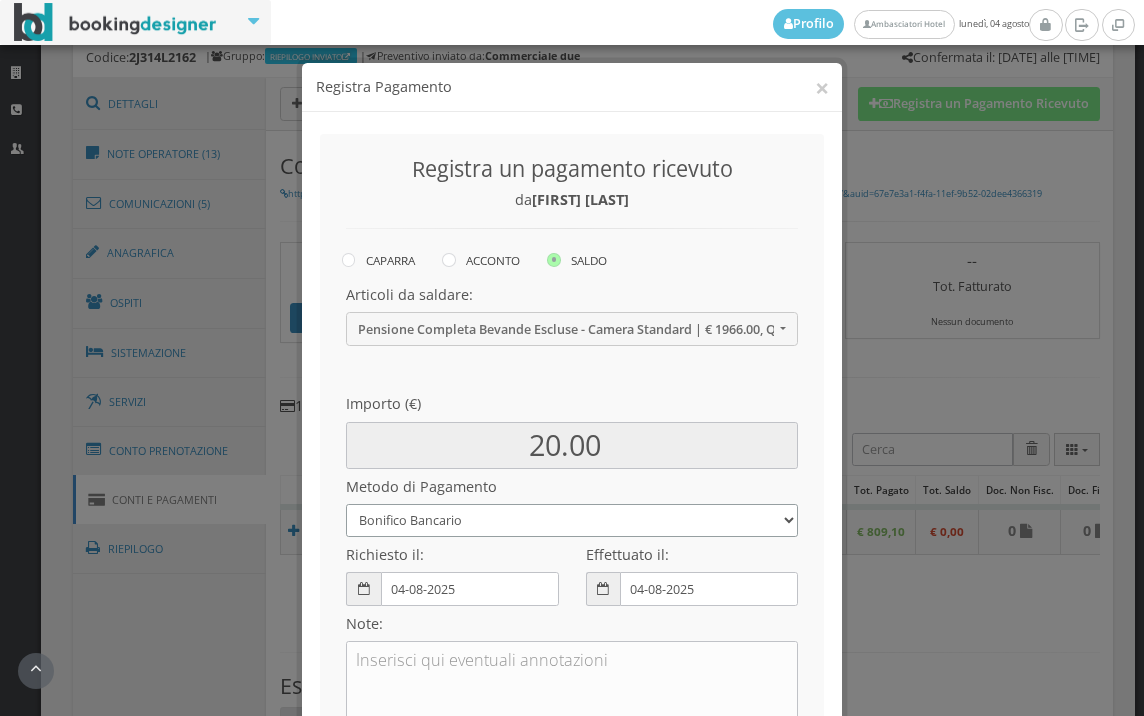 select 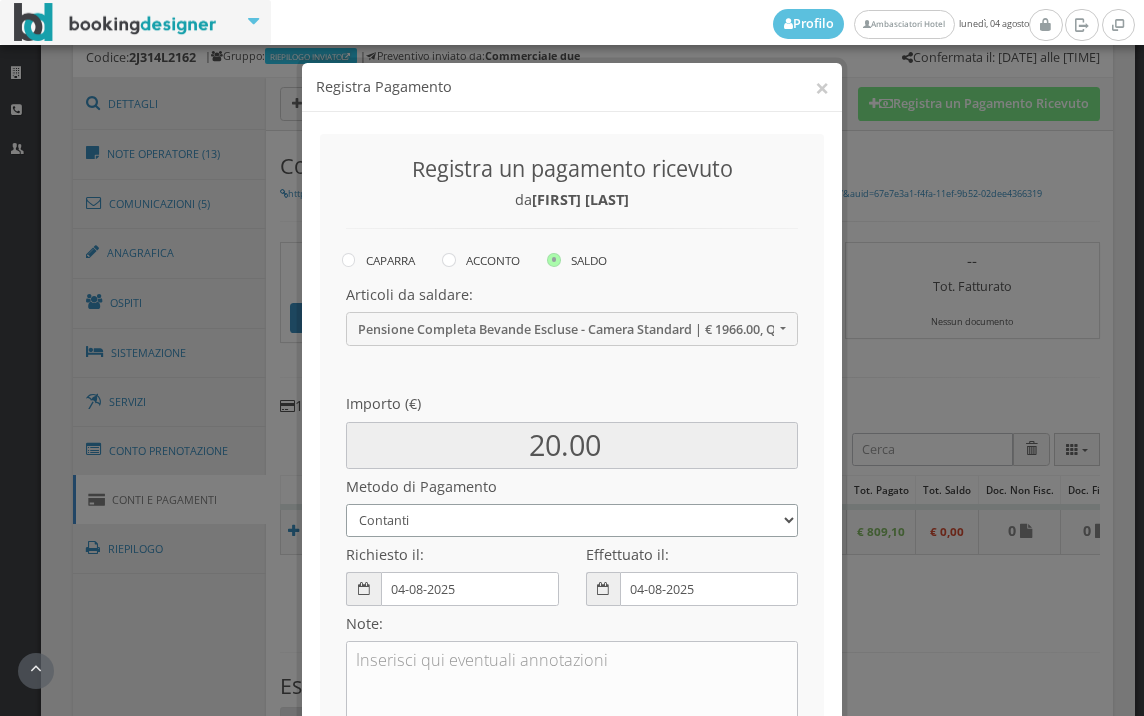 click on "Bonifico Bancario
BONIFICO SUM UP
Contanti
Assegno Bancario
Assegno Circolare
Vaglia Postale
Voucher
Tramite BOOKING.COM
Bonus vacanze (Dl n. 34/2020)
POS (in loco)
Pagamento online con carta di credito (Stripe)
Pagamento online con carta di credito (Stripe) !
Pagamento in 3 rate senza interessi con Scalapay
Pagamento in 4 rate senza interessi con Scalapay
Tramite PROMOTODAY" at bounding box center (572, 520) 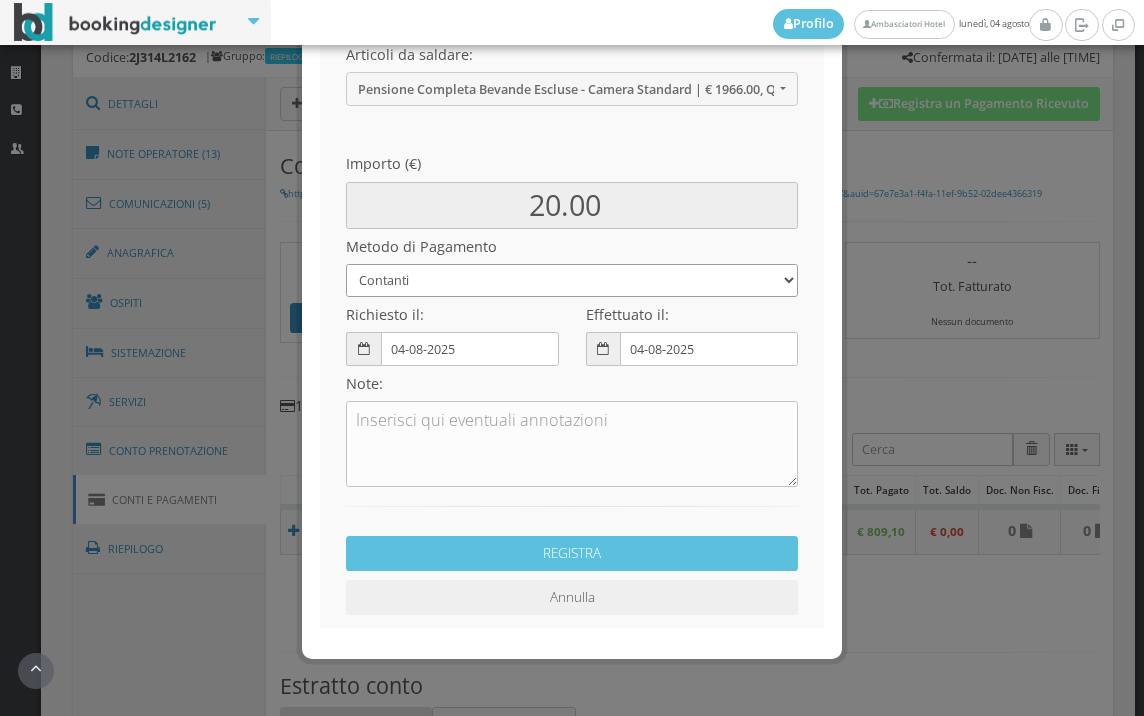 scroll, scrollTop: 273, scrollLeft: 0, axis: vertical 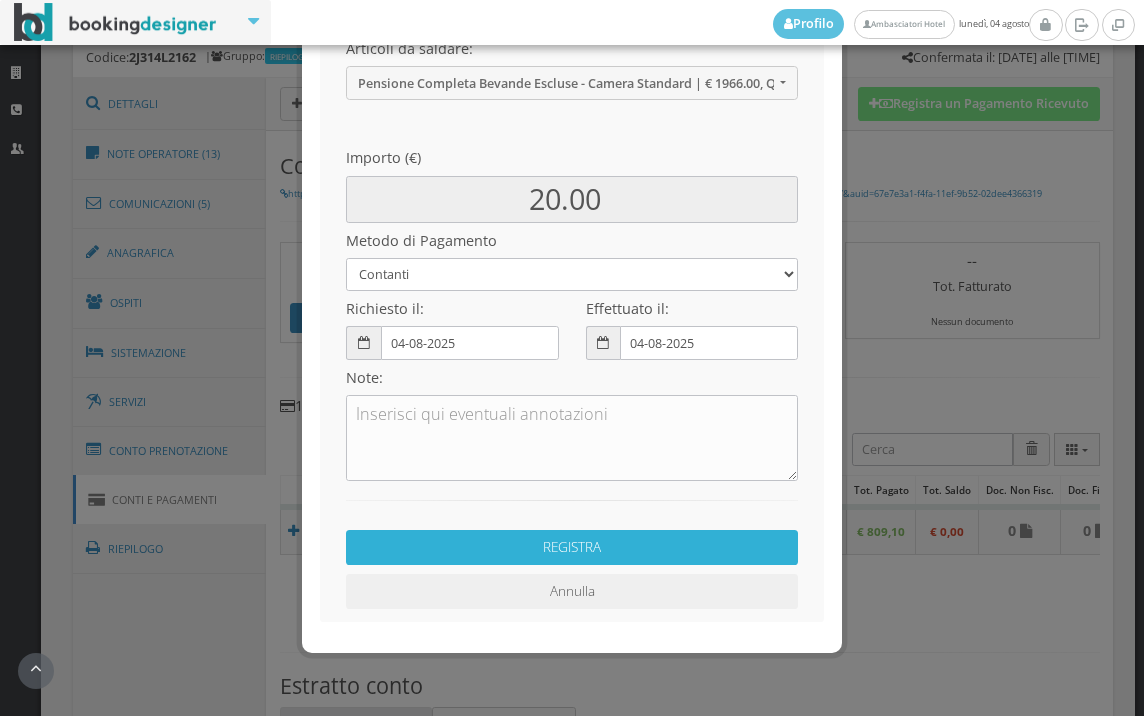 click on "REGISTRA" at bounding box center [572, 547] 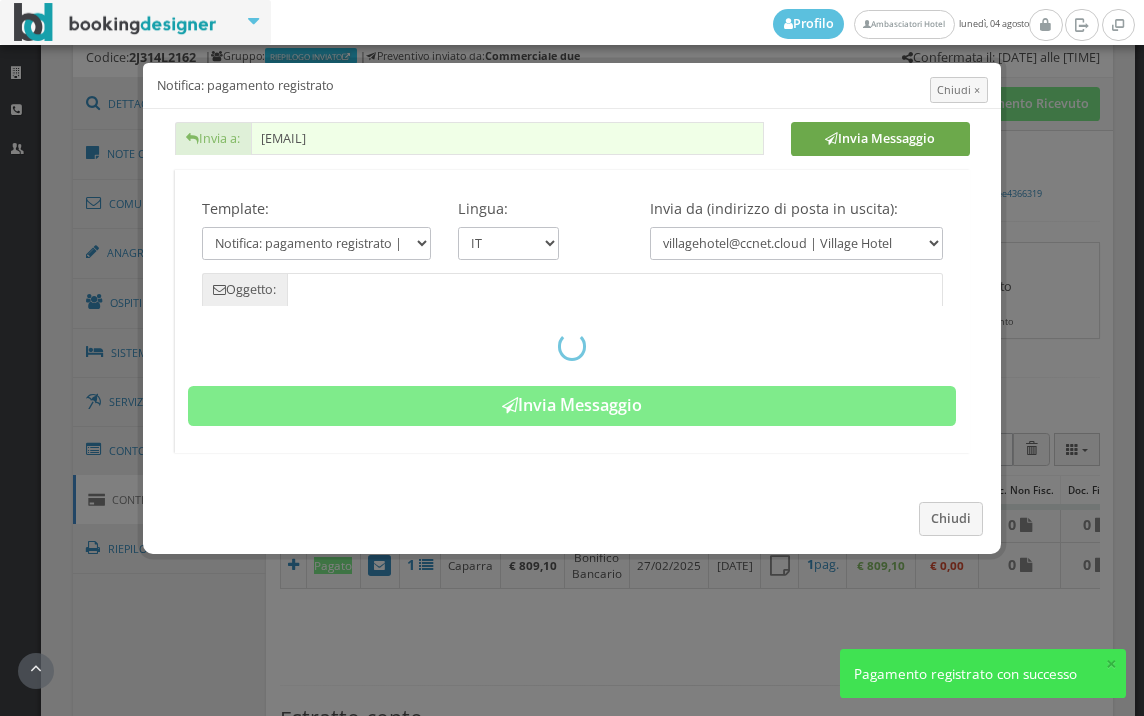 type on "Pagamento registrato - Prenotazione: [BOOKINGCODE] - [FIRST] [LAST]" 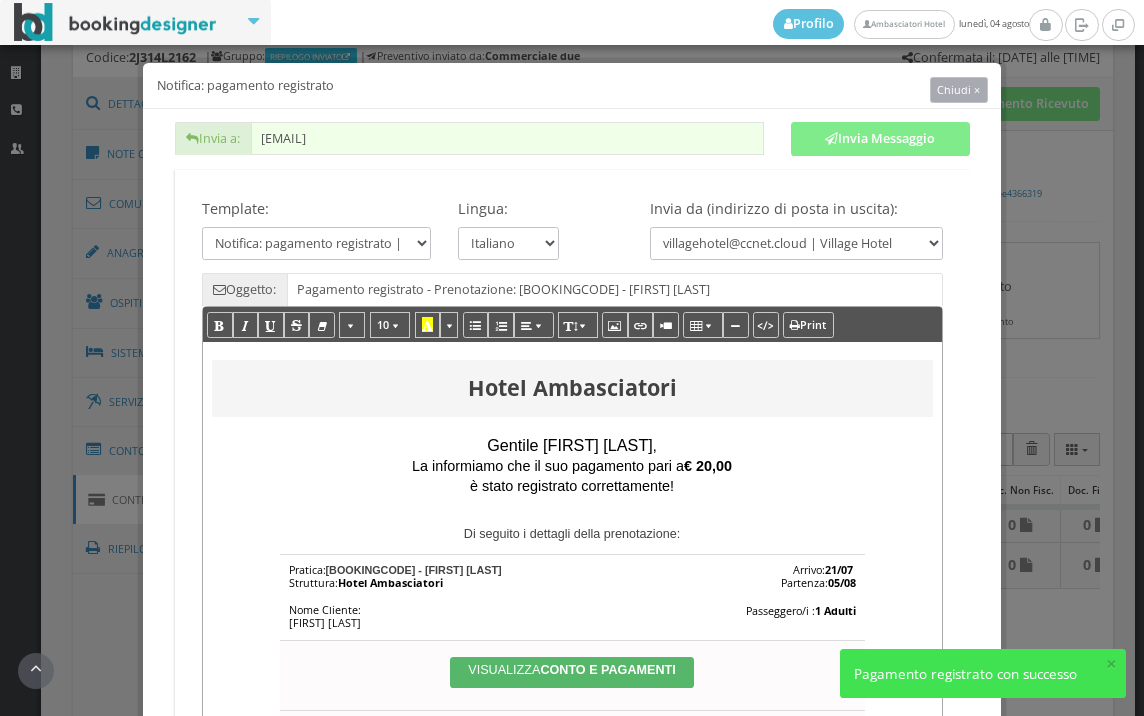 click on "Chiudi ×" at bounding box center [958, 89] 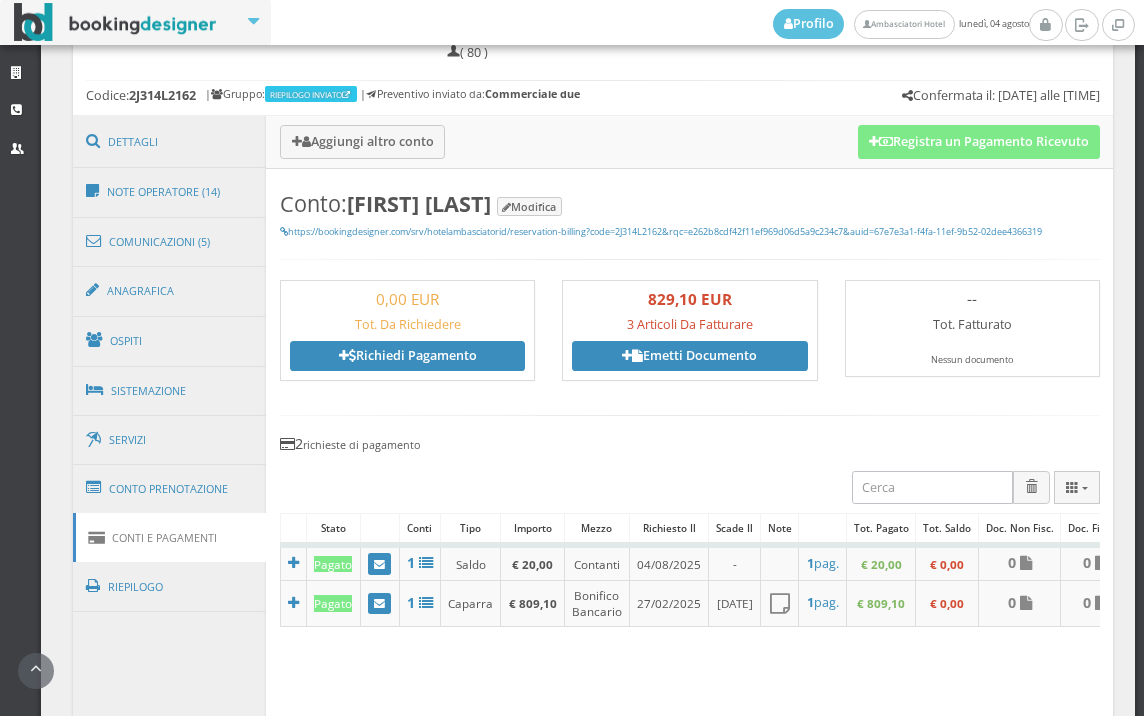 scroll, scrollTop: 968, scrollLeft: 0, axis: vertical 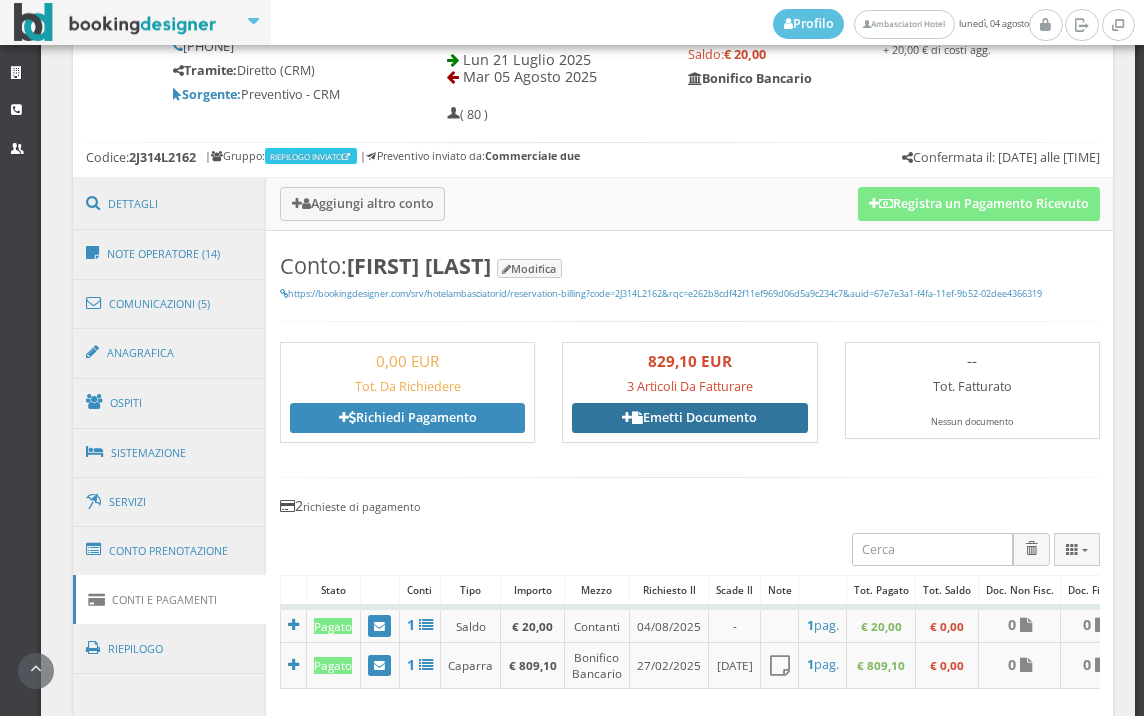 click on "Emetti Documento" at bounding box center (689, 418) 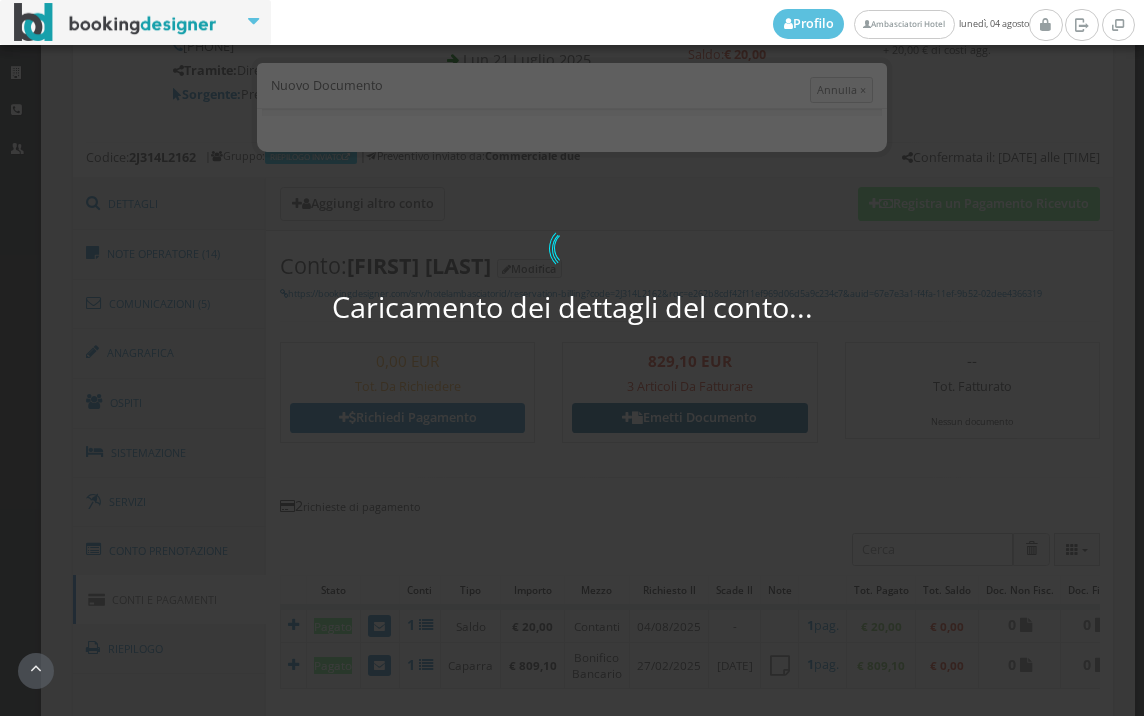 select on "PF" 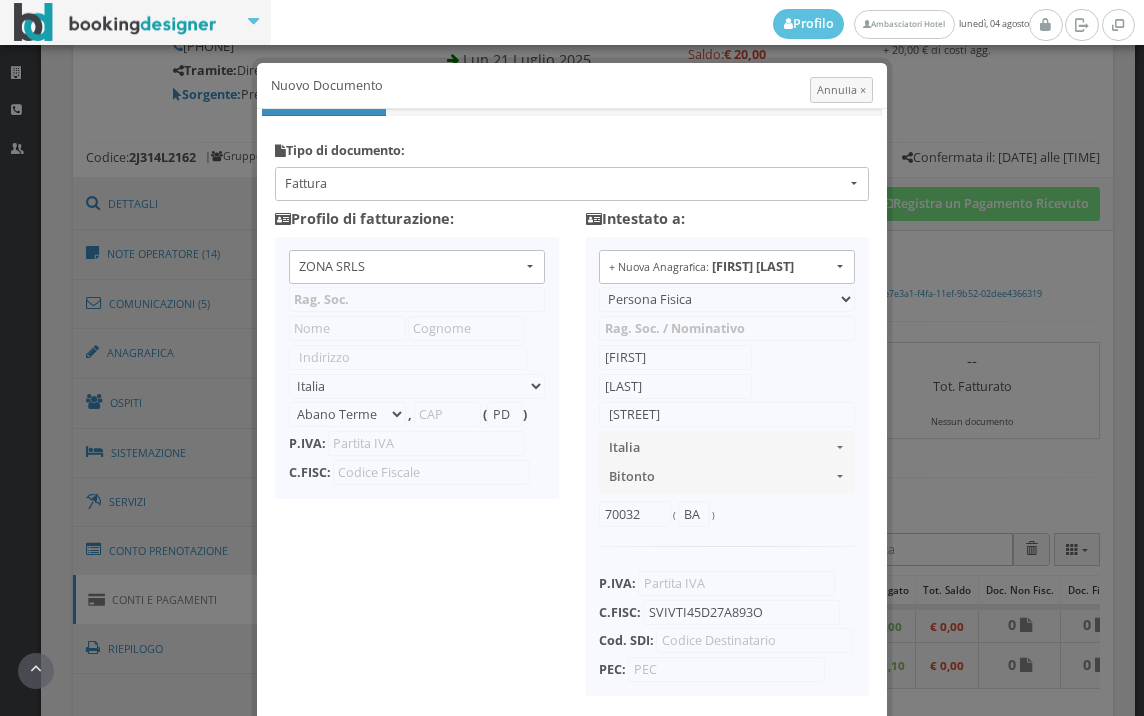 type on "ZONA SRLS" 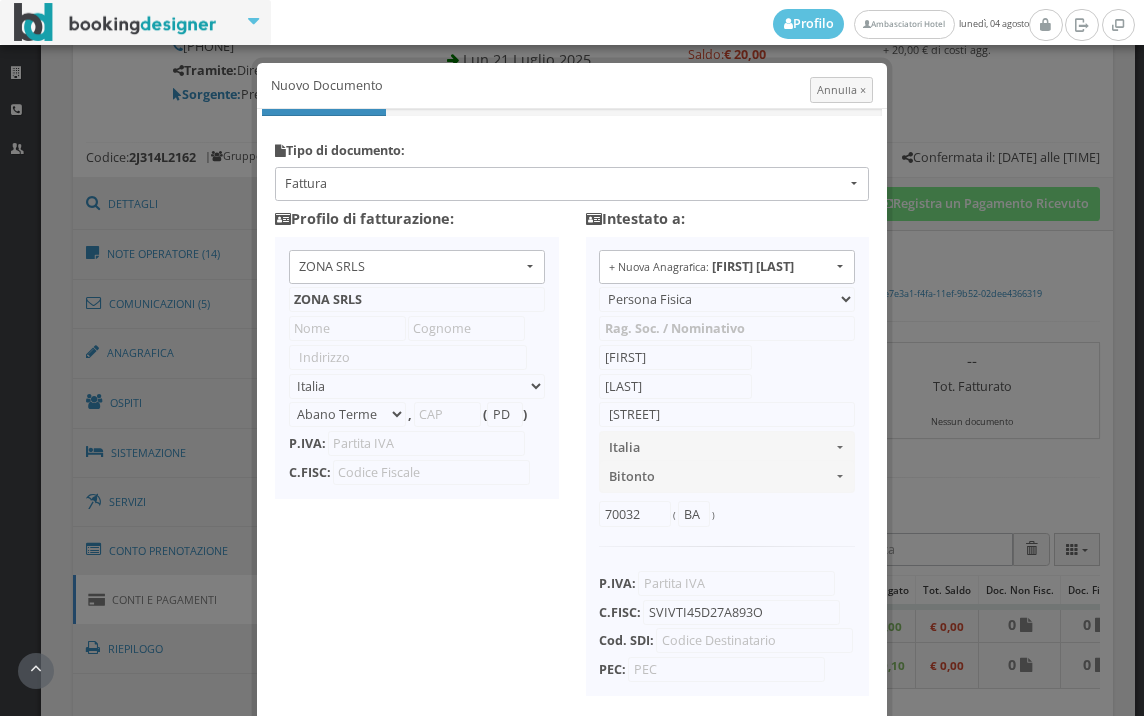 type on "Vico V Durante, 8" 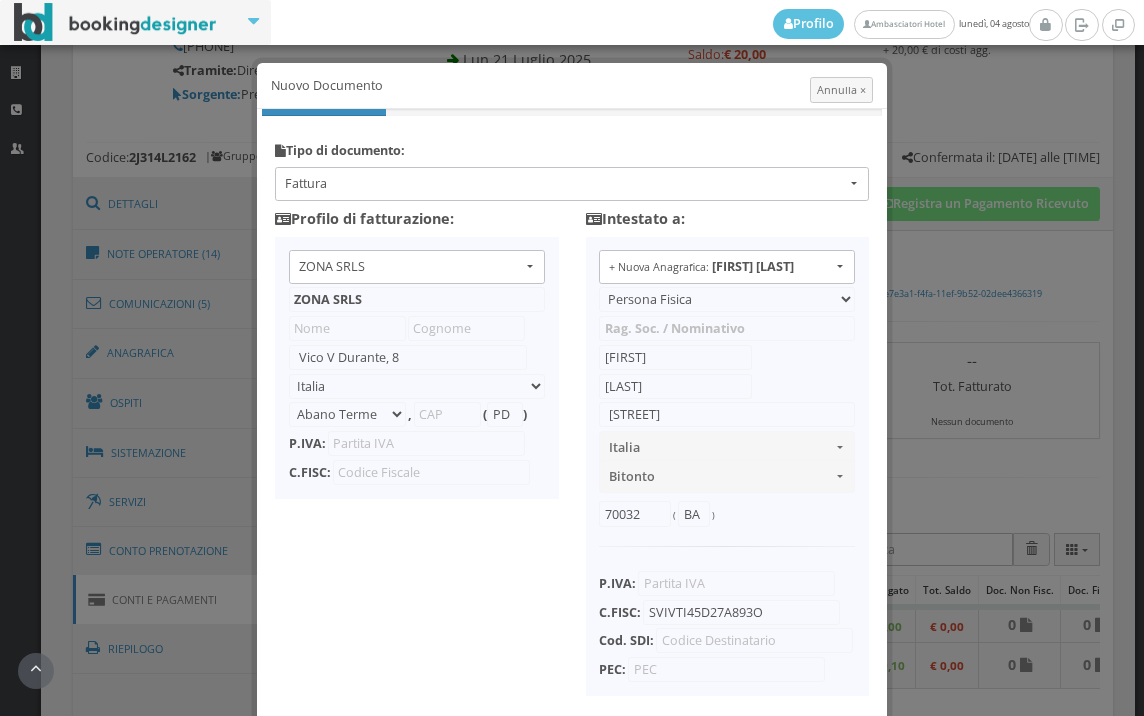 select on "Frattamaggiore" 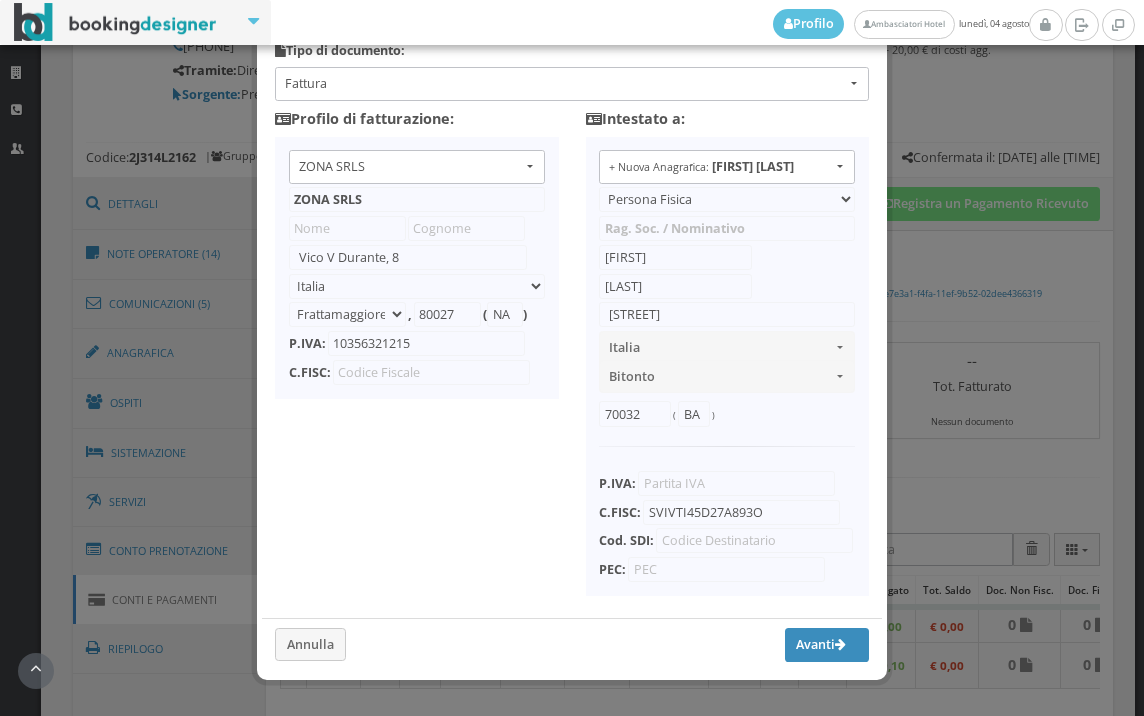 scroll, scrollTop: 158, scrollLeft: 0, axis: vertical 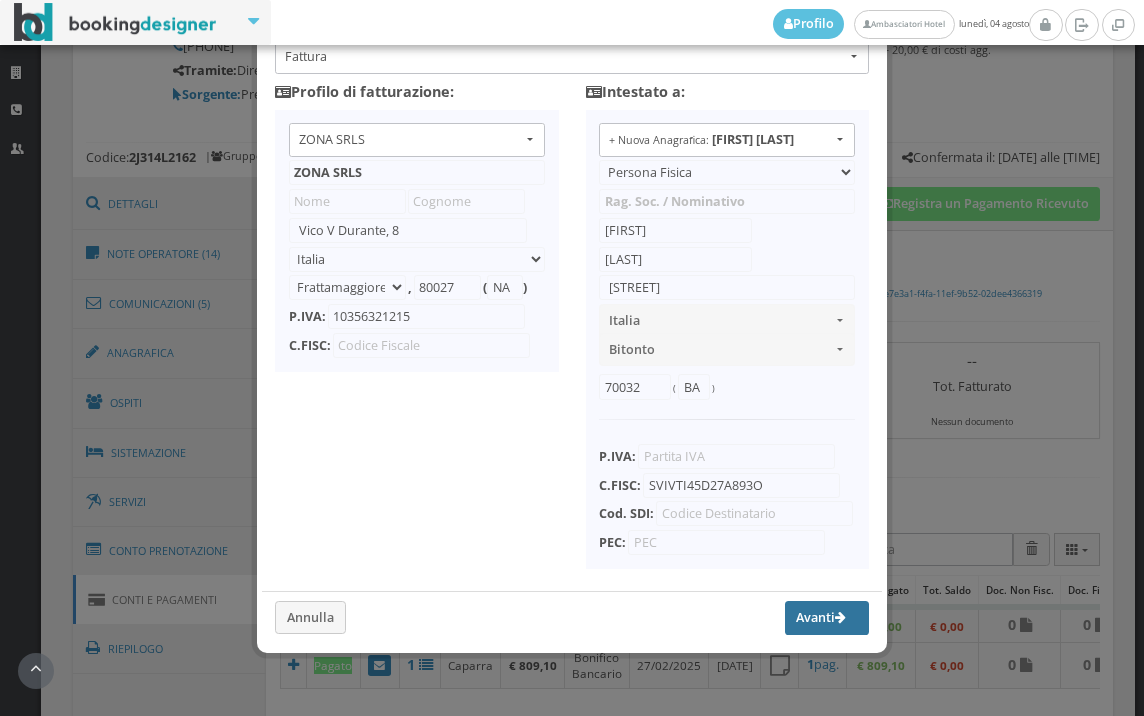 click on "Avanti" at bounding box center (827, 618) 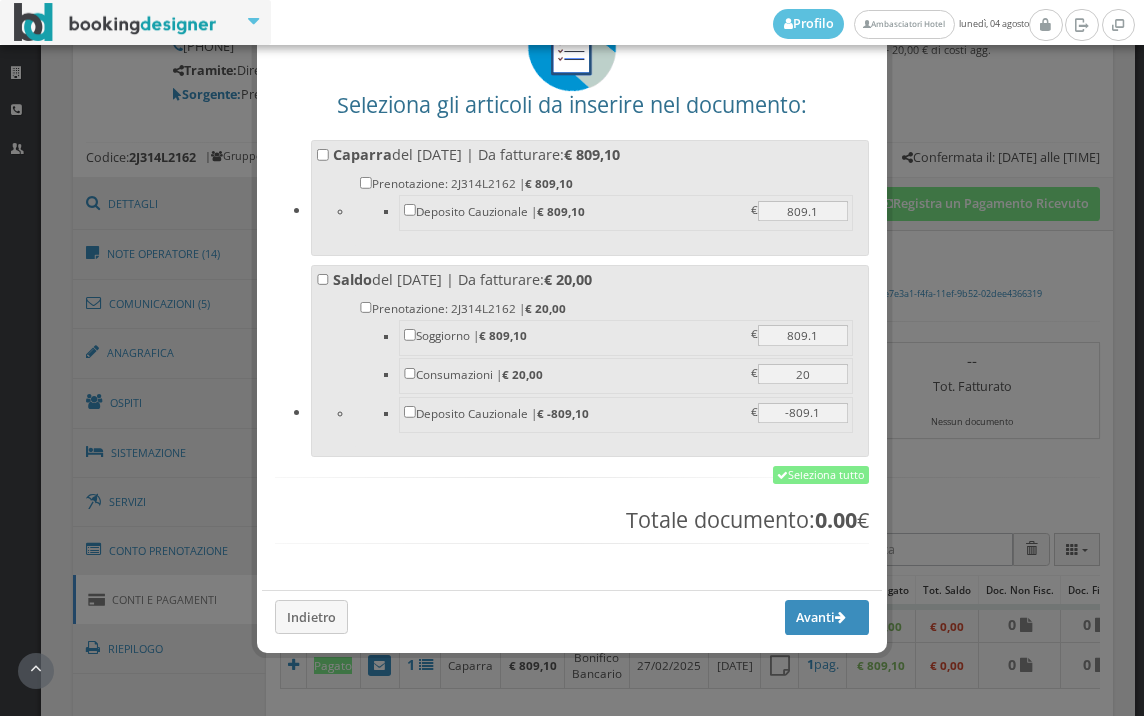 scroll, scrollTop: 156, scrollLeft: 0, axis: vertical 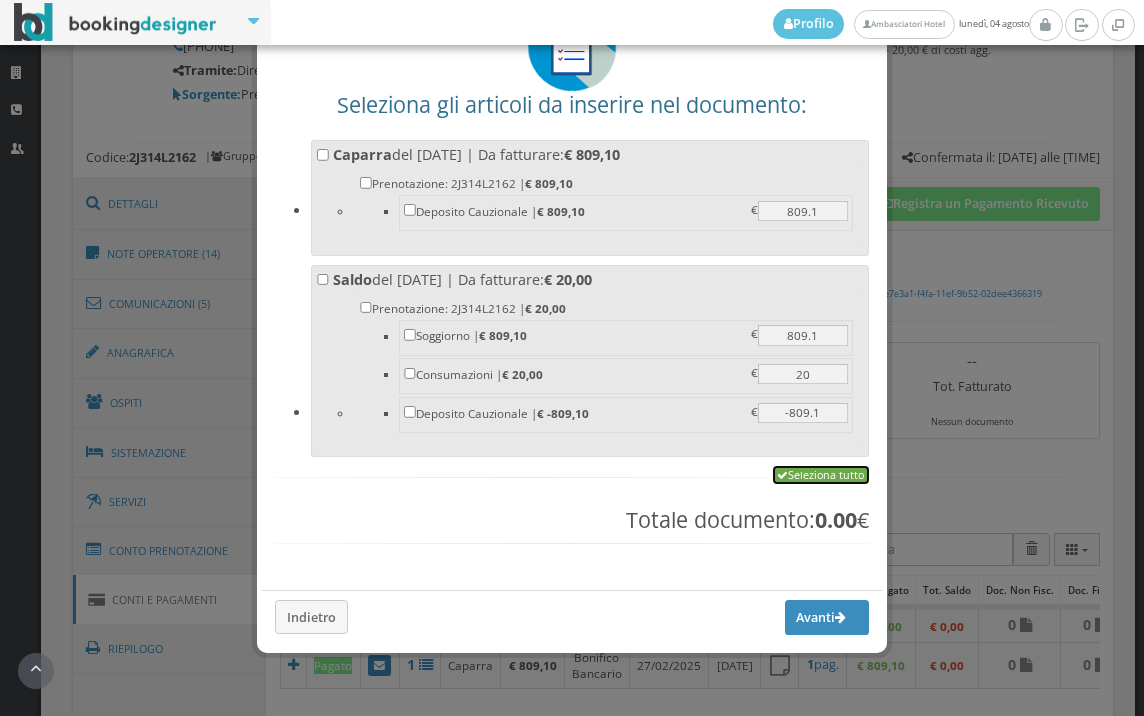 click on "Seleziona tutto" at bounding box center (821, 475) 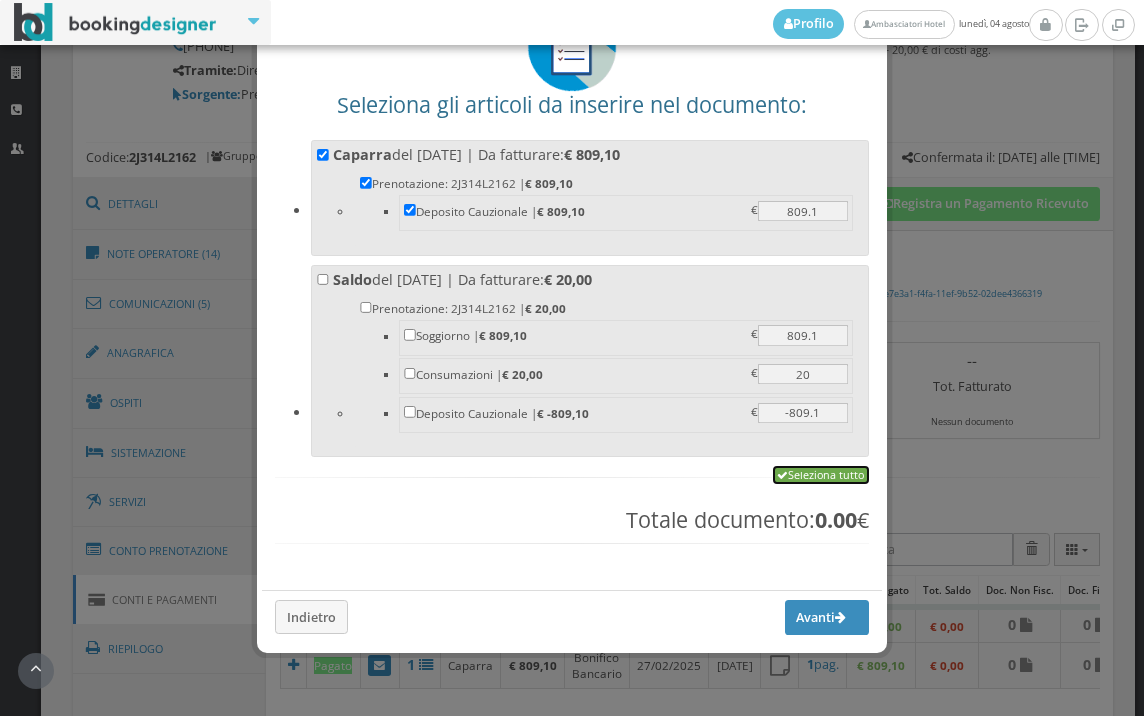 checkbox on "true" 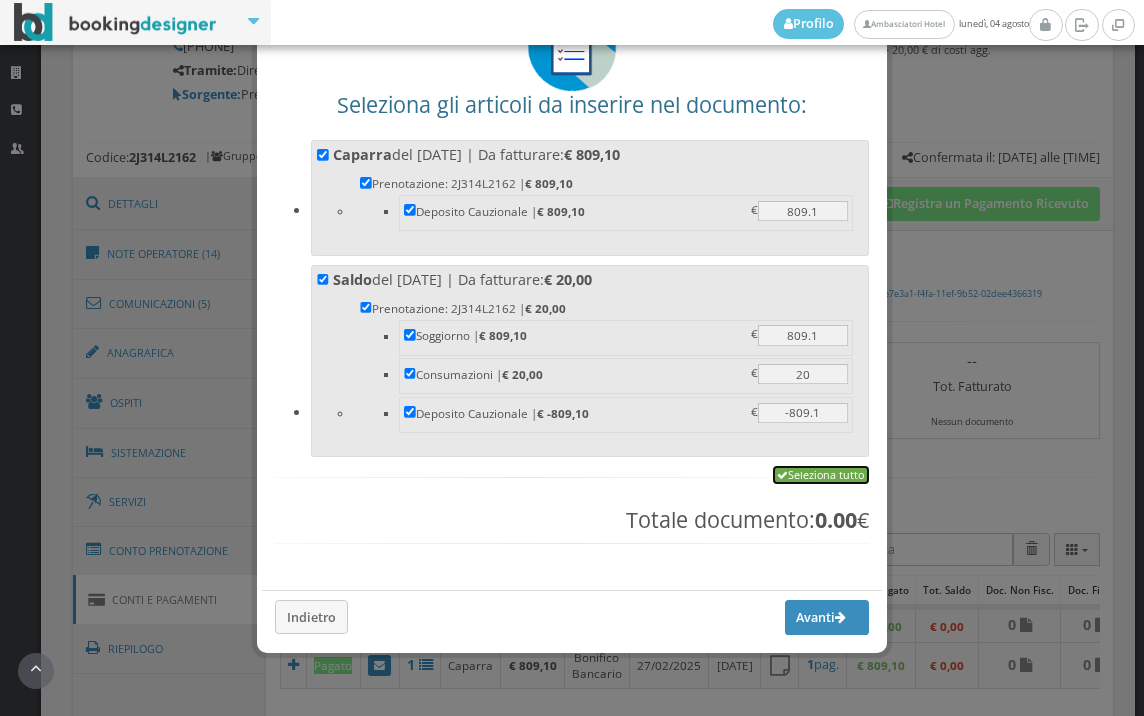 checkbox on "true" 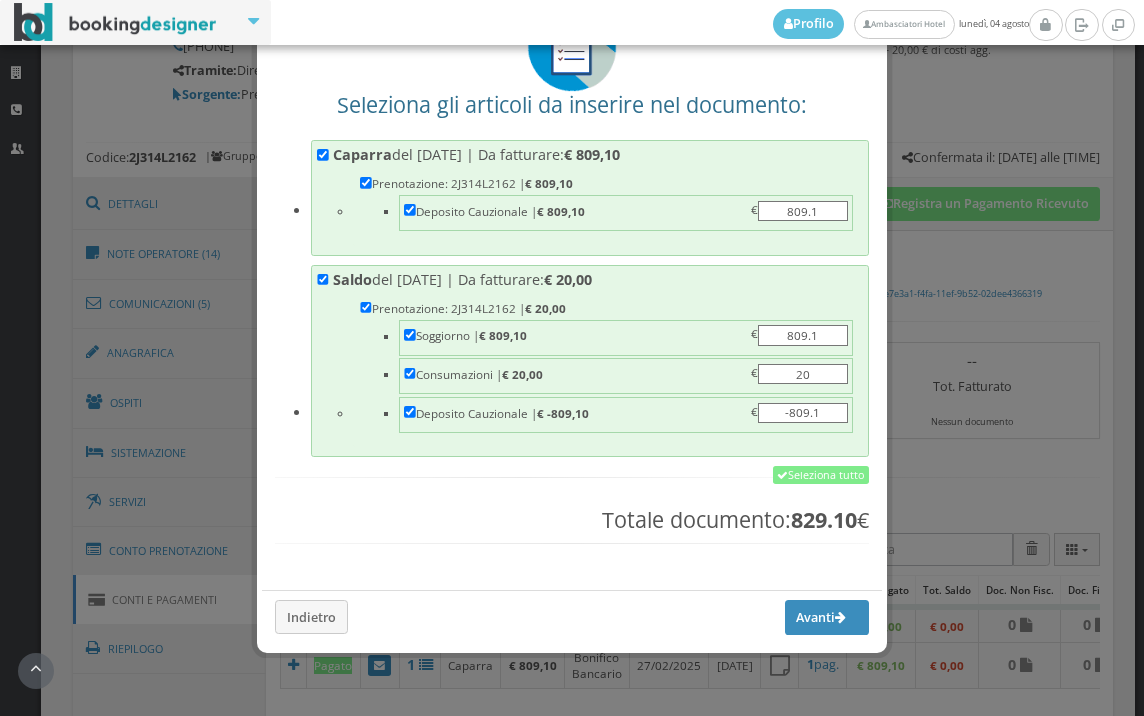 click on "Caparra  del 27/02/2025 | Da fatturare:  € 809,10
Prenotazione: 2J314L2162 |  € 809,10
Deposito Cauzionale |  € 809,10
809.1 809.1
€" at bounding box center (590, 195) 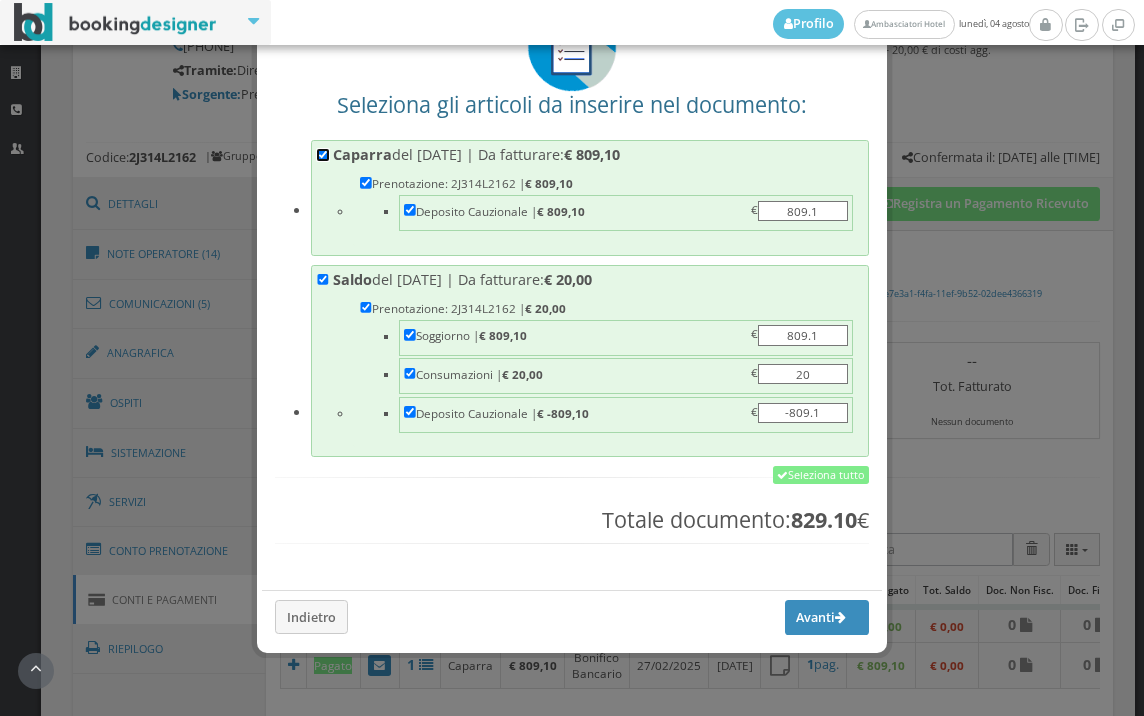 click on "Caparra  del 27/02/2025 | Da fatturare:  € 809,10
Prenotazione: 2J314L2162 |  € 809,10
Deposito Cauzionale |  € 809,10
809.1 809.1
€" at bounding box center (323, 155) 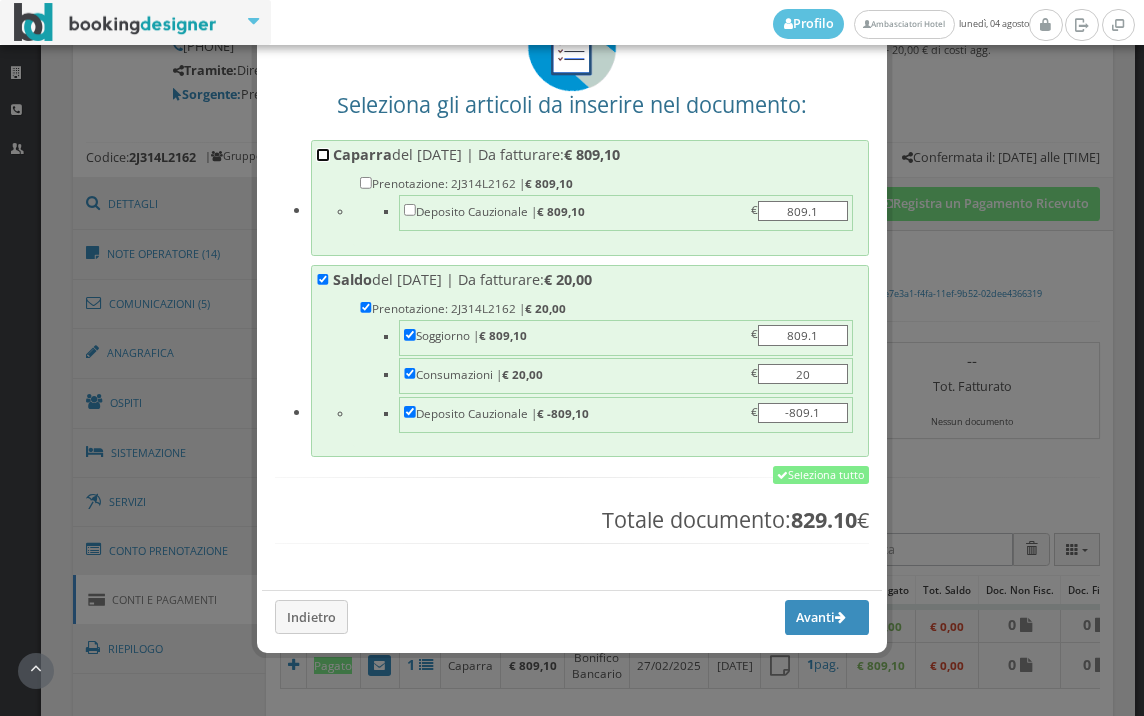 checkbox on "false" 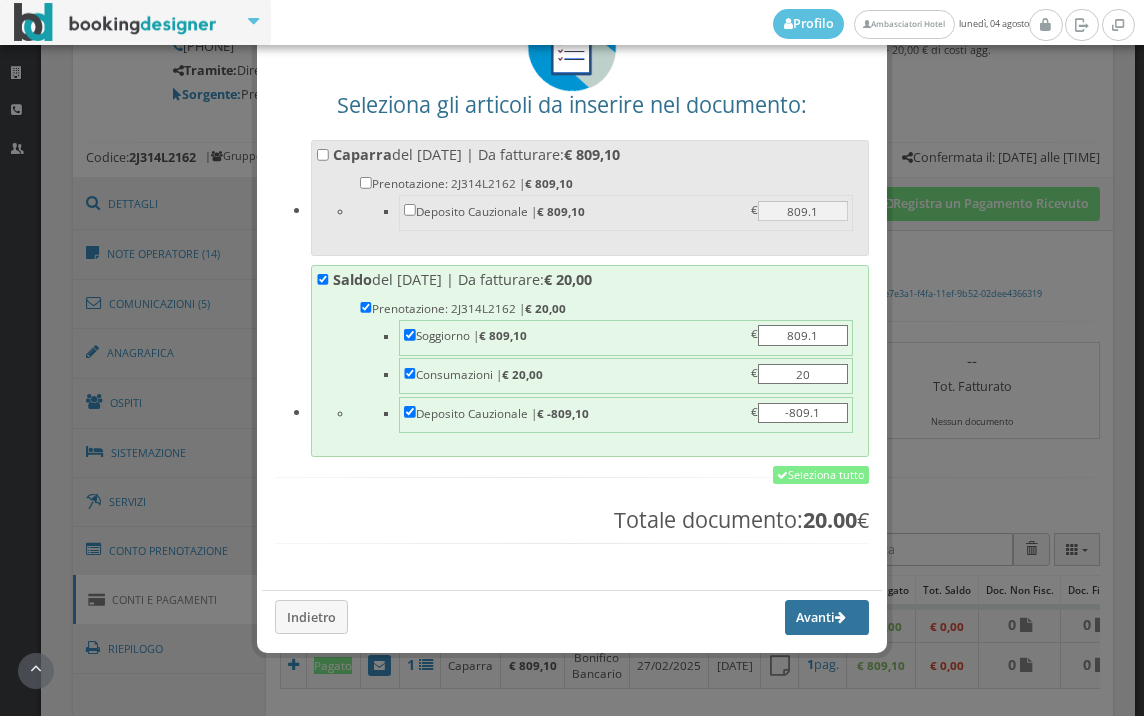 click on "Avanti" at bounding box center [827, 617] 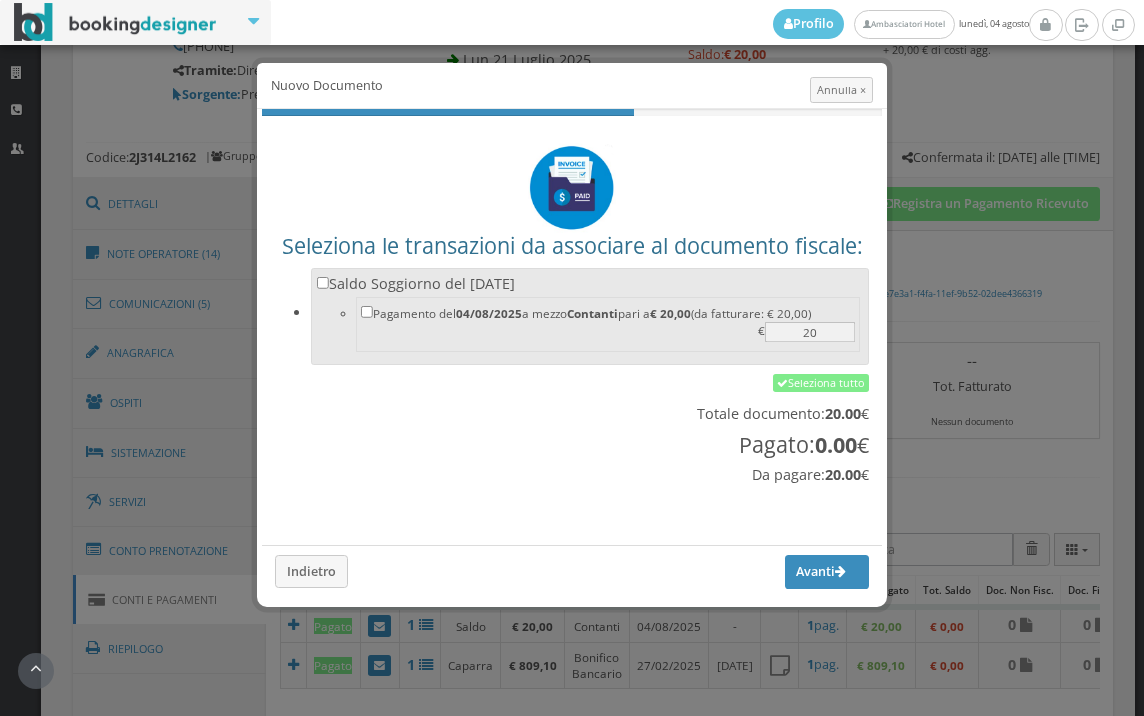 scroll, scrollTop: 0, scrollLeft: 0, axis: both 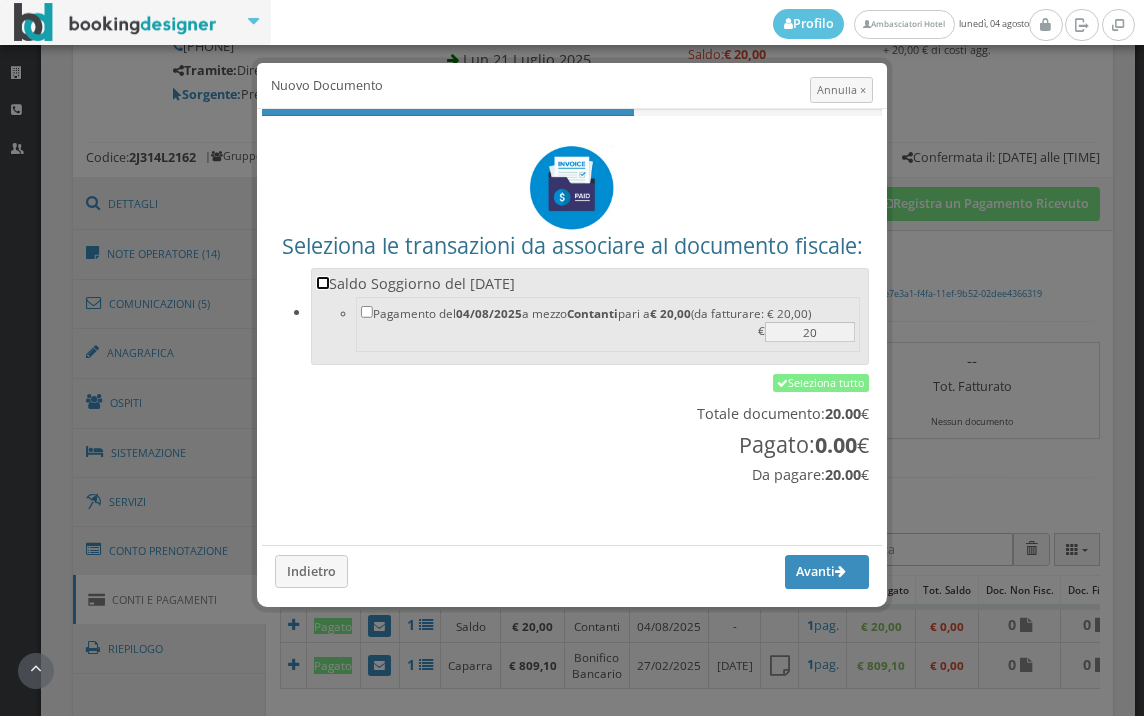 click on "Saldo Soggiorno del 04/08/2025
Pagamento del  04/08/2025  a mezzo  Contanti  pari a  € 20,00    (da fatturare: € 20,00)
20
€" at bounding box center [323, 283] 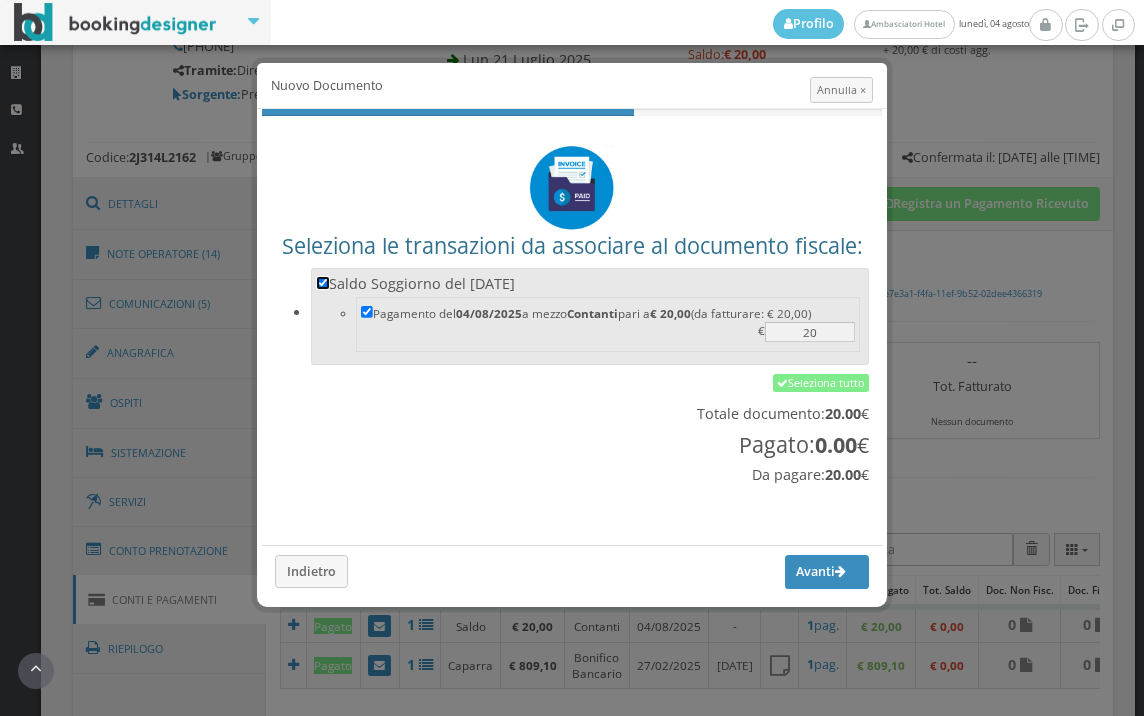 checkbox on "true" 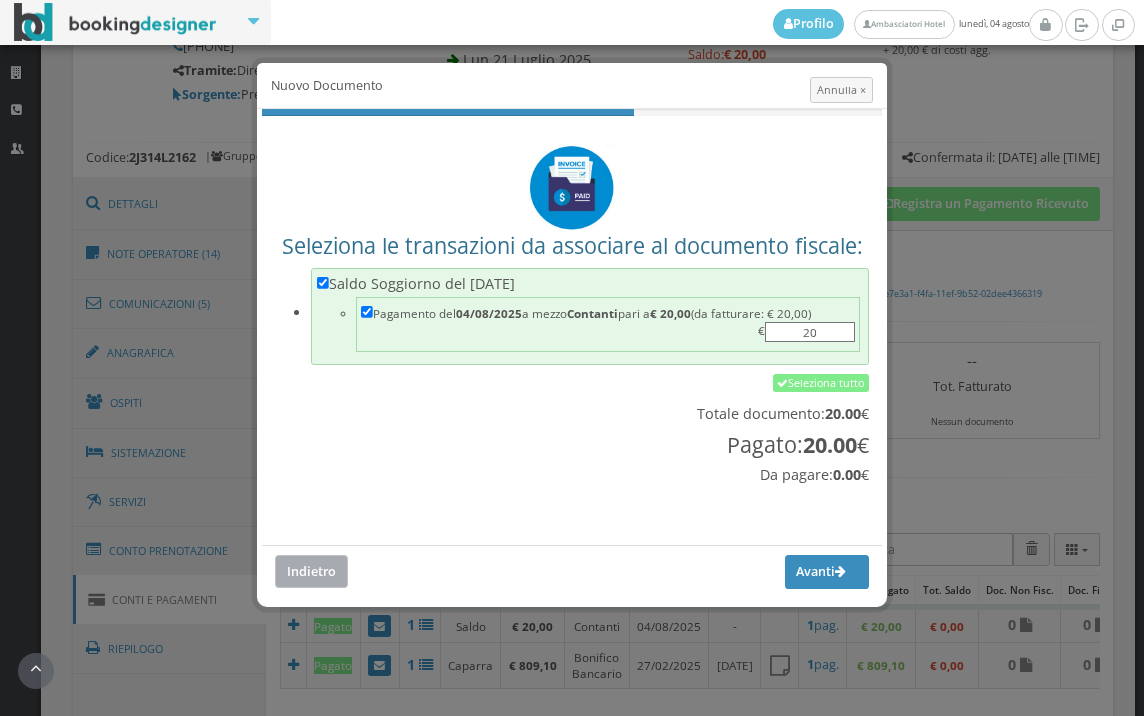 click on "Indietro" at bounding box center (311, 571) 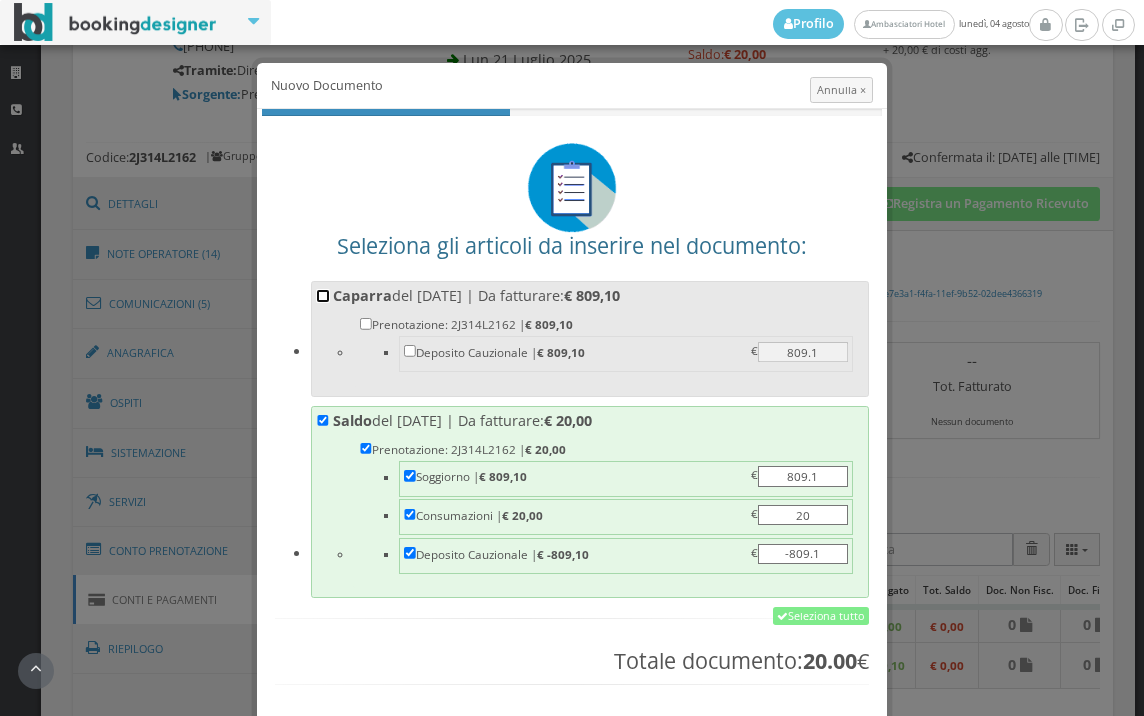 click on "Caparra  del 27/02/2025 | Da fatturare:  € 809,10
Prenotazione: 2J314L2162 |  € 809,10
Deposito Cauzionale |  € 809,10
809.1 809.1
€" at bounding box center (323, 296) 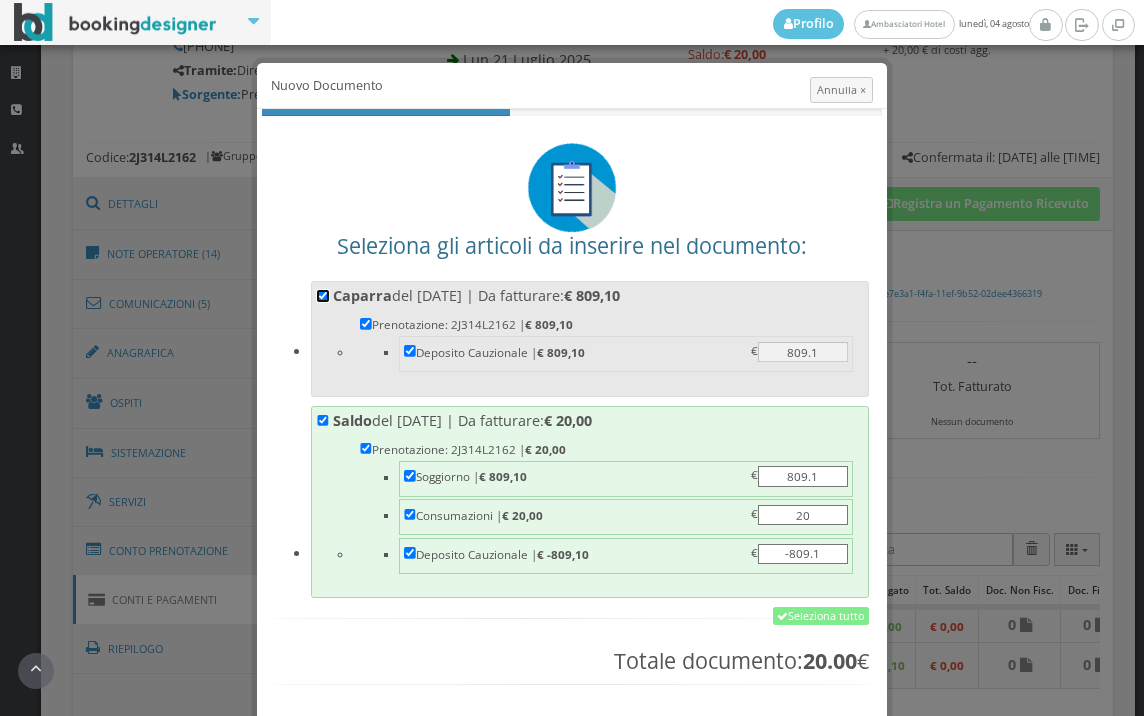 checkbox on "true" 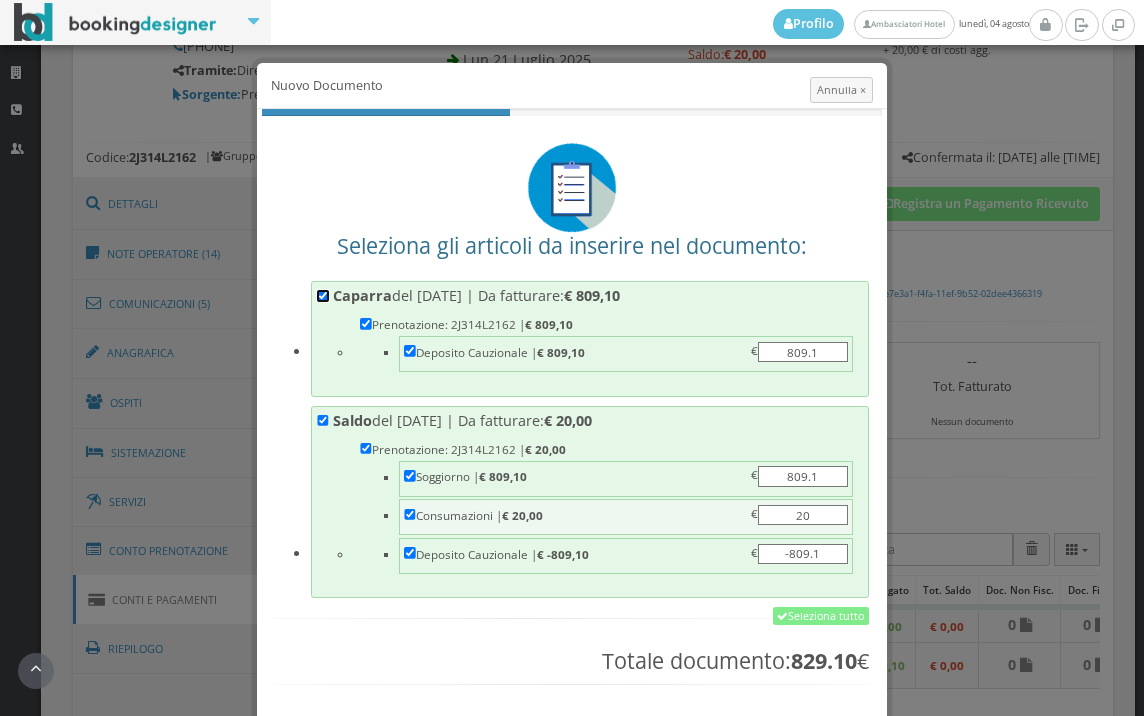 scroll, scrollTop: 111, scrollLeft: 0, axis: vertical 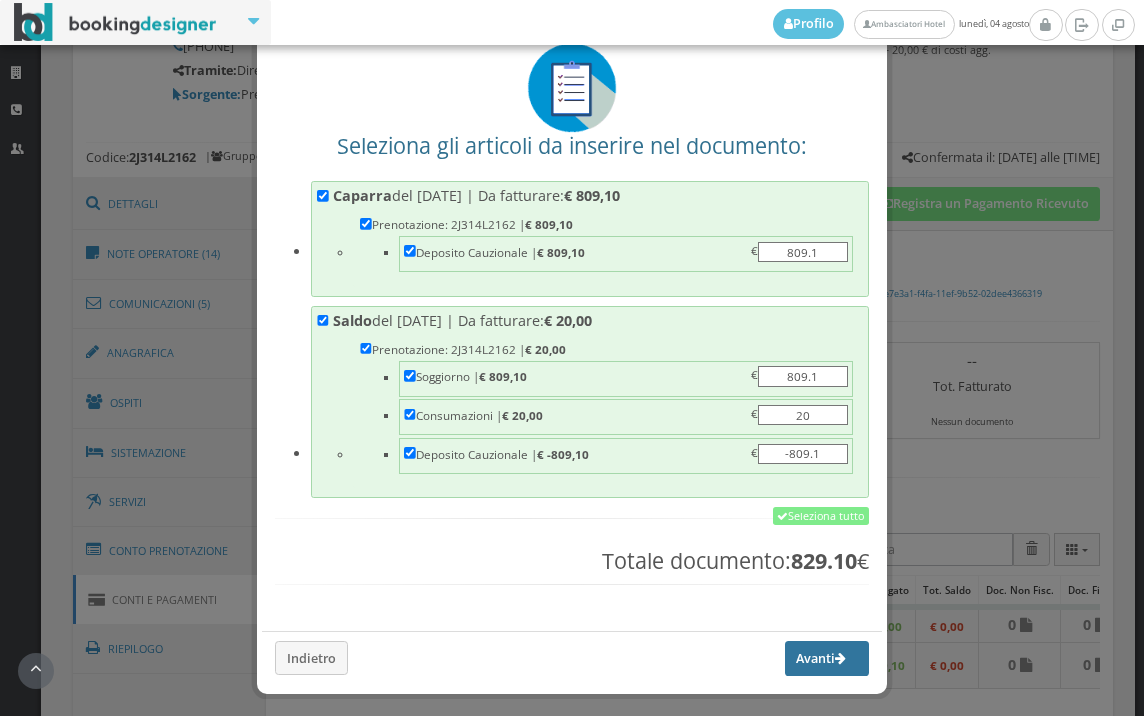 drag, startPoint x: 787, startPoint y: 648, endPoint x: 710, endPoint y: 606, distance: 87.70975 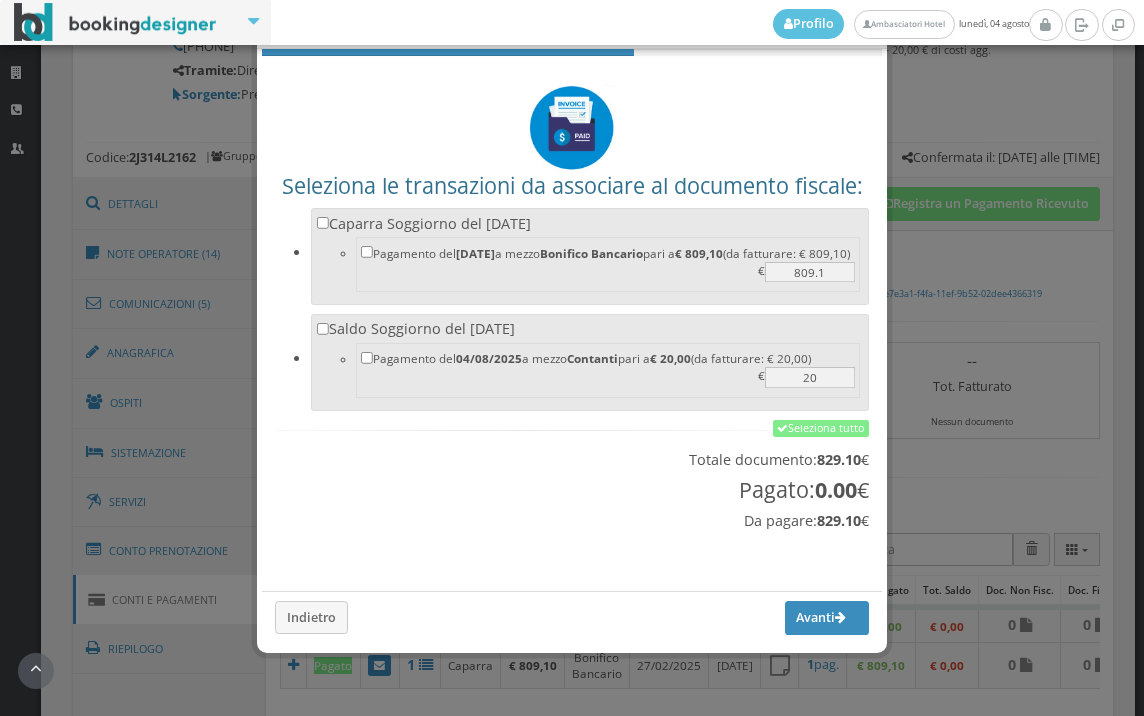 scroll, scrollTop: 66, scrollLeft: 0, axis: vertical 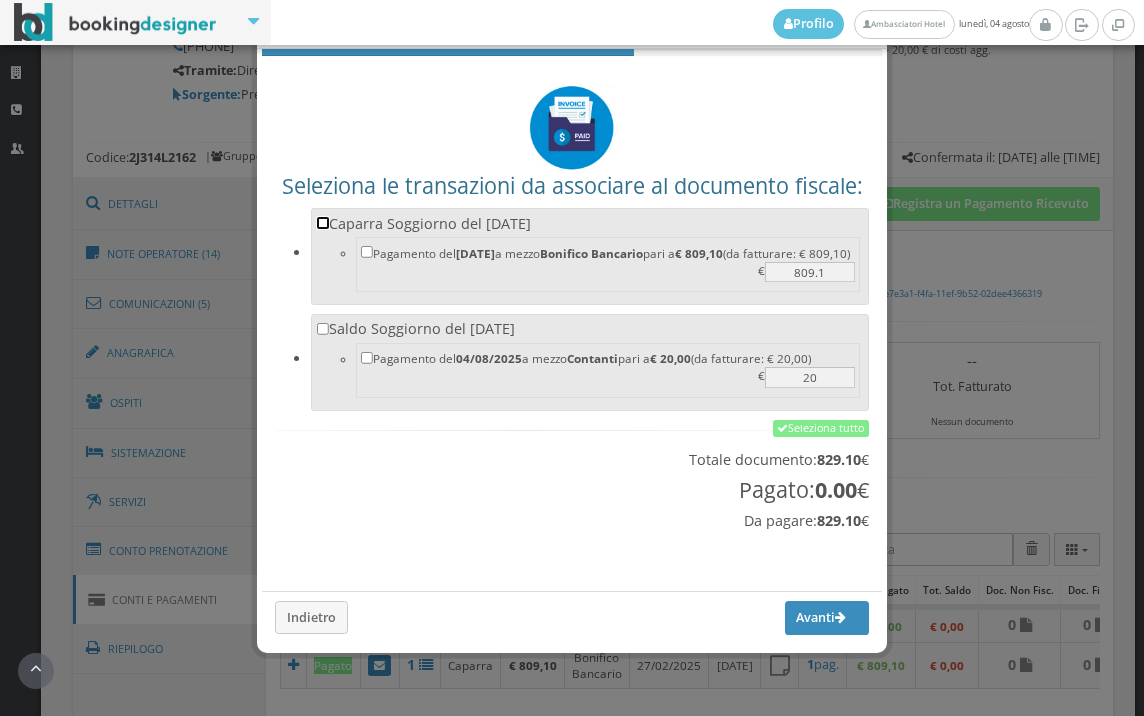 click on "Caparra Soggiorno del 27/02/2025
Pagamento del  01/03/2025  a mezzo  Bonifico Bancario  pari a  € 809,10    (da fatturare: € 809,10)
809.1
€" at bounding box center (323, 223) 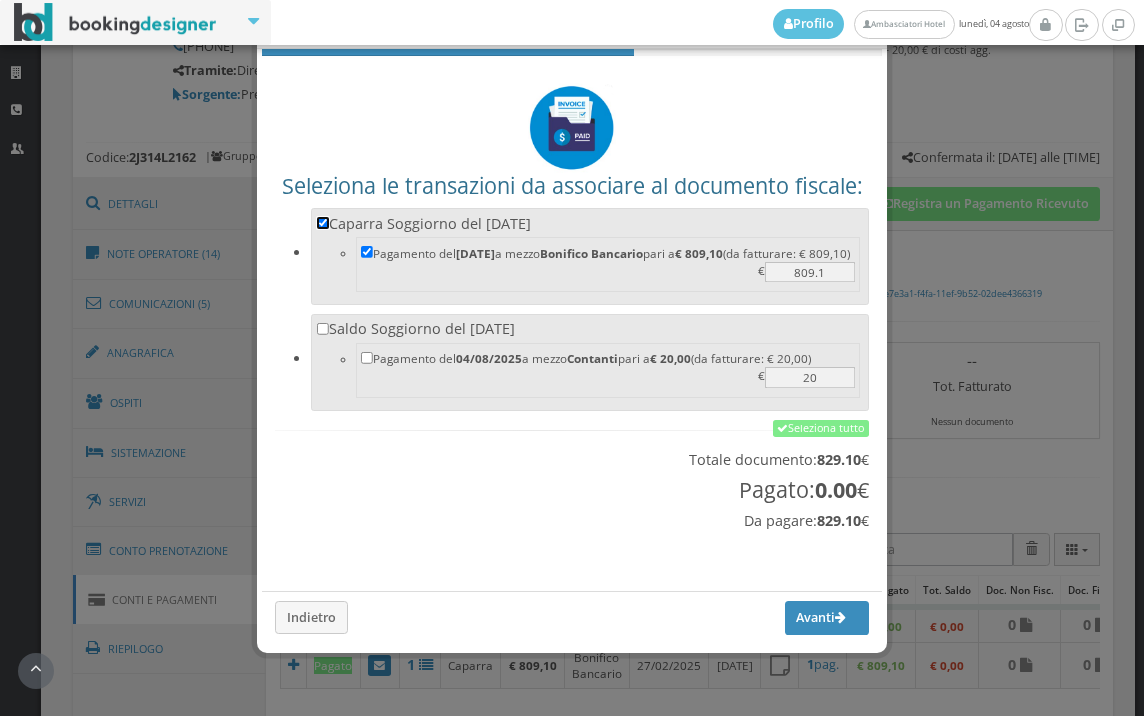 checkbox on "true" 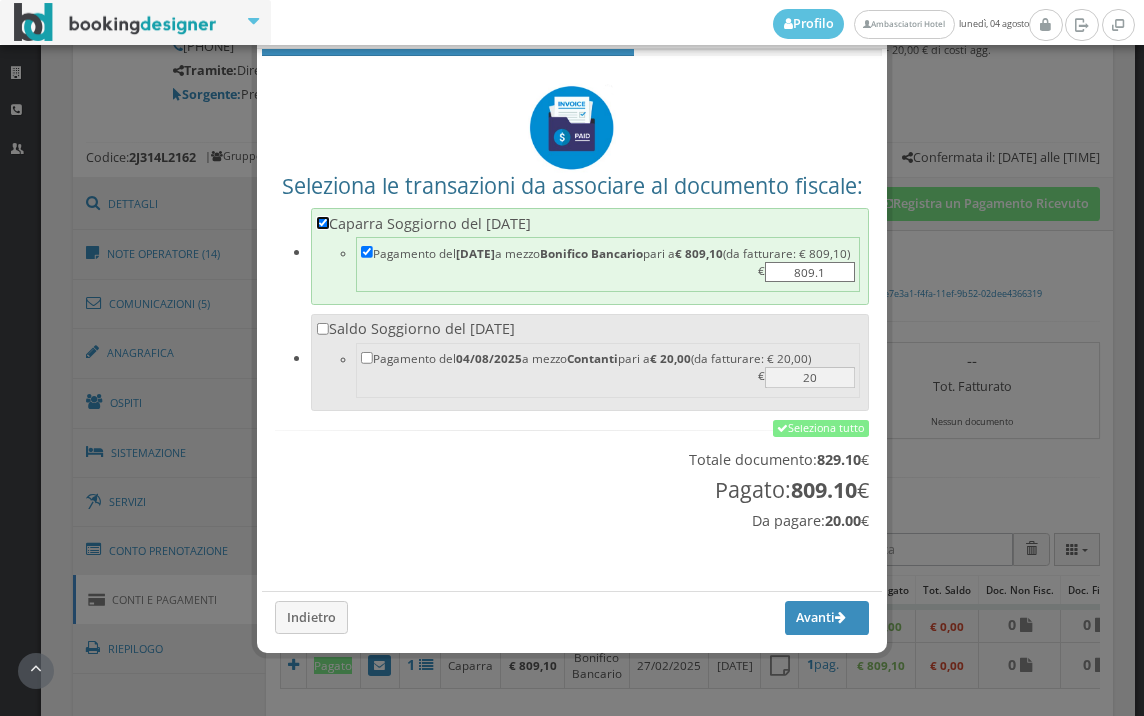 checkbox on "true" 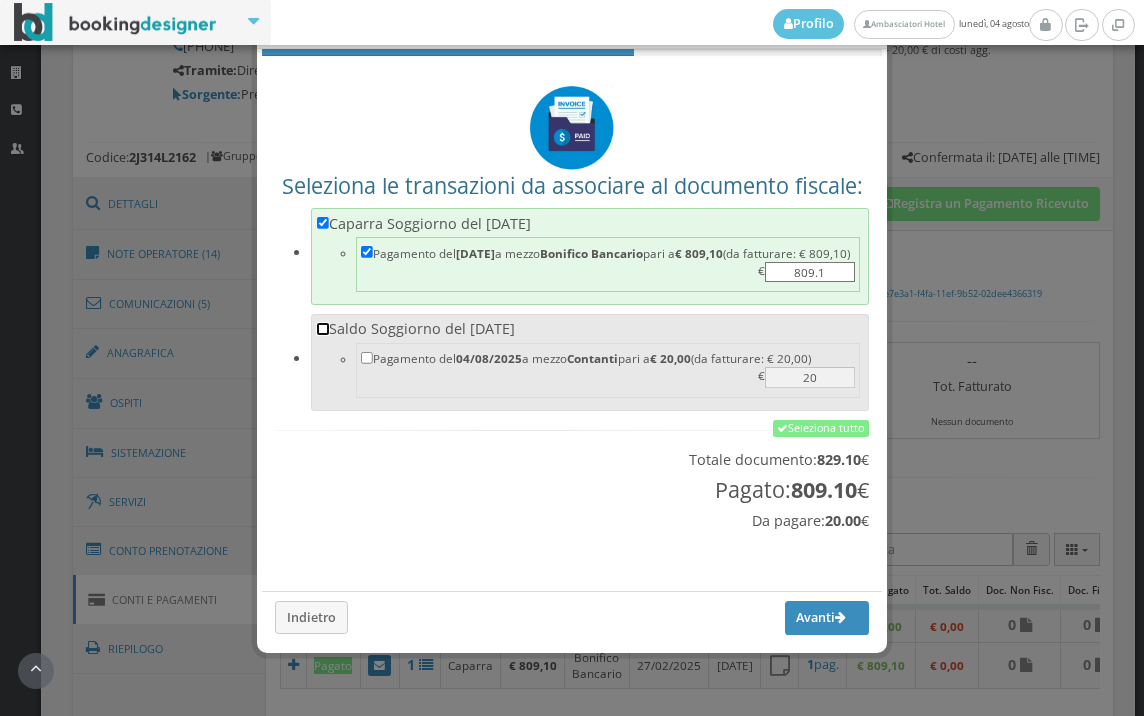 click on "Saldo Soggiorno del 04/08/2025
Pagamento del  04/08/2025  a mezzo  Contanti  pari a  € 20,00    (da fatturare: € 20,00)
20
€" at bounding box center (323, 329) 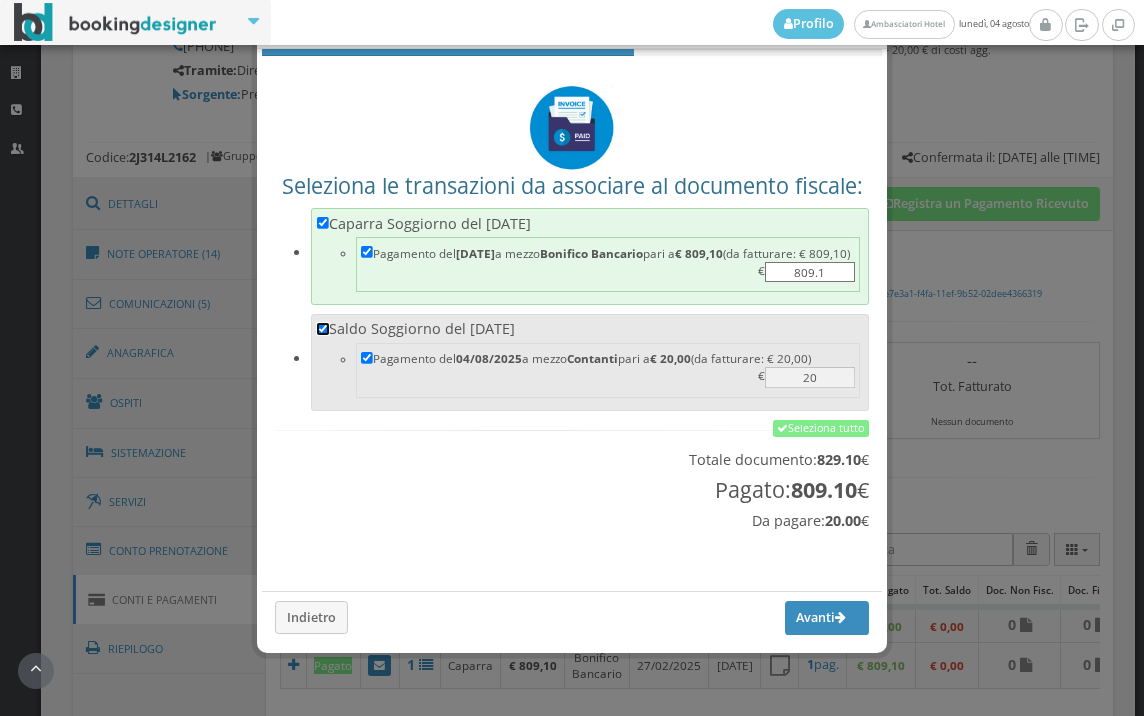 checkbox on "true" 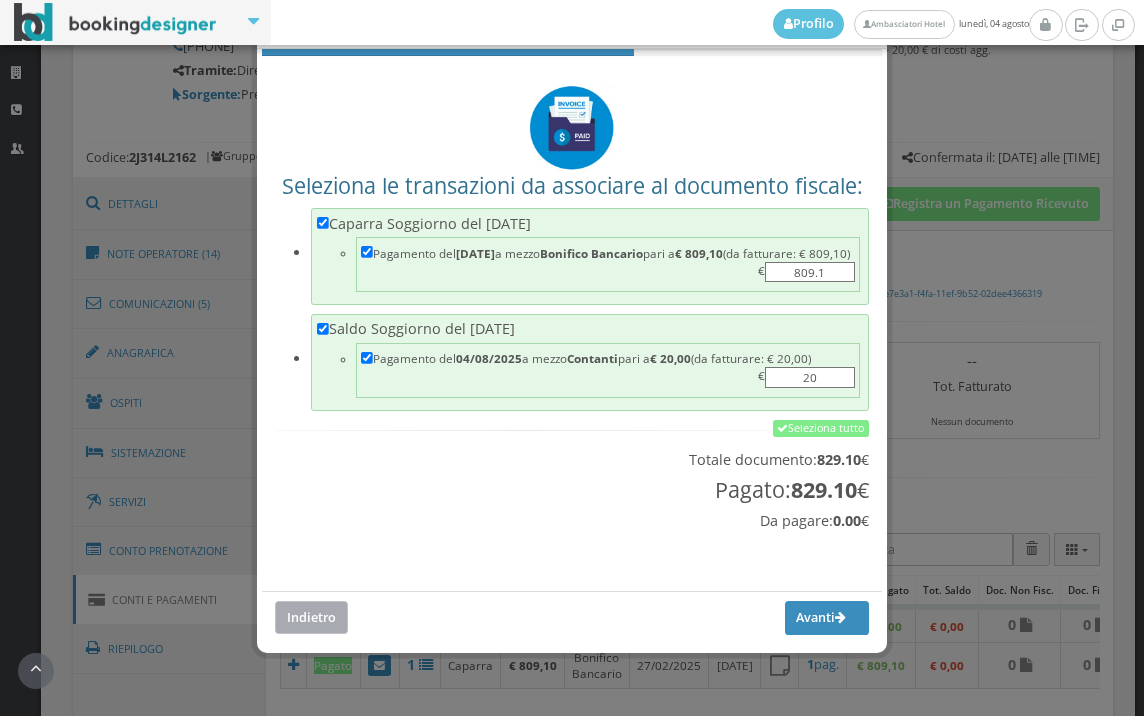 click on "Indietro" at bounding box center [311, 617] 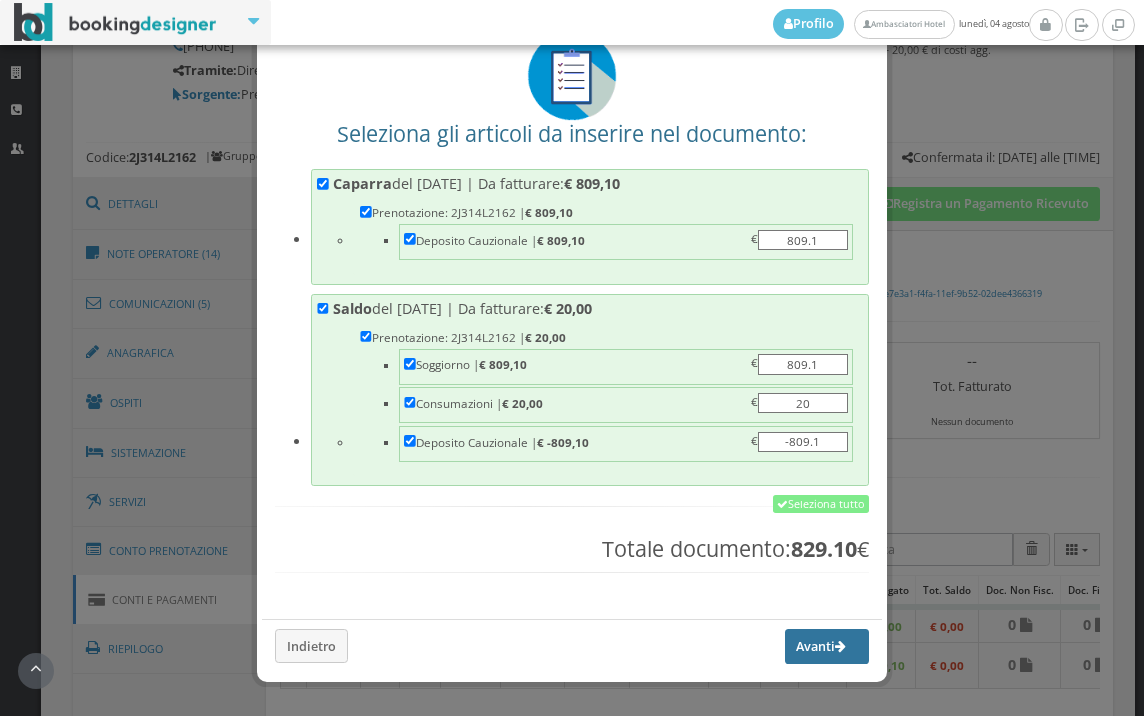 scroll, scrollTop: 156, scrollLeft: 0, axis: vertical 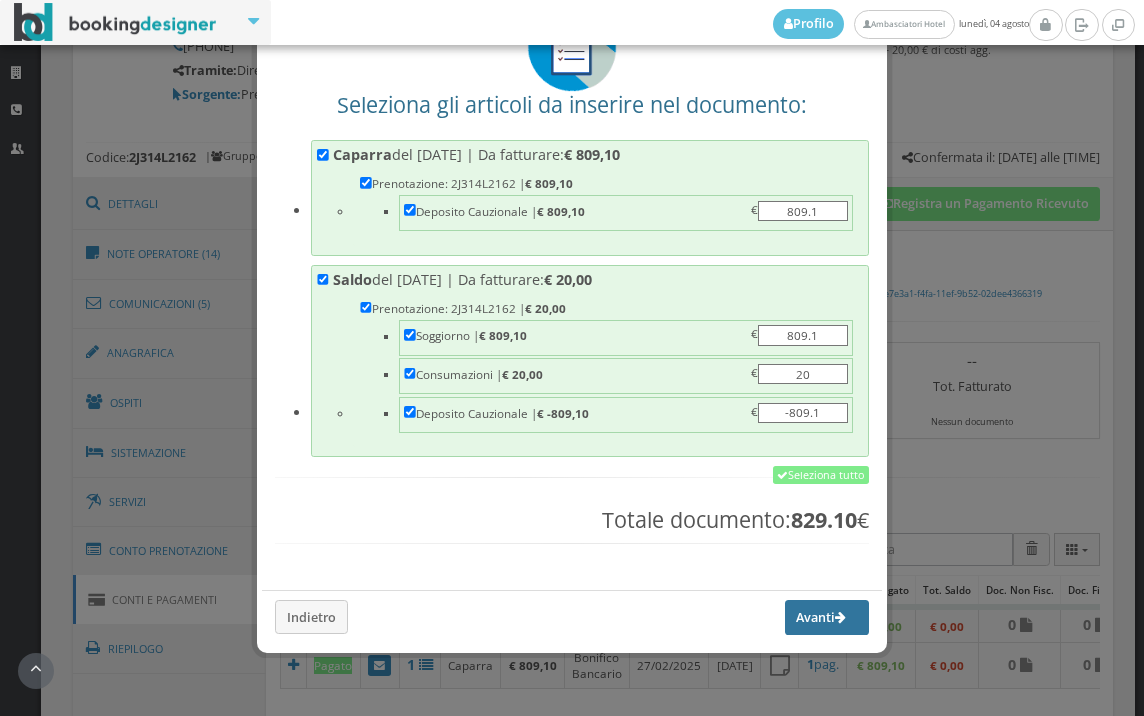 click on "Avanti" at bounding box center [827, 617] 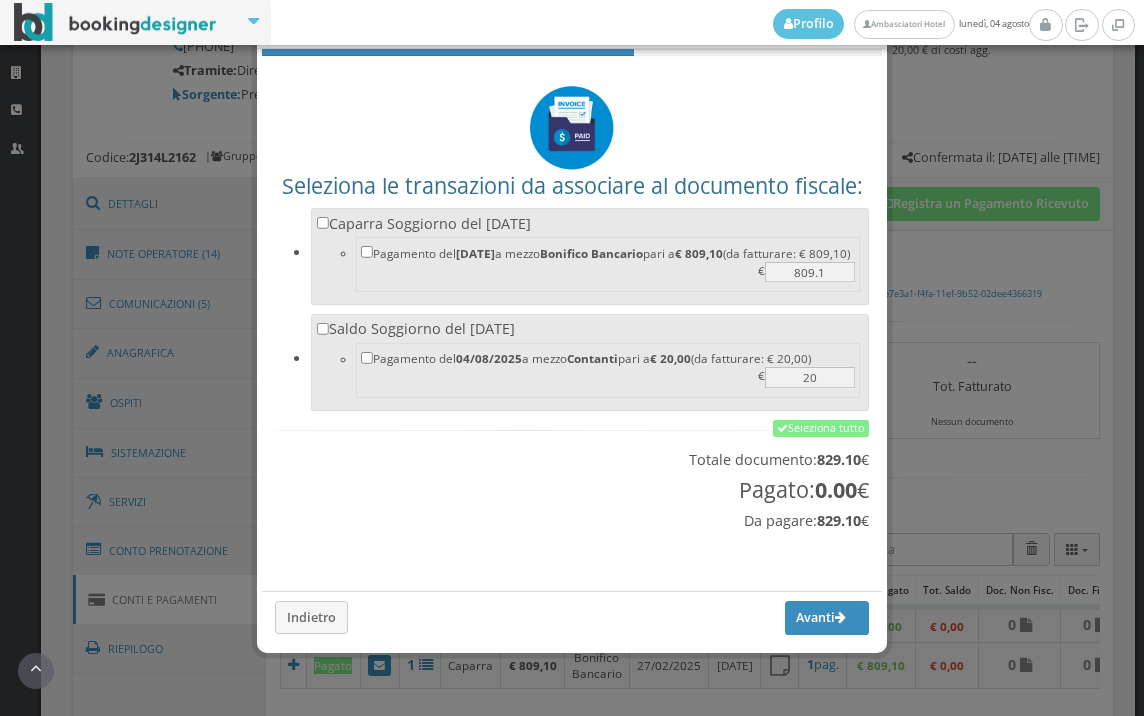 scroll, scrollTop: 66, scrollLeft: 0, axis: vertical 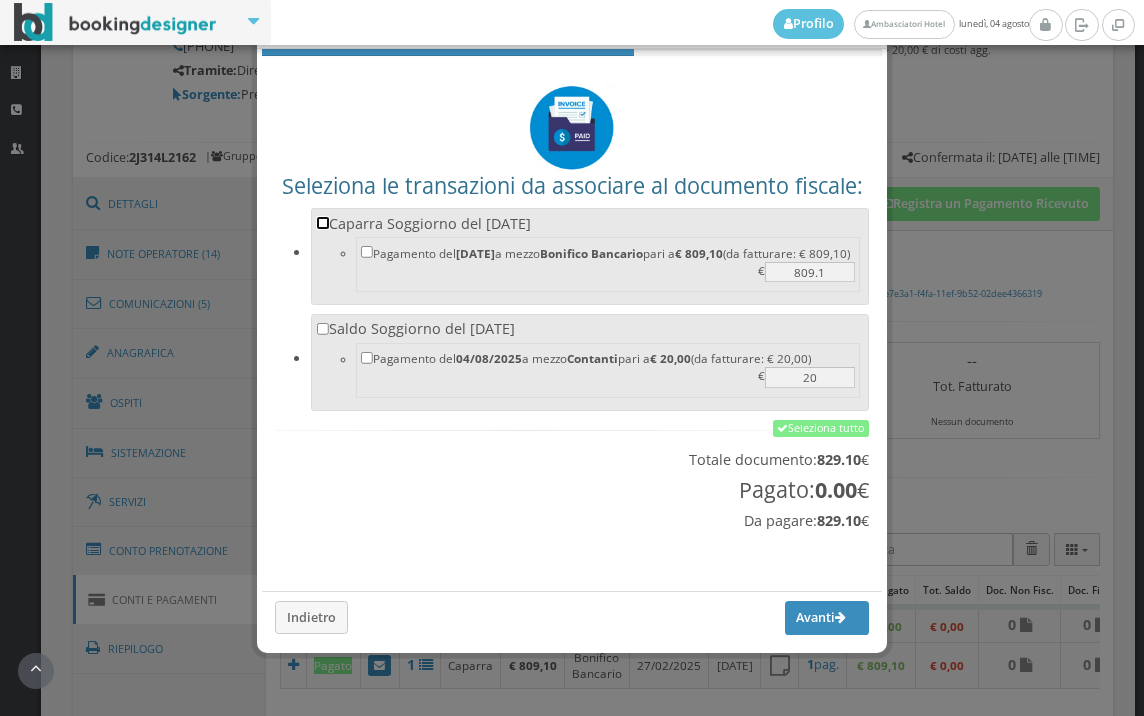 click on "Caparra Soggiorno del 27/02/2025
Pagamento del  01/03/2025  a mezzo  Bonifico Bancario  pari a  € 809,10    (da fatturare: € 809,10)
809.1
€" at bounding box center (323, 223) 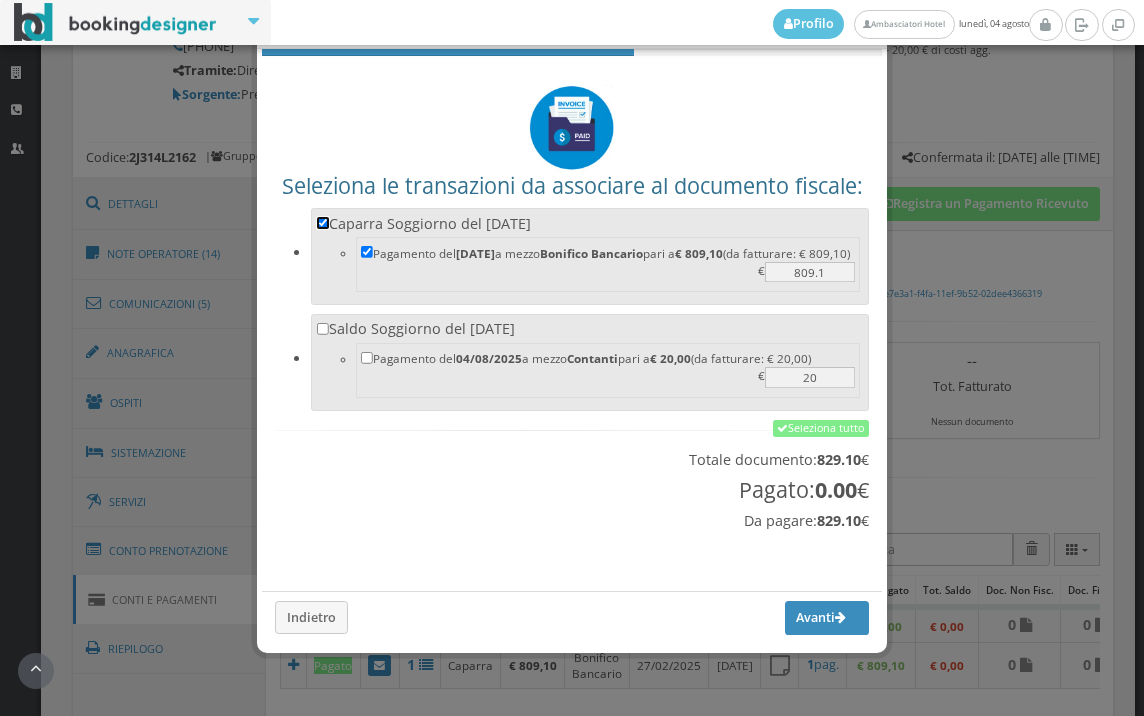 checkbox on "true" 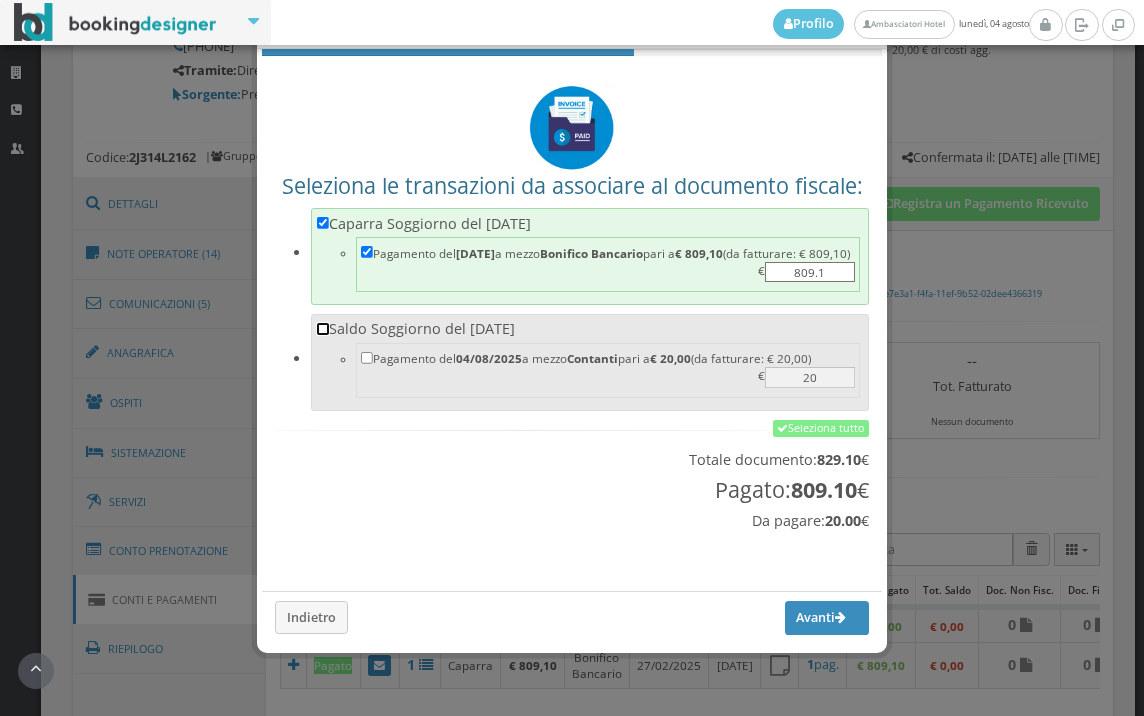 click on "Saldo Soggiorno del 04/08/2025
Pagamento del  04/08/2025  a mezzo  Contanti  pari a  € 20,00    (da fatturare: € 20,00)
20
€" at bounding box center [323, 329] 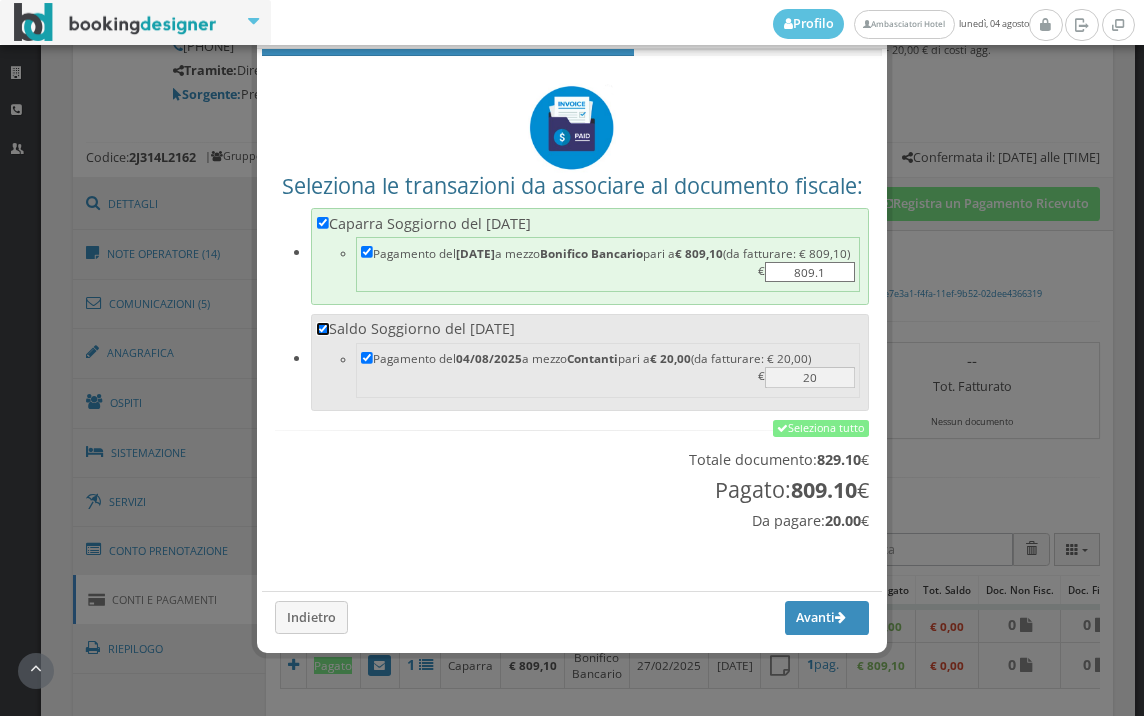 checkbox on "true" 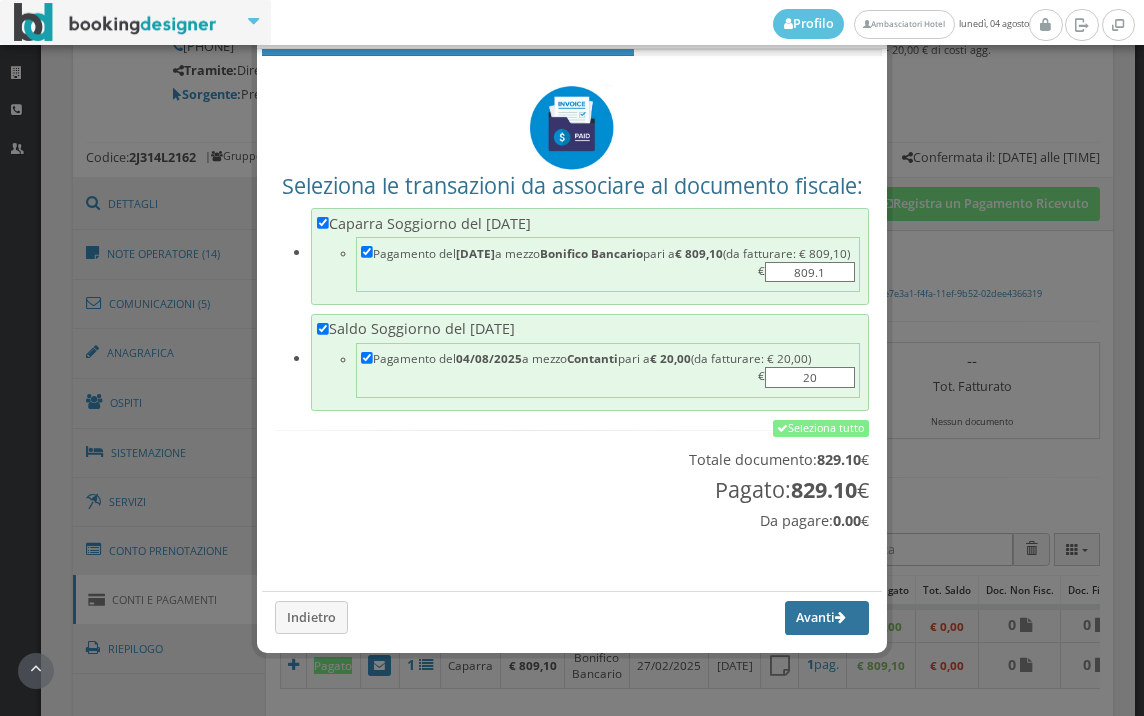 click on "Avanti" at bounding box center (827, 618) 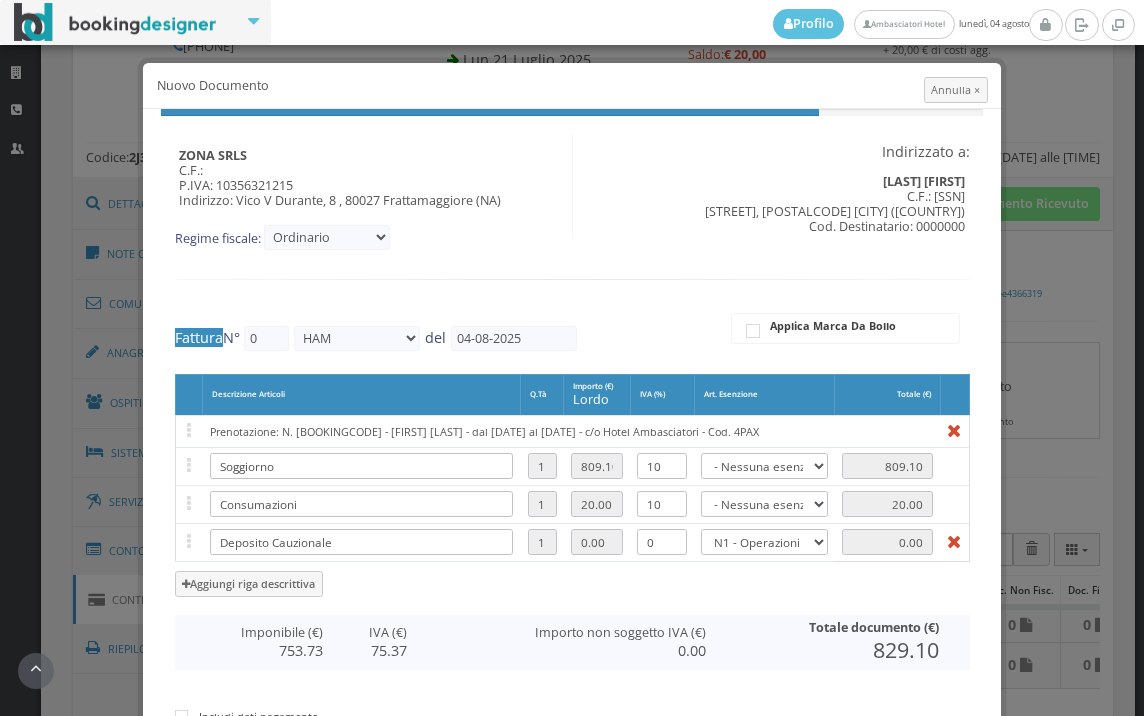 type on "412" 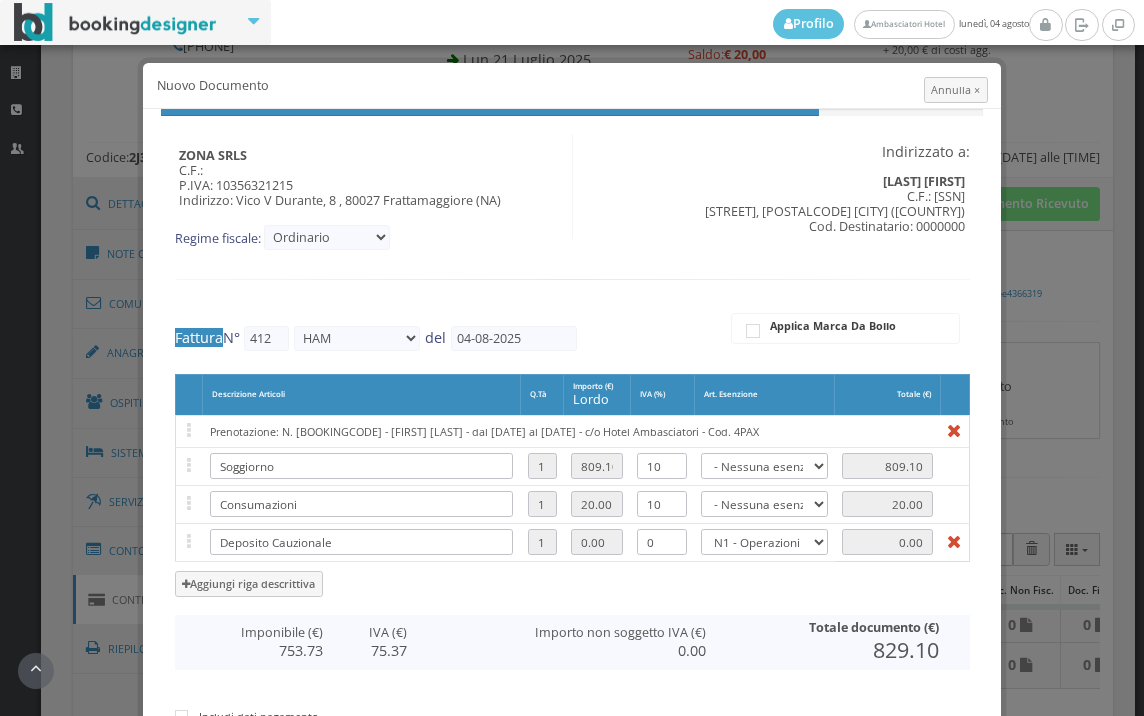 scroll, scrollTop: 412, scrollLeft: 0, axis: vertical 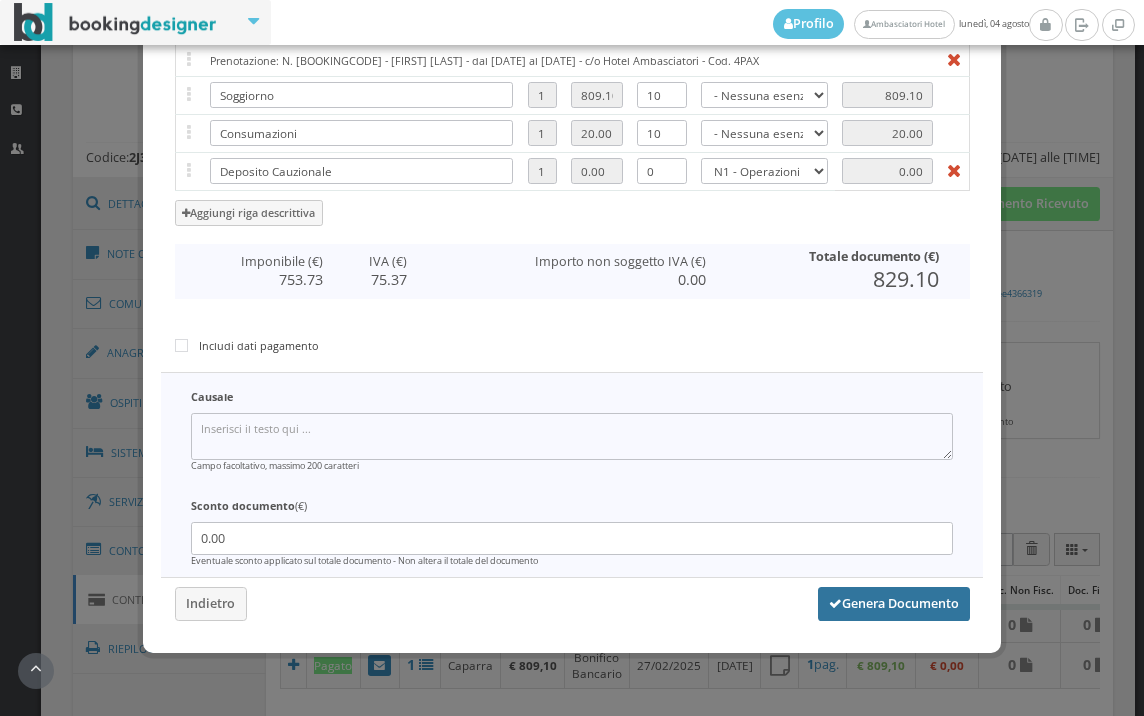 click on "Genera Documento" at bounding box center (894, 604) 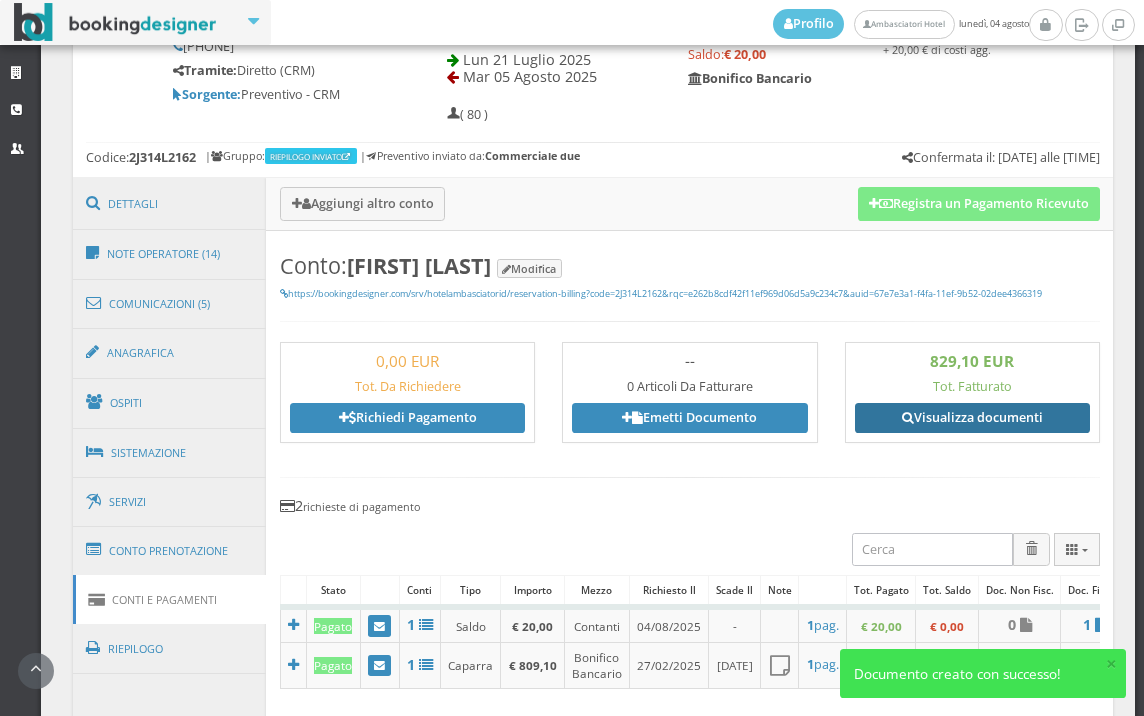 click on "Visualizza documenti" at bounding box center [972, 418] 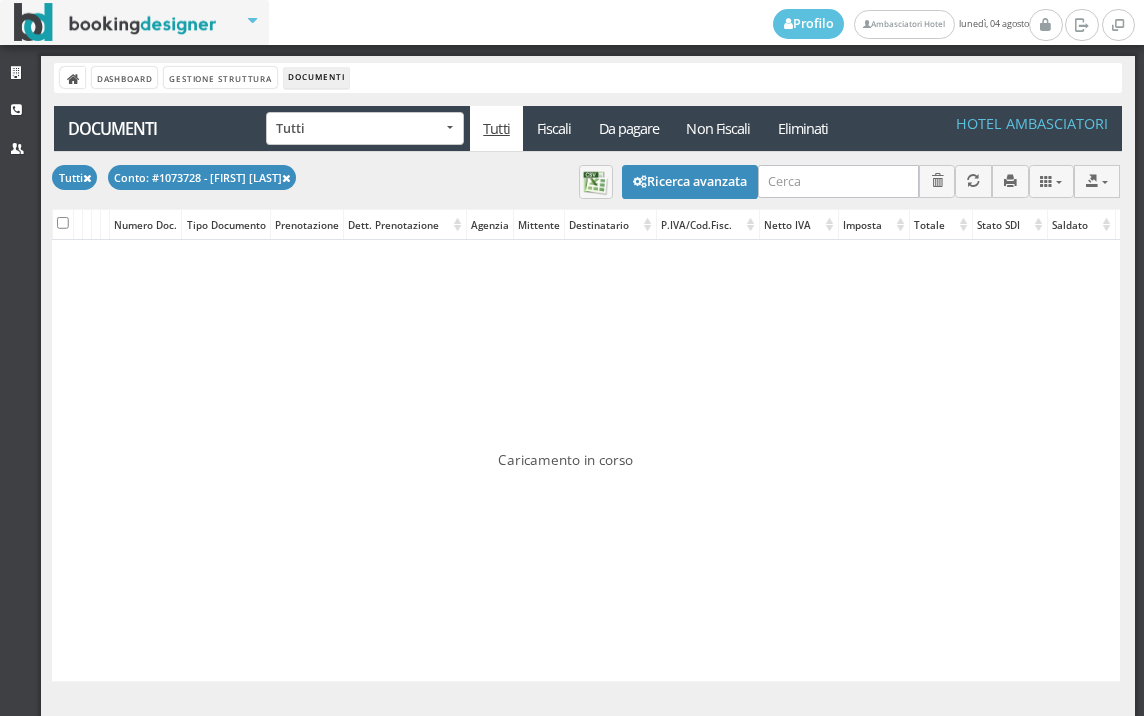 scroll, scrollTop: 0, scrollLeft: 0, axis: both 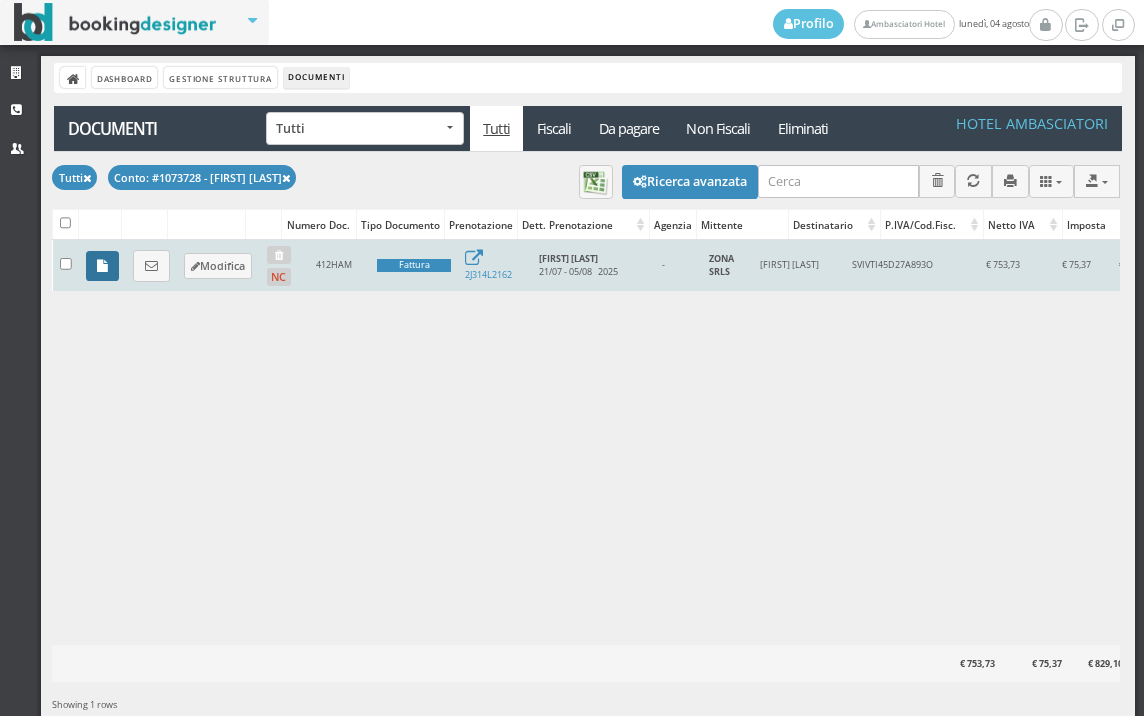 click at bounding box center [102, 266] 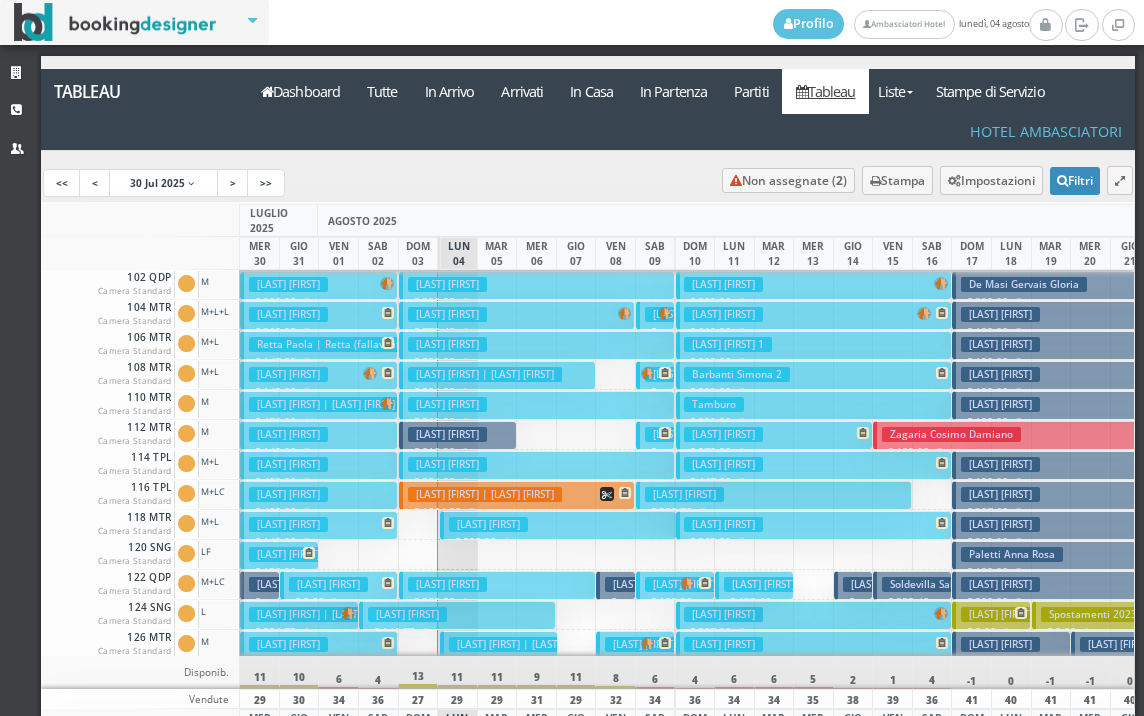 scroll, scrollTop: 0, scrollLeft: 0, axis: both 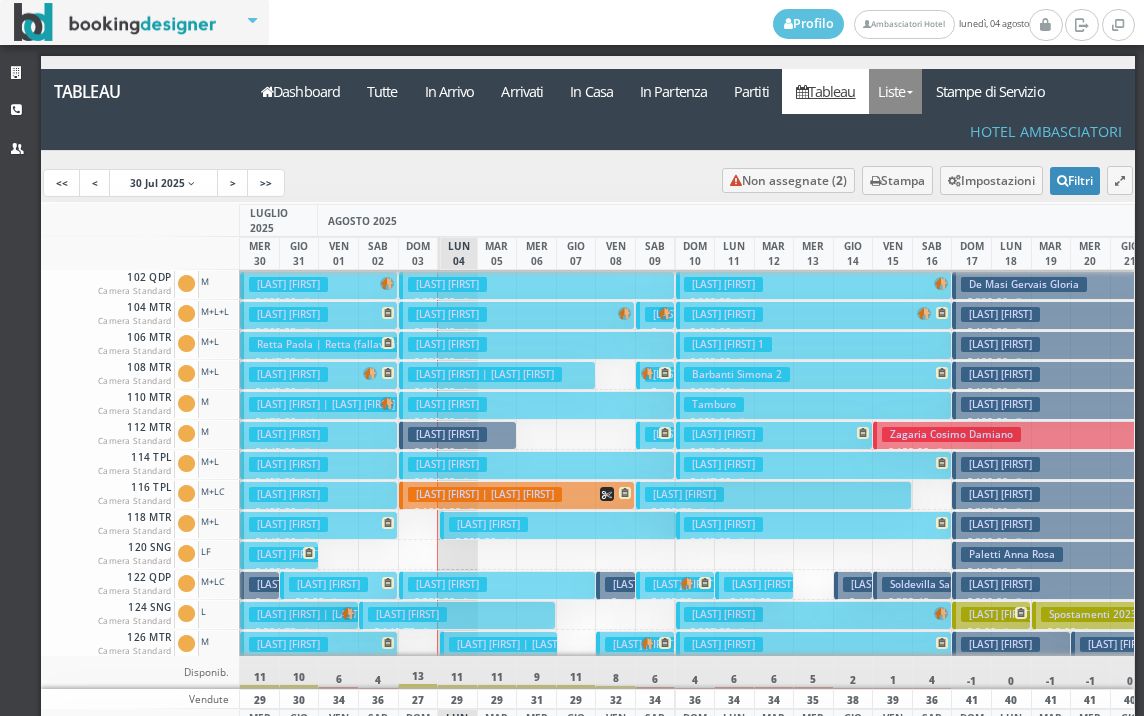 click on "Liste" at bounding box center (895, 91) 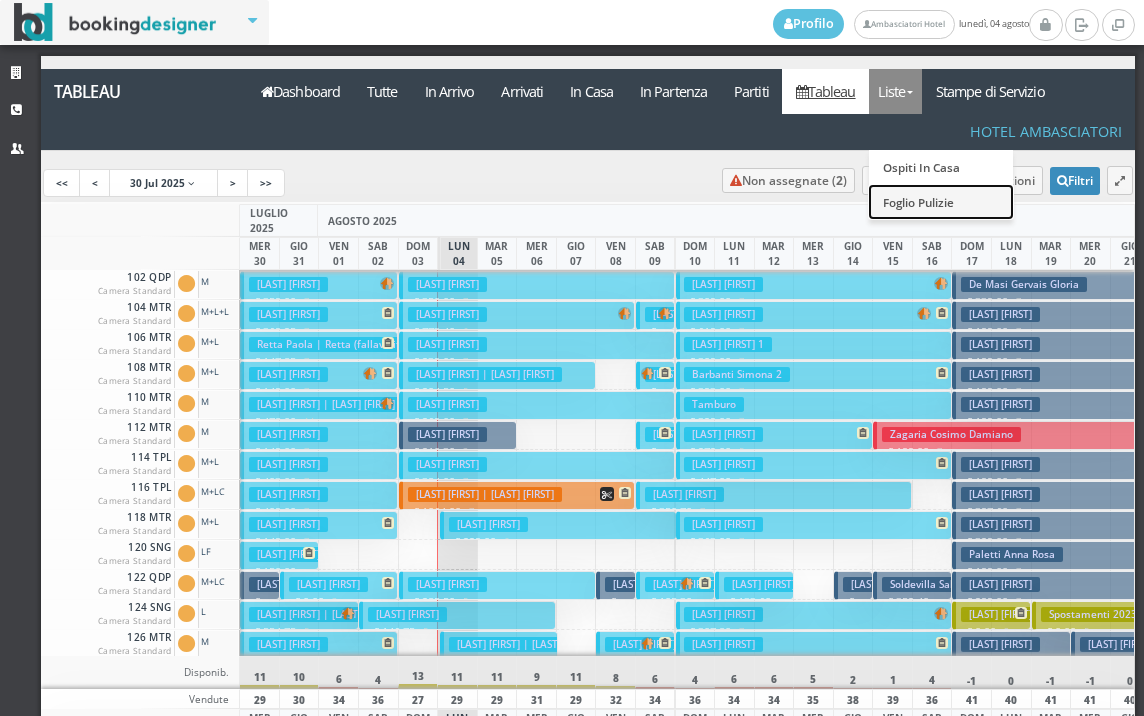 click on "Foglio Pulizie" at bounding box center (941, 201) 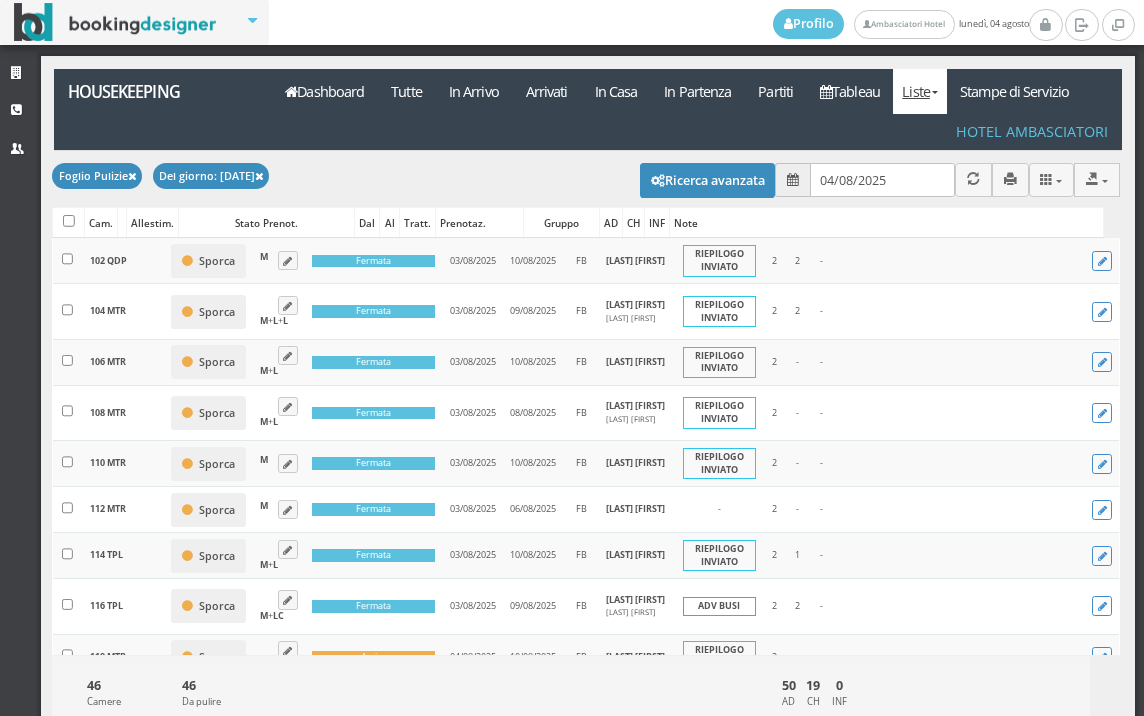 scroll, scrollTop: 0, scrollLeft: 0, axis: both 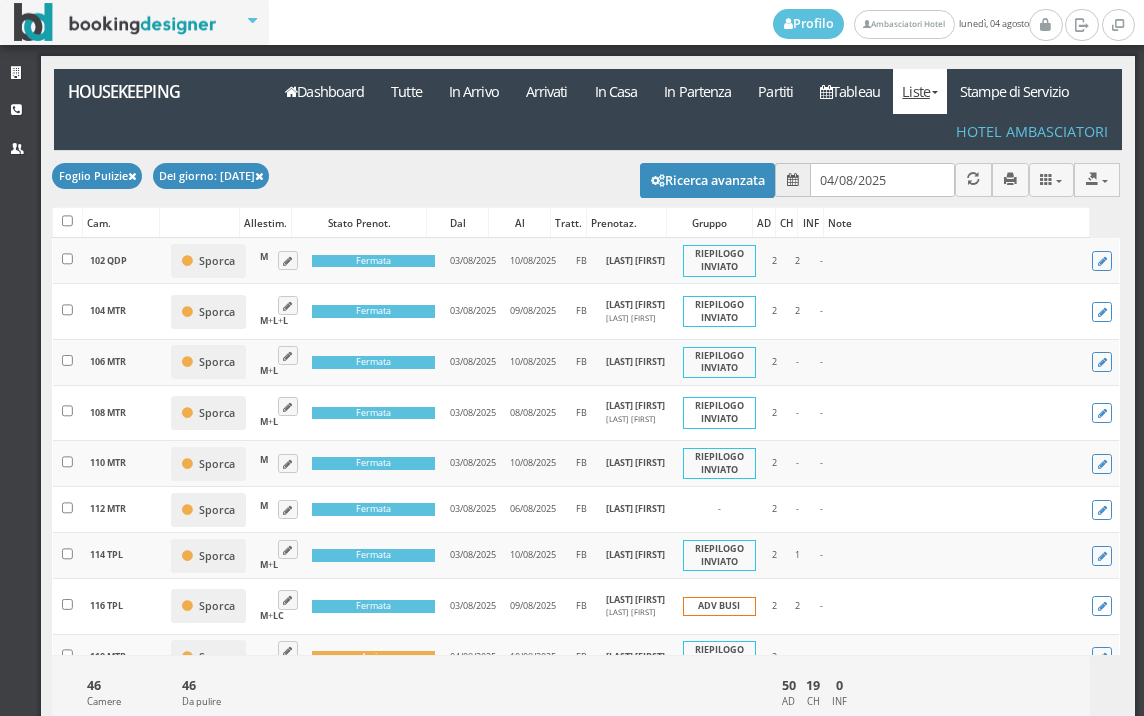 click at bounding box center (793, 180) 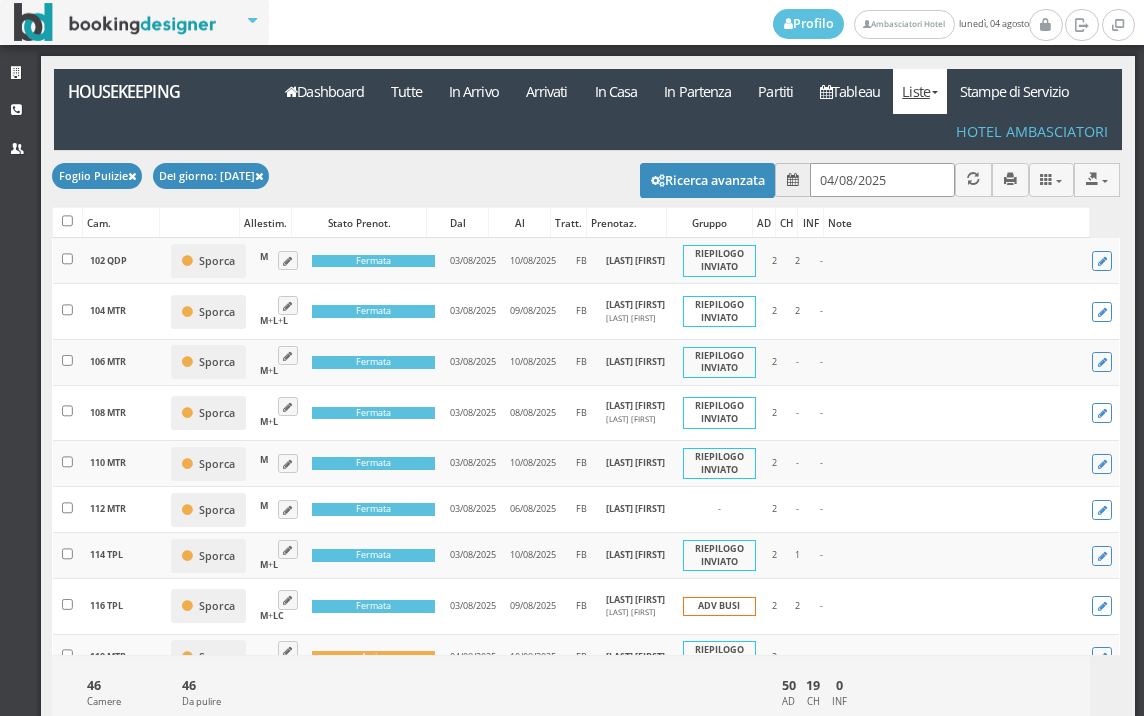 click on "04/08/2025" at bounding box center [882, 179] 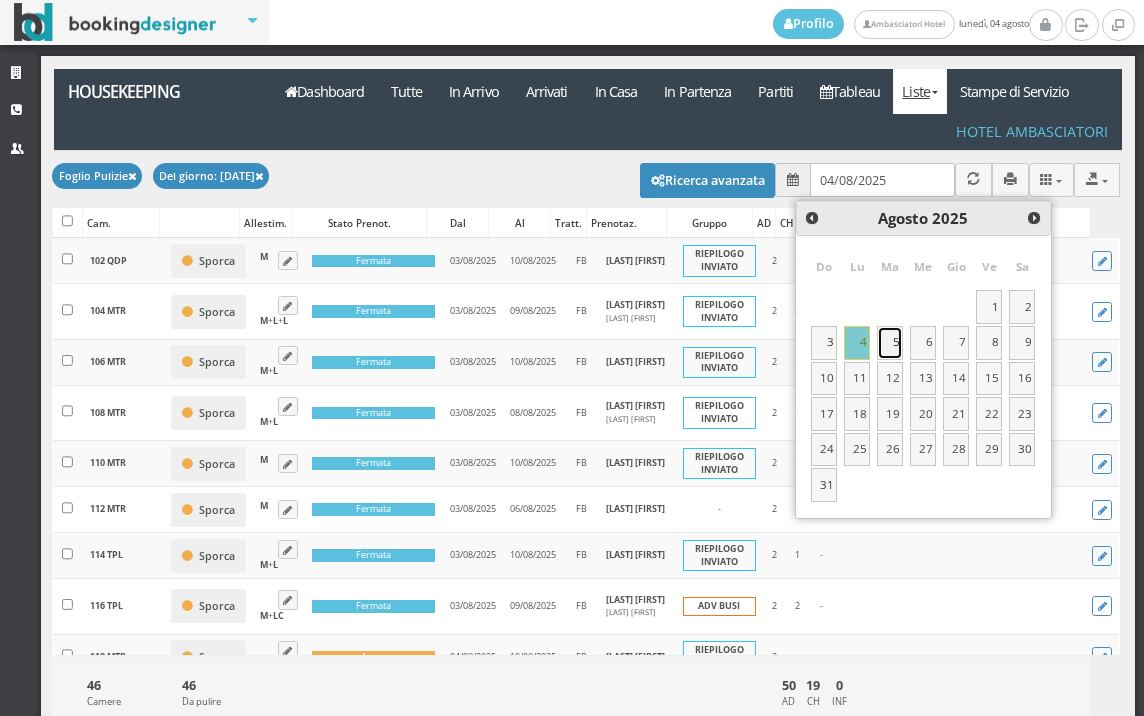 click on "5" at bounding box center (890, 343) 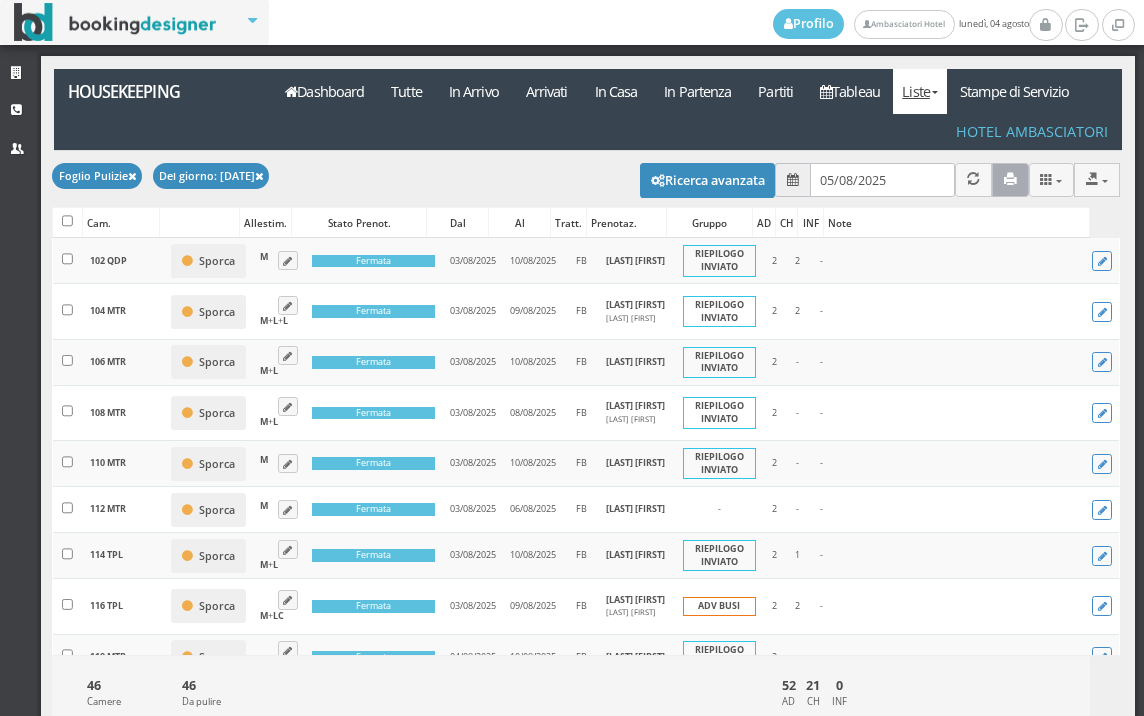 click at bounding box center [1010, 179] 